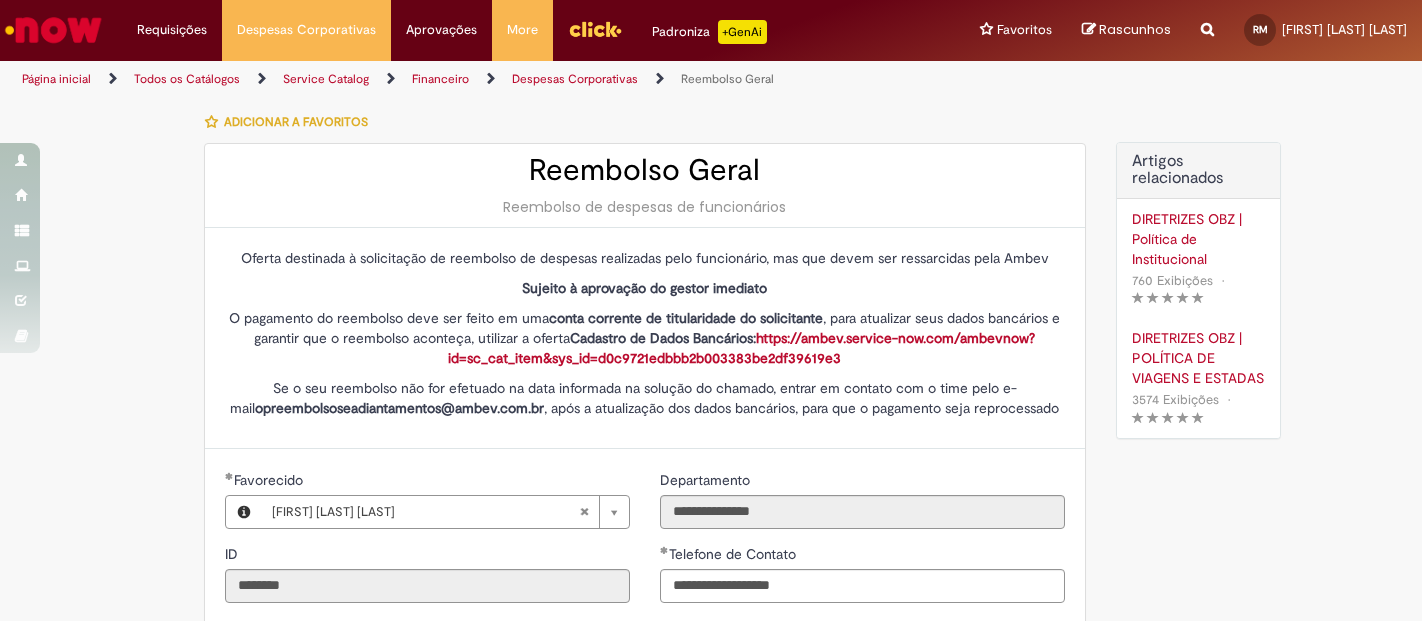 scroll, scrollTop: 0, scrollLeft: 0, axis: both 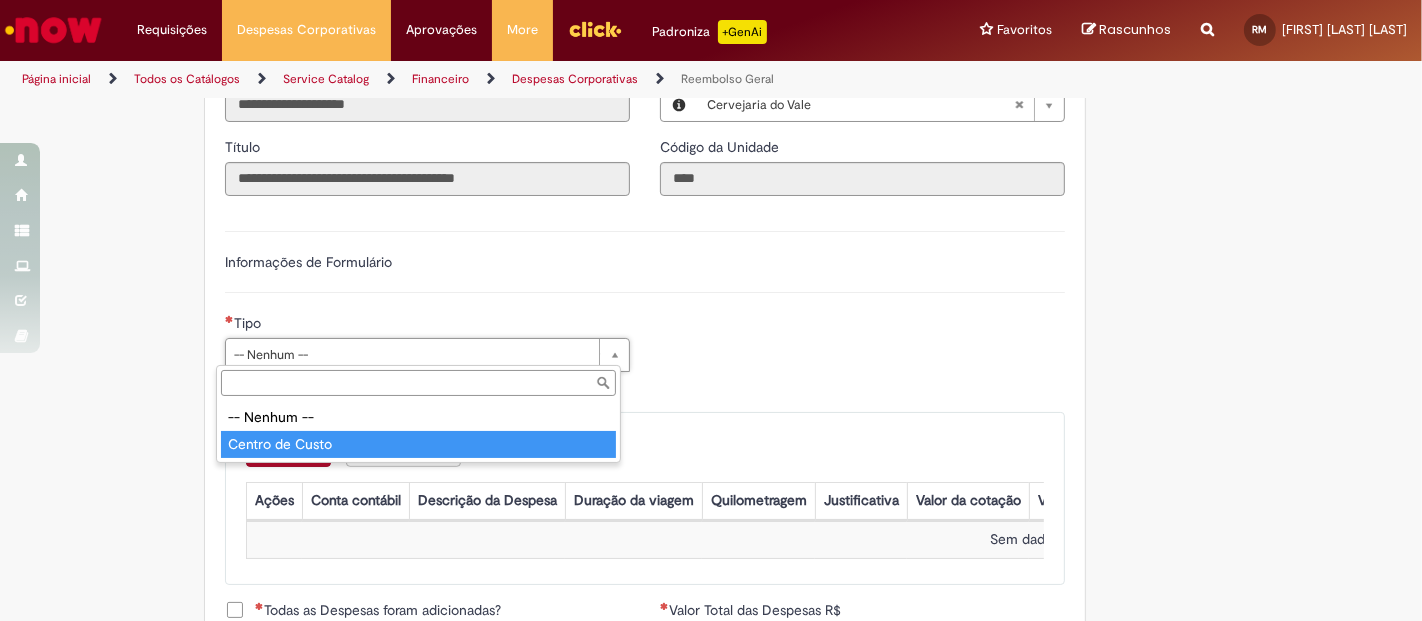 drag, startPoint x: 317, startPoint y: 443, endPoint x: 552, endPoint y: 412, distance: 237.03586 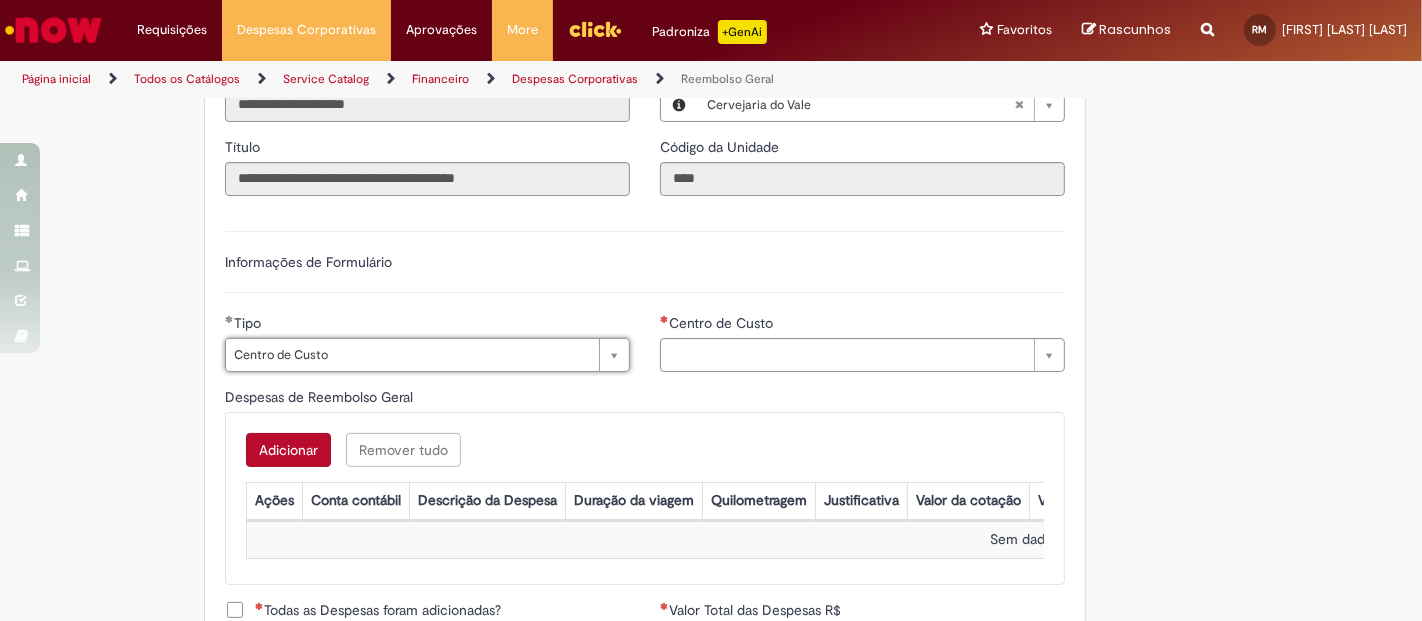 type on "**********" 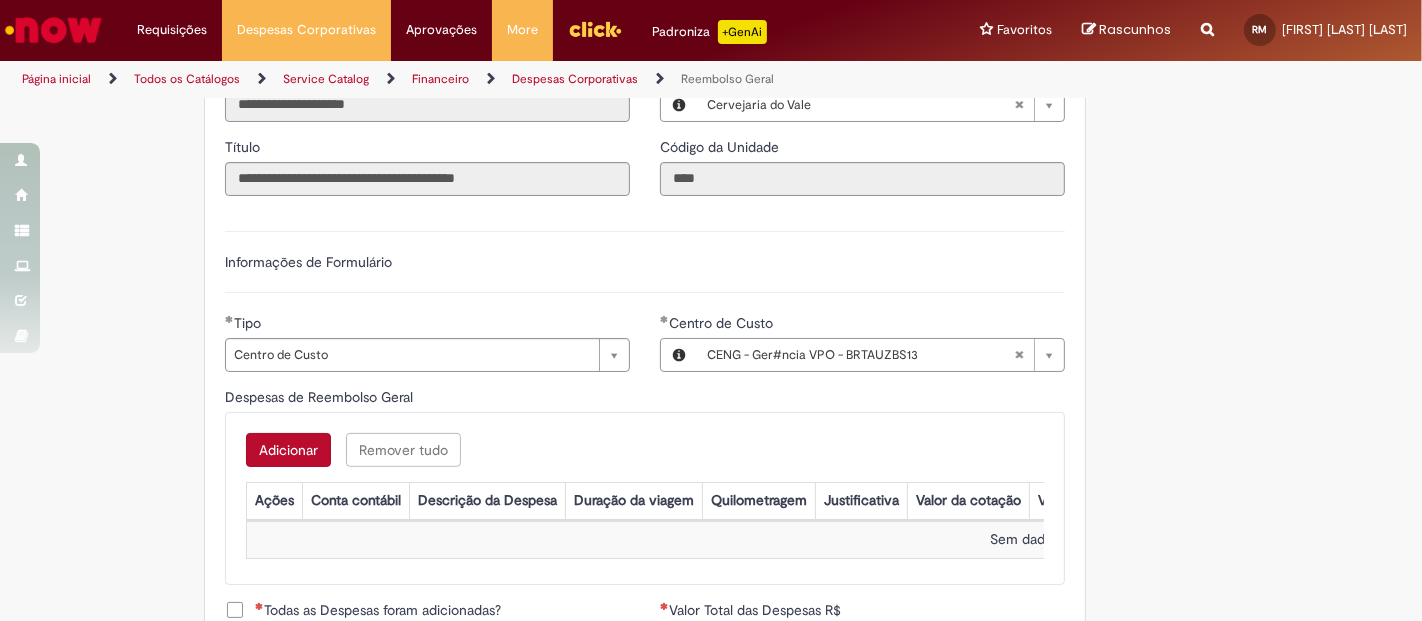 click on "Despesas de Reembolso Geral" at bounding box center [645, 399] 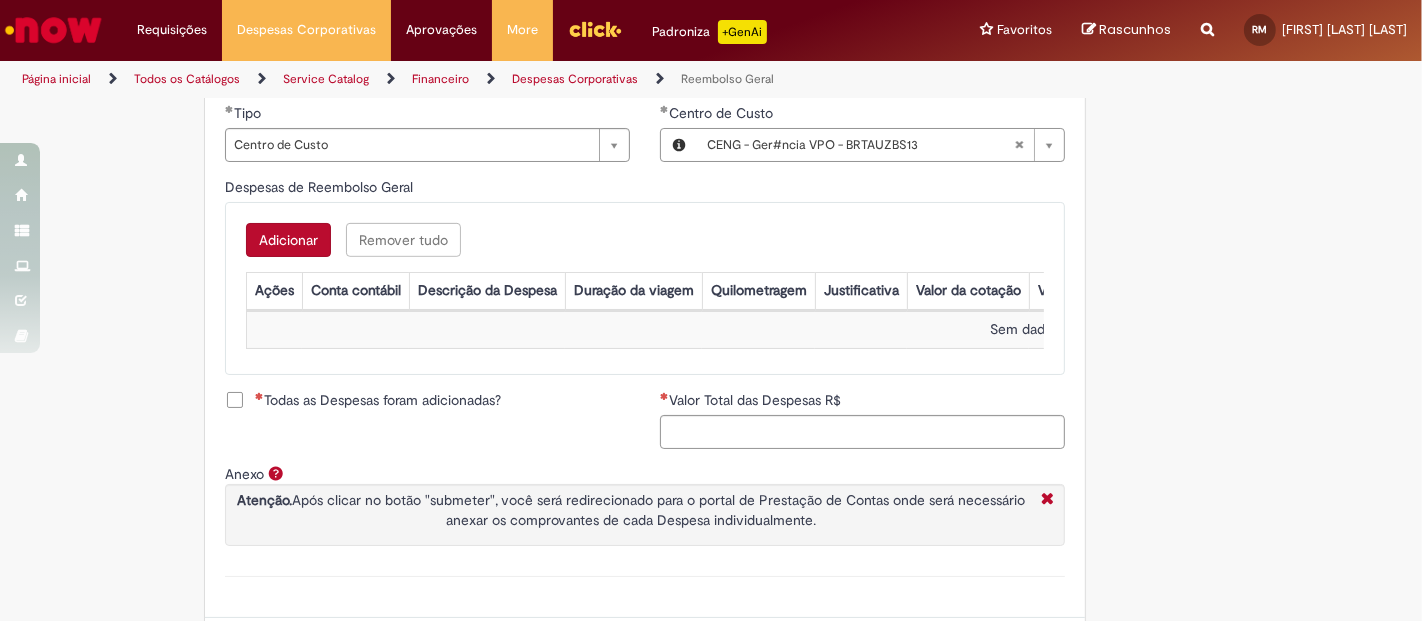 scroll, scrollTop: 777, scrollLeft: 0, axis: vertical 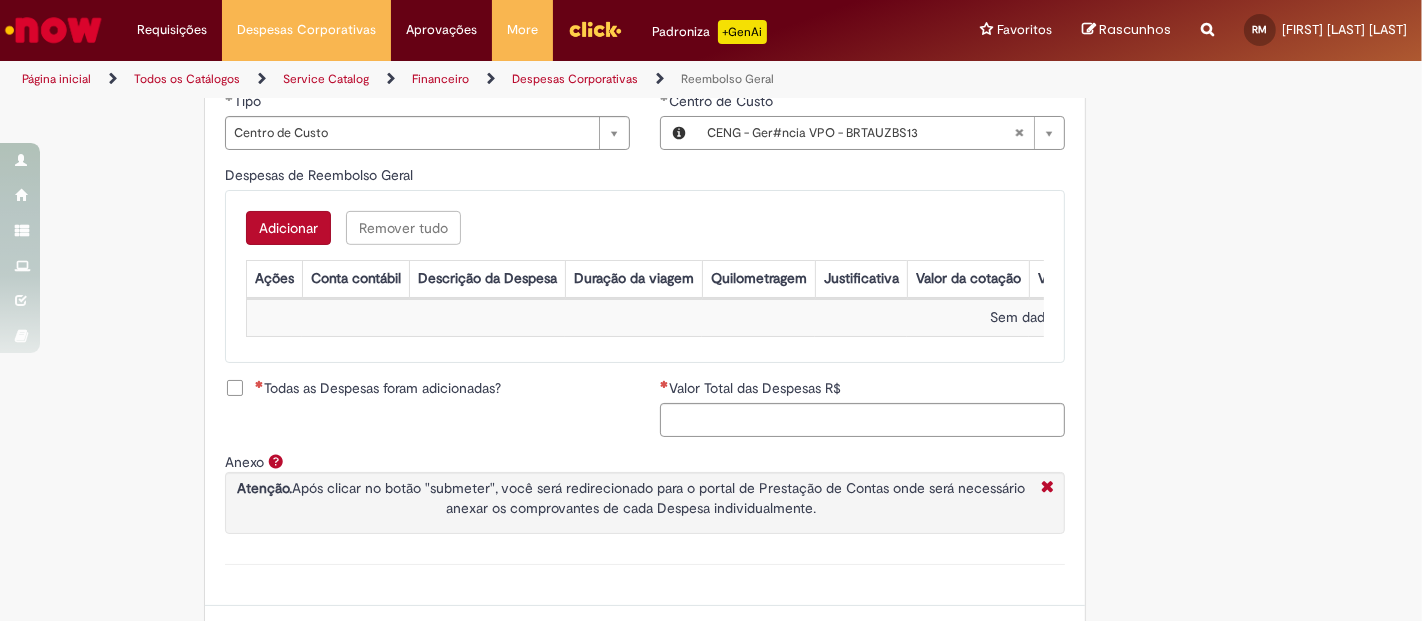 click on "Adicionar" at bounding box center [288, 228] 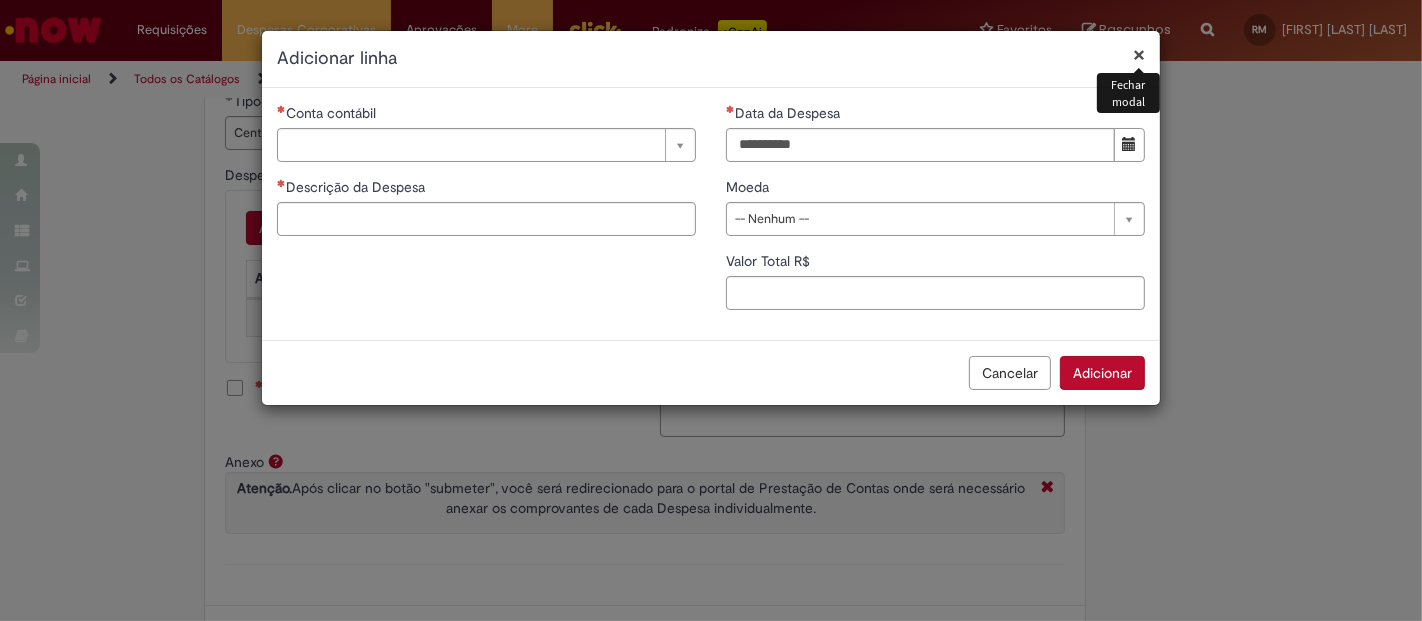 click on "×" at bounding box center (1139, 54) 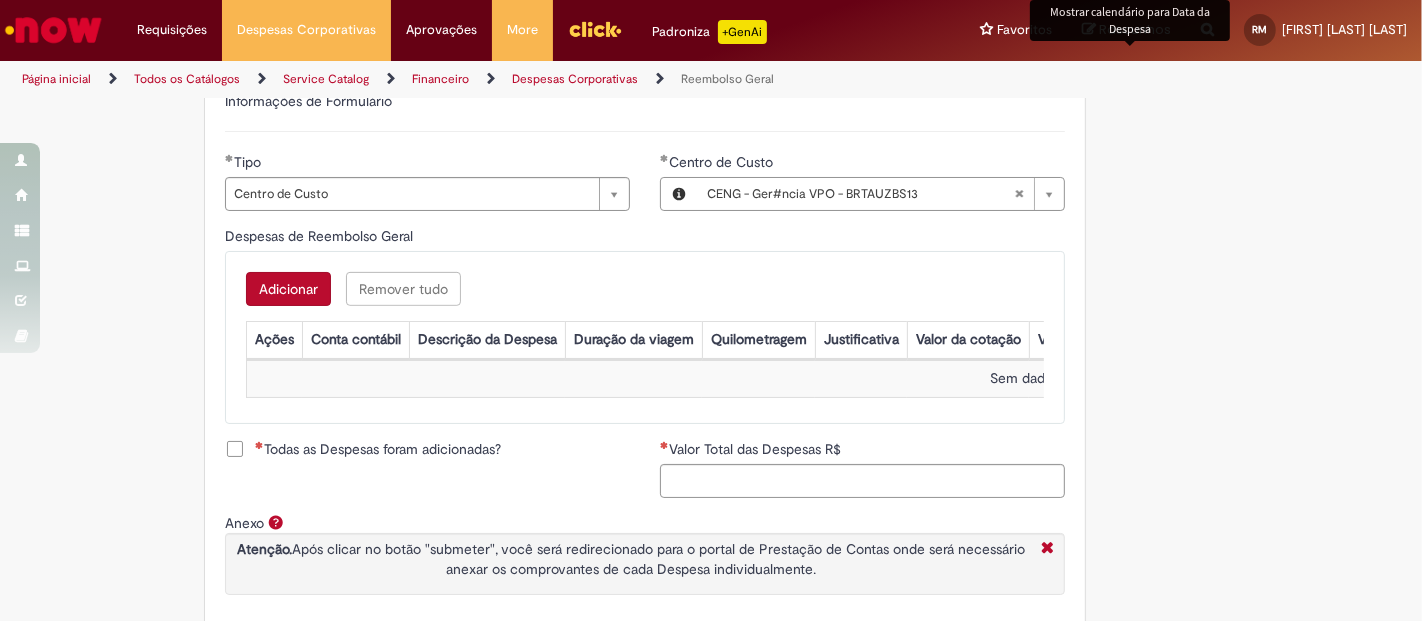 scroll, scrollTop: 666, scrollLeft: 0, axis: vertical 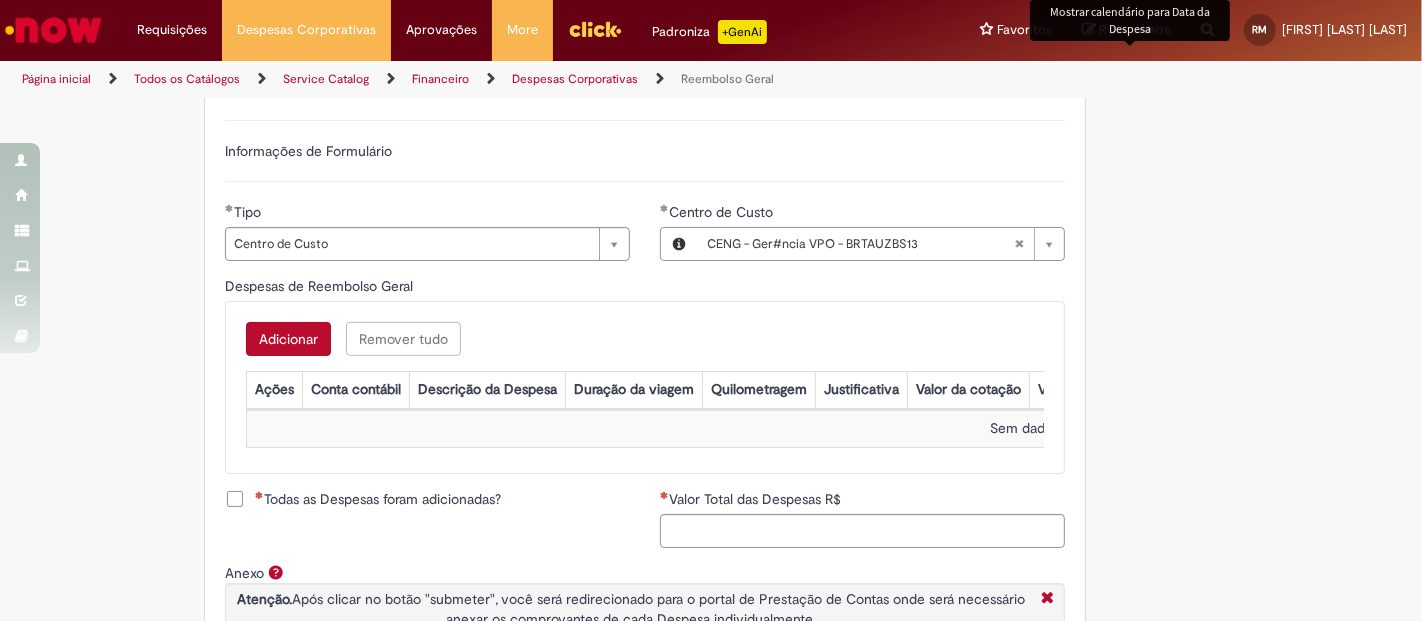 click on "Adicionar" at bounding box center (288, 339) 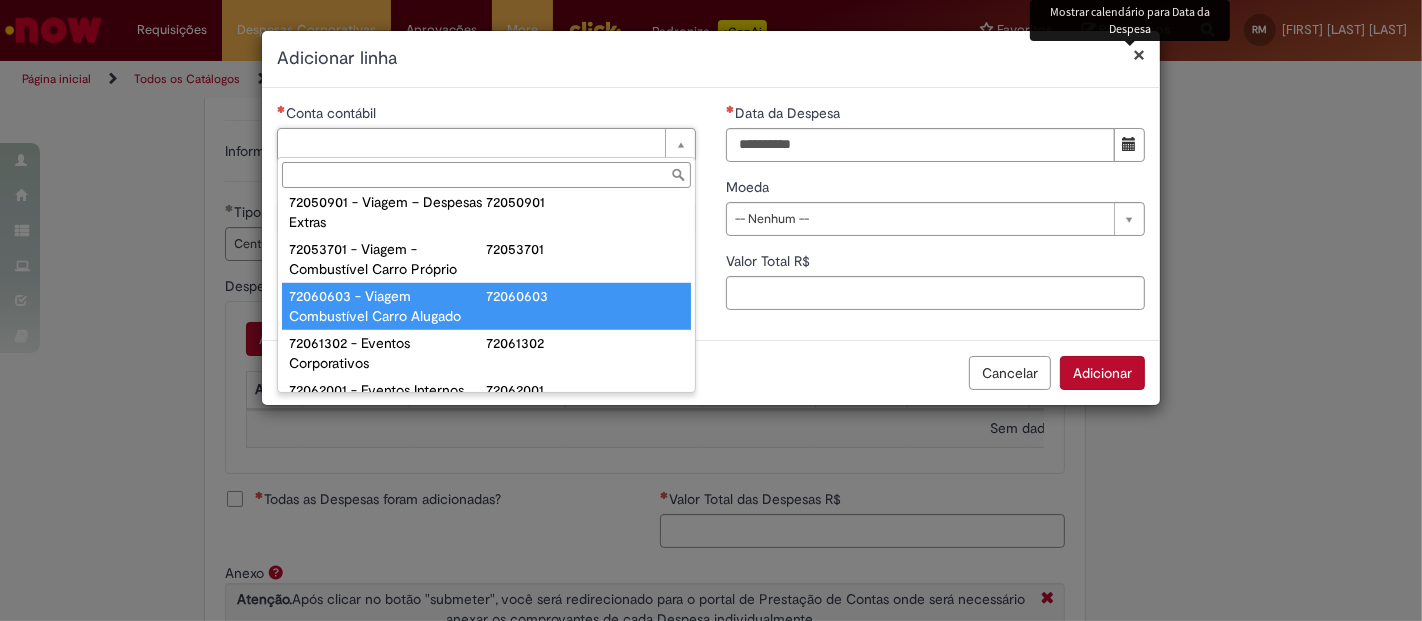 scroll, scrollTop: 1251, scrollLeft: 0, axis: vertical 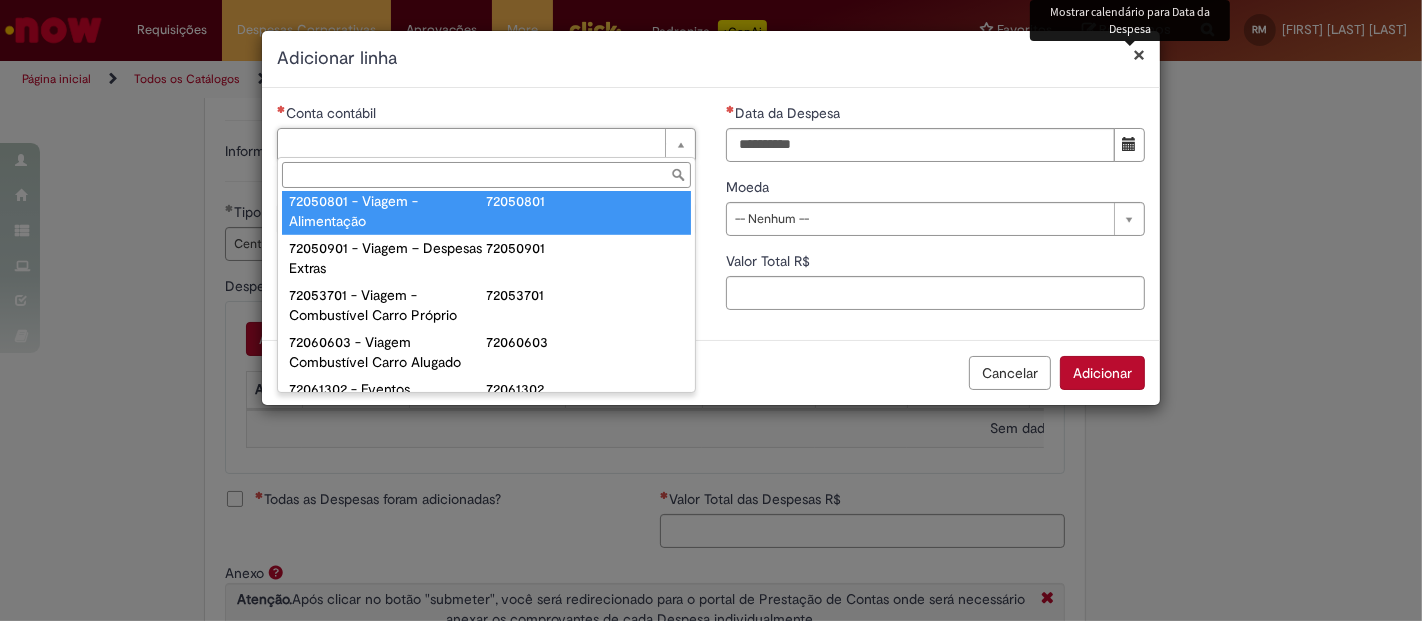 type on "**********" 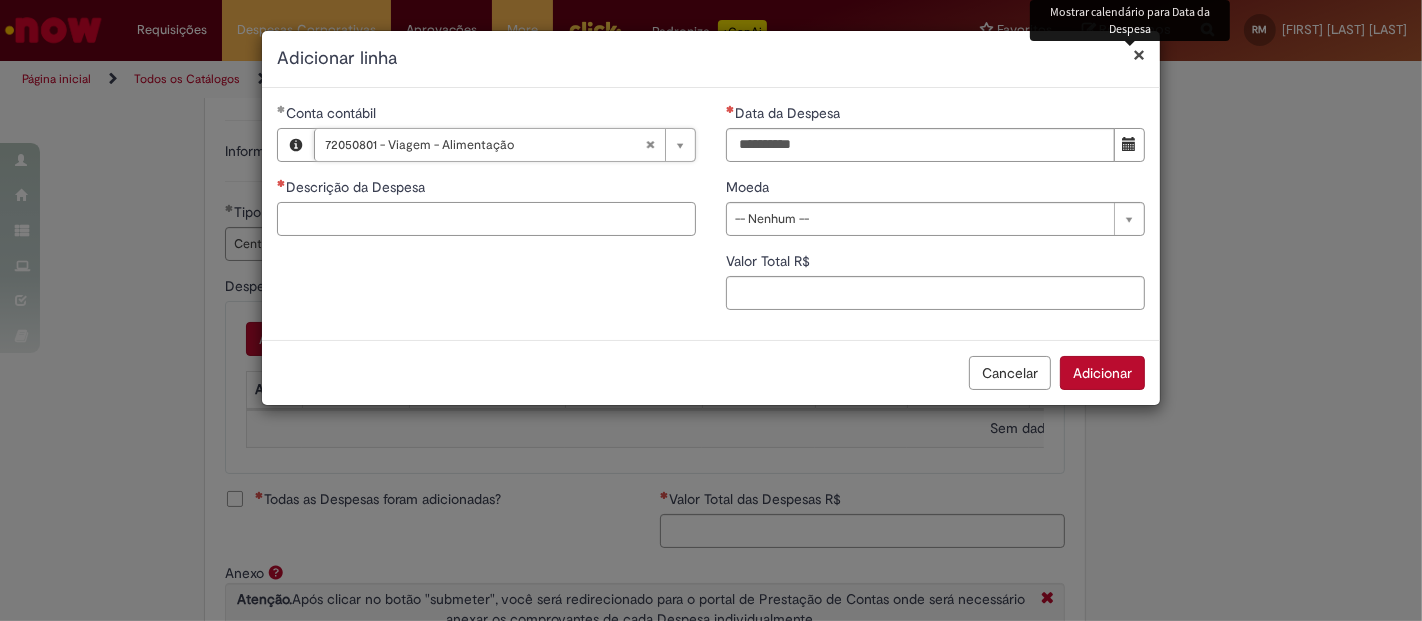 click on "Descrição da Despesa" at bounding box center [486, 219] 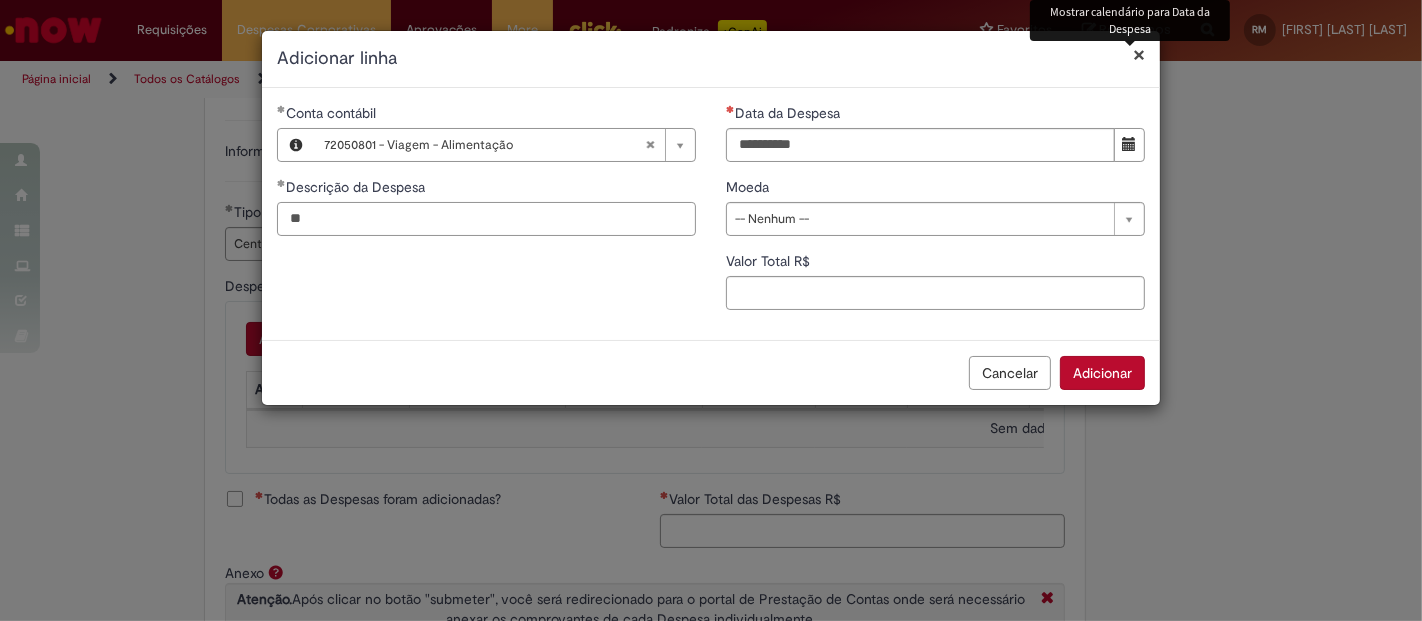 type on "*" 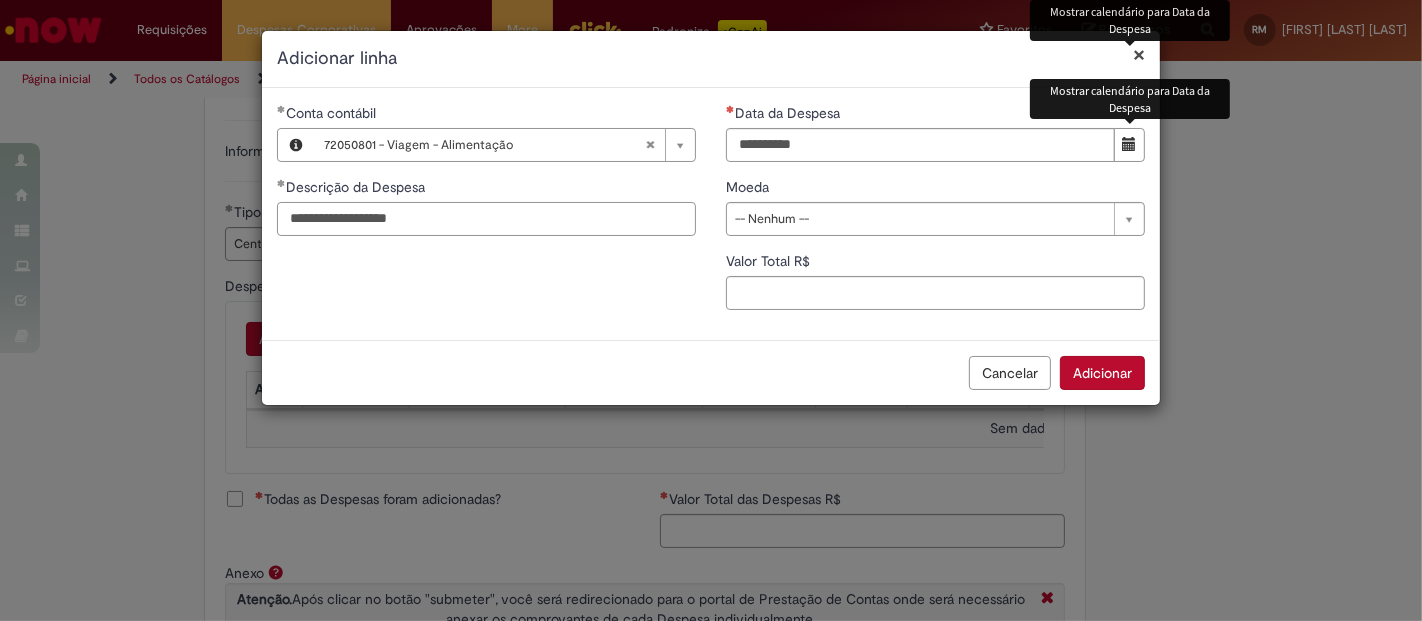 type on "**********" 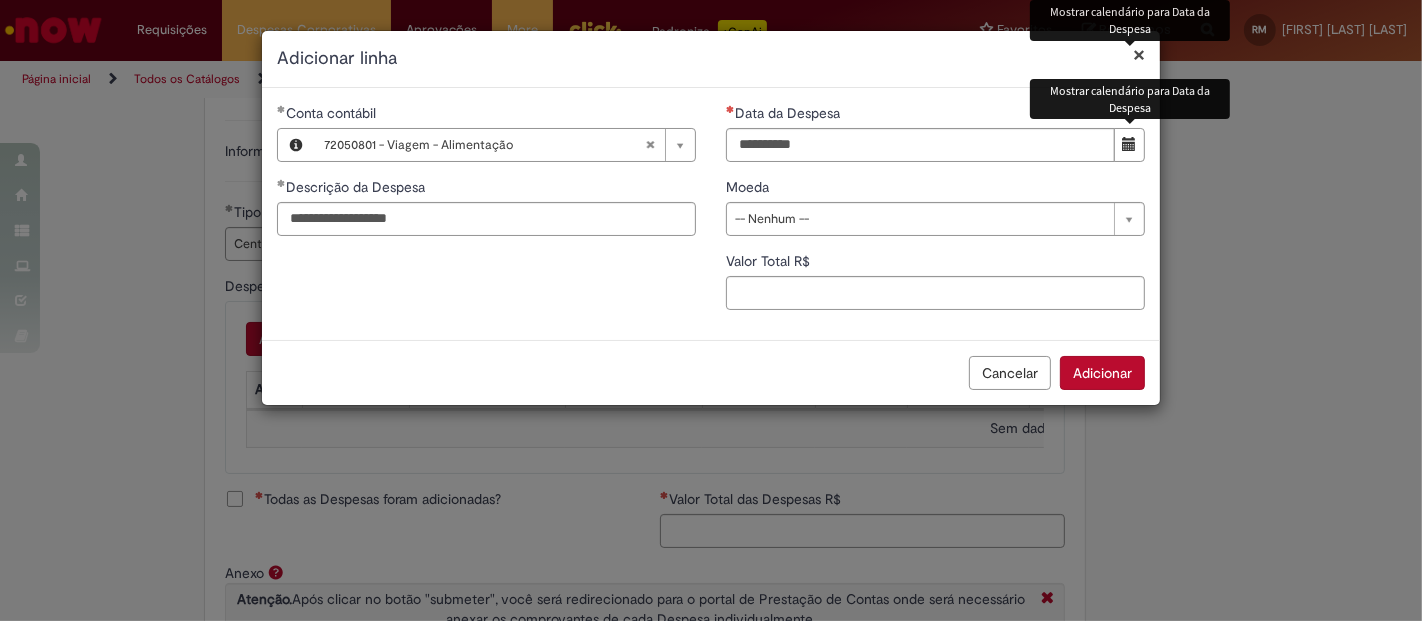 click at bounding box center (1130, 144) 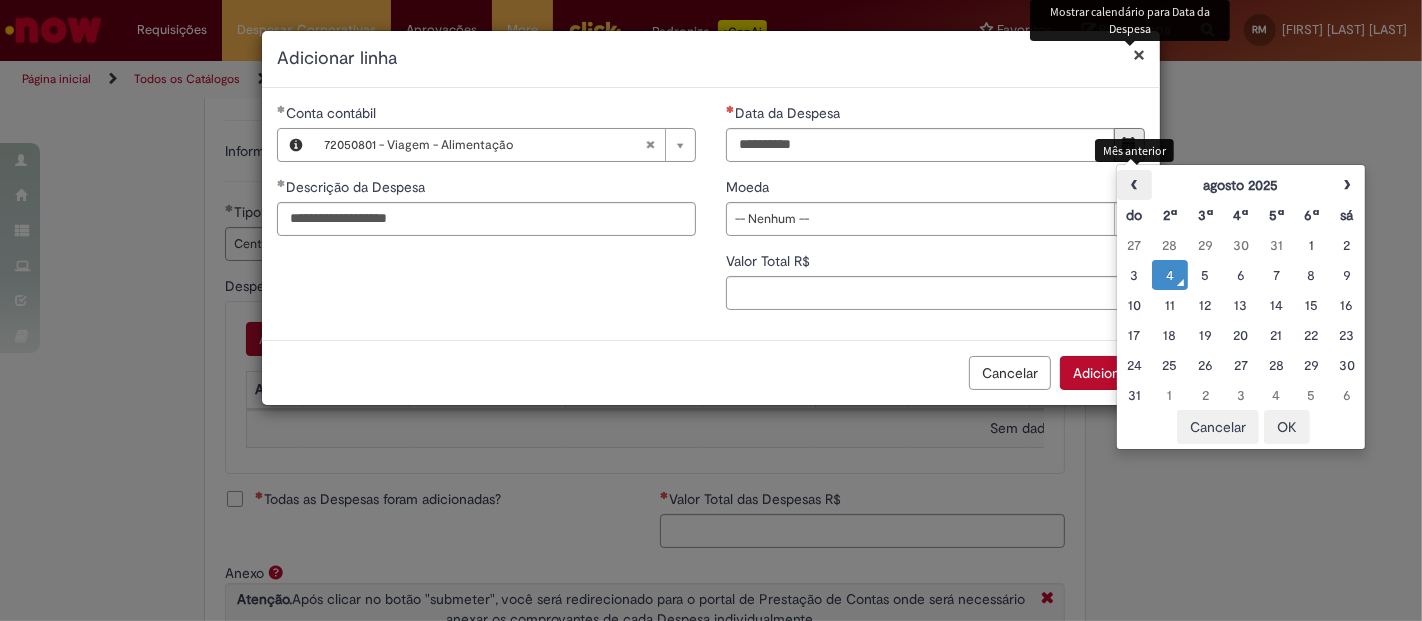 click on "‹" at bounding box center [1134, 185] 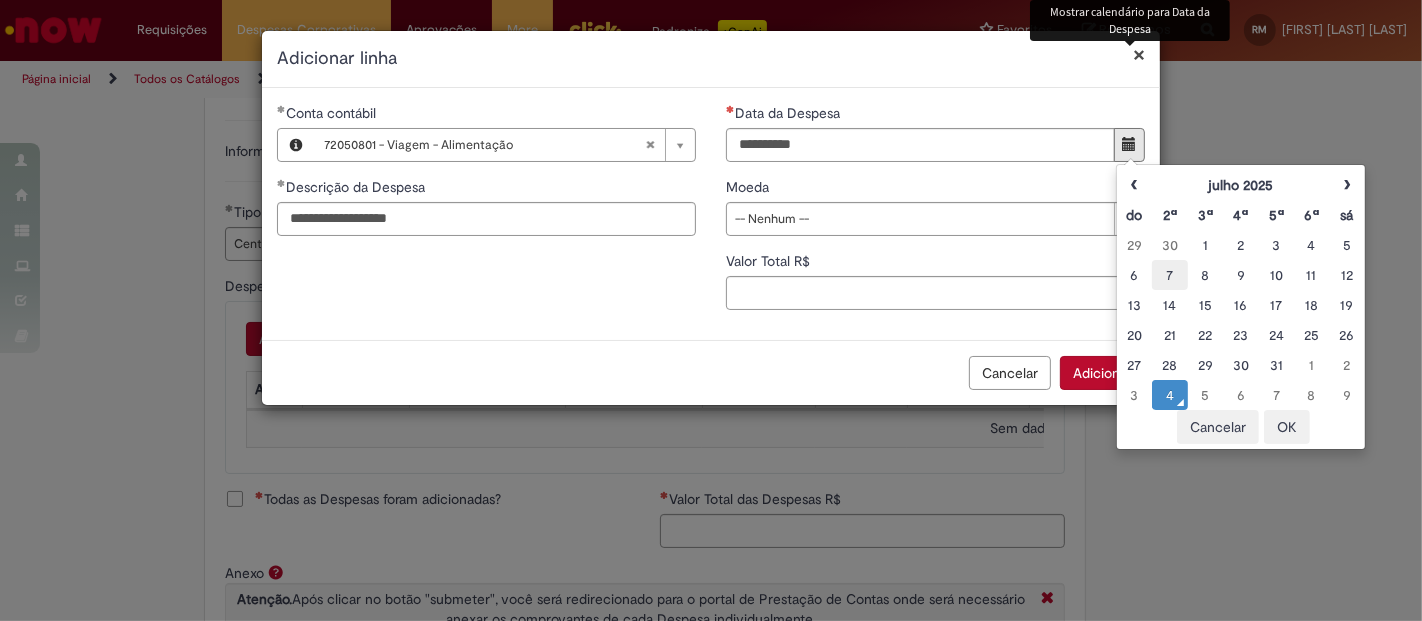 click on "7" at bounding box center [1169, 275] 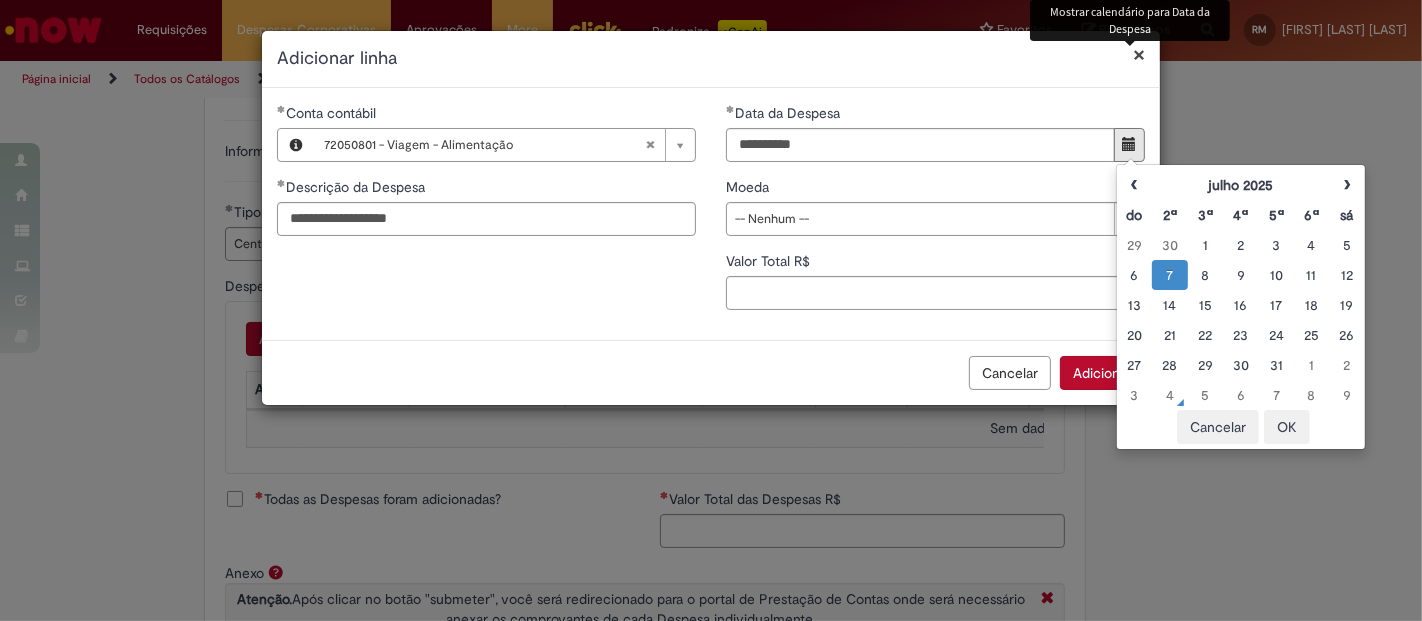 click on "OK" at bounding box center (1287, 427) 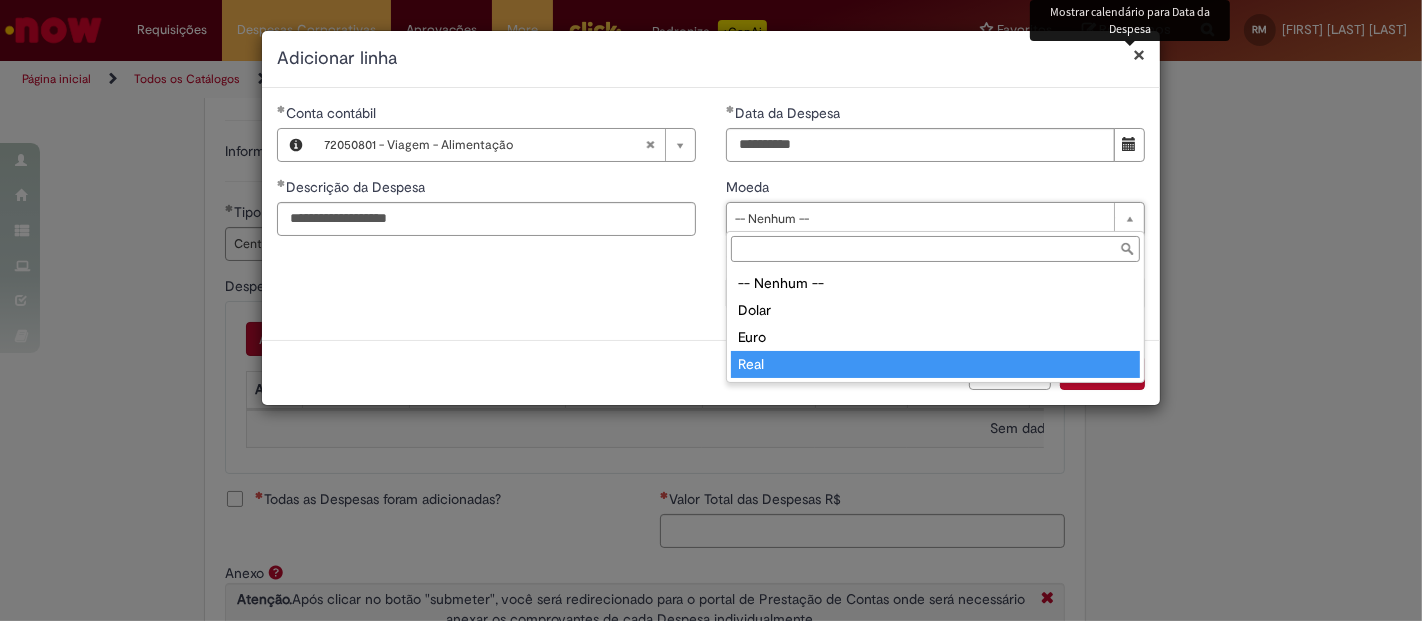 type on "****" 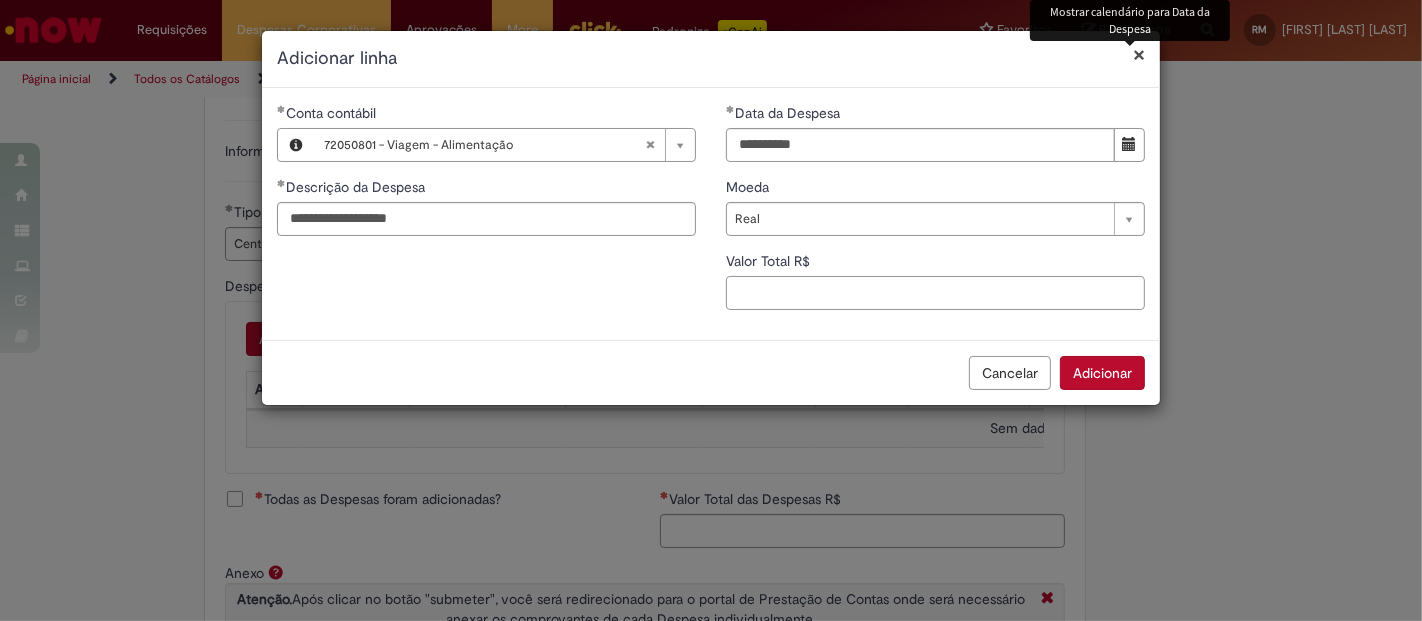 click on "Valor Total R$" at bounding box center [935, 293] 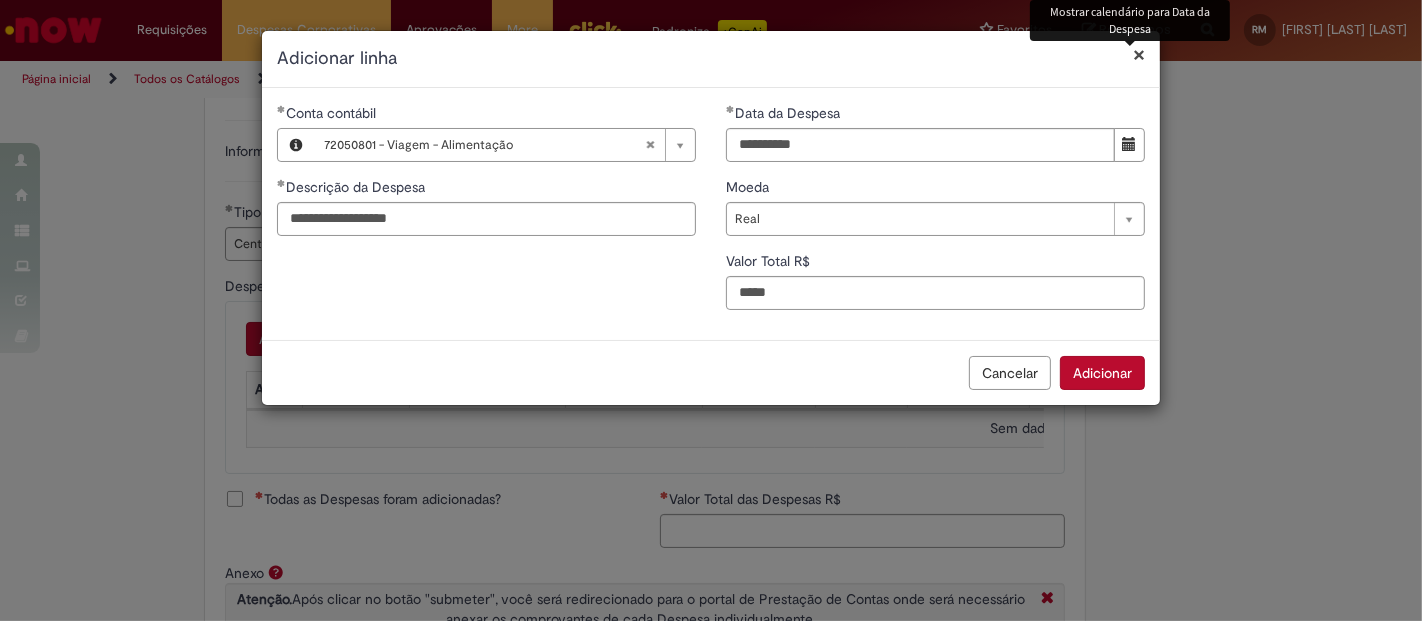type on "****" 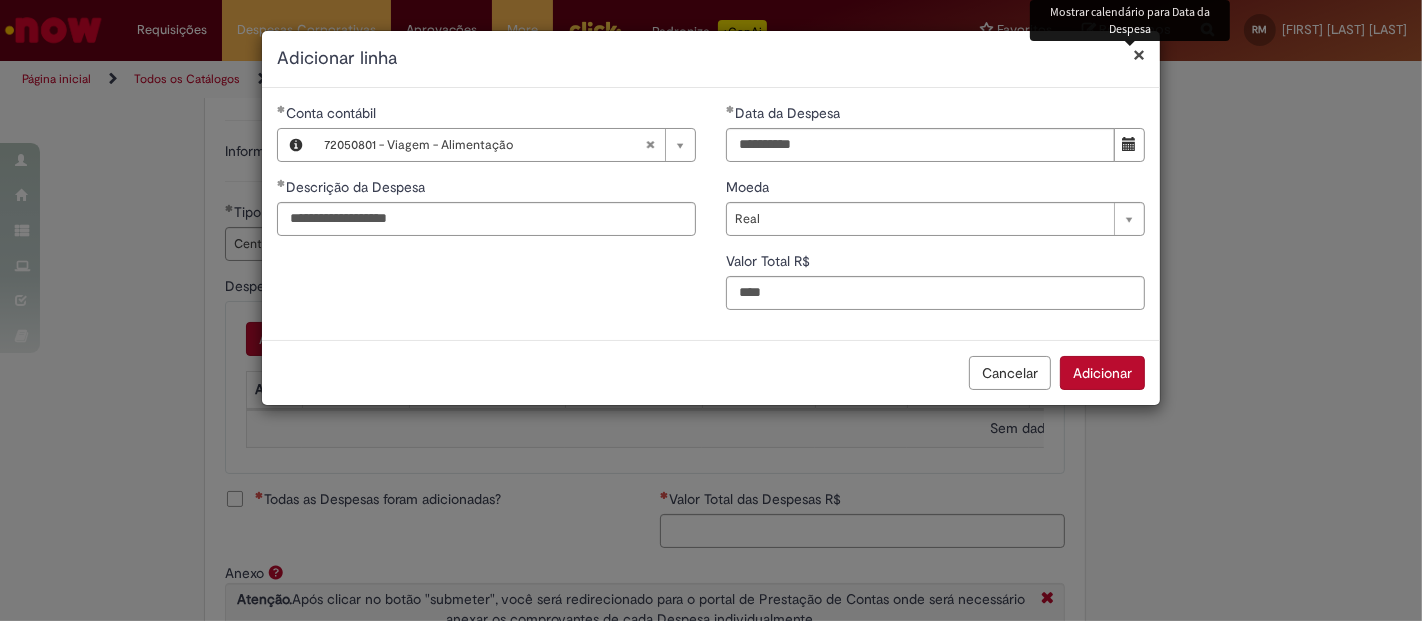 click on "Adicionar" at bounding box center (1102, 373) 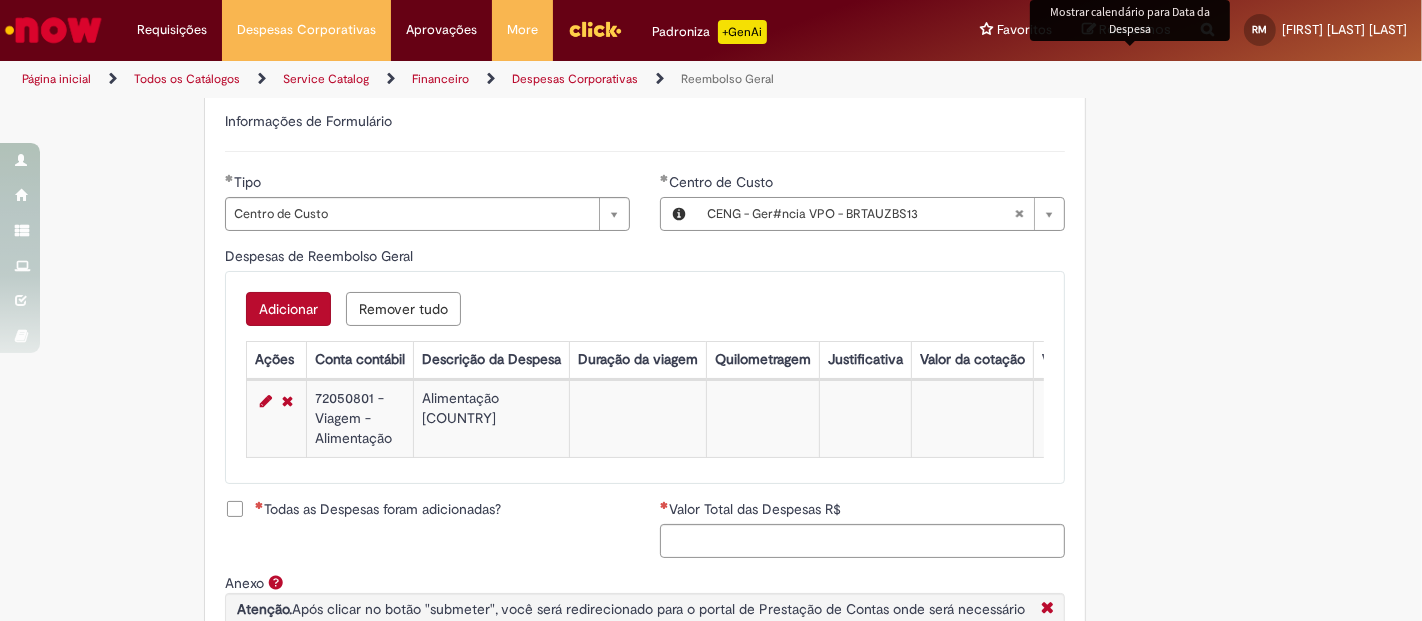 scroll, scrollTop: 777, scrollLeft: 0, axis: vertical 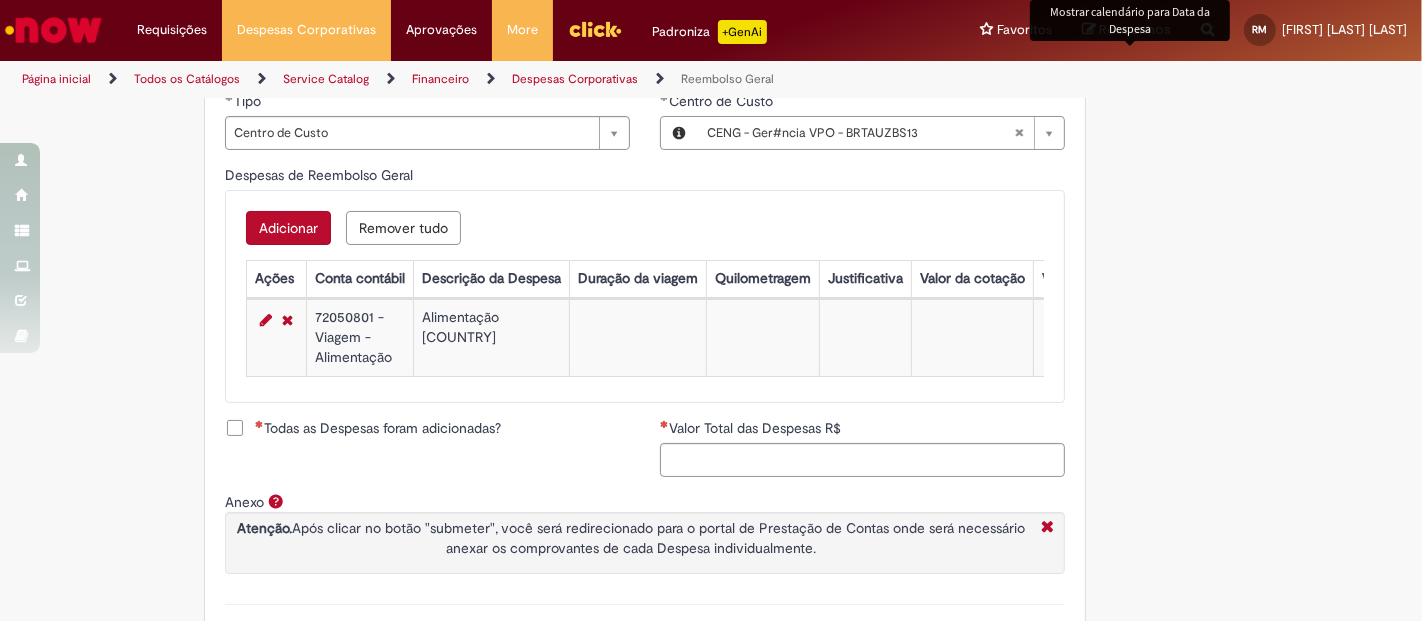 click on "Adicionar" at bounding box center (288, 228) 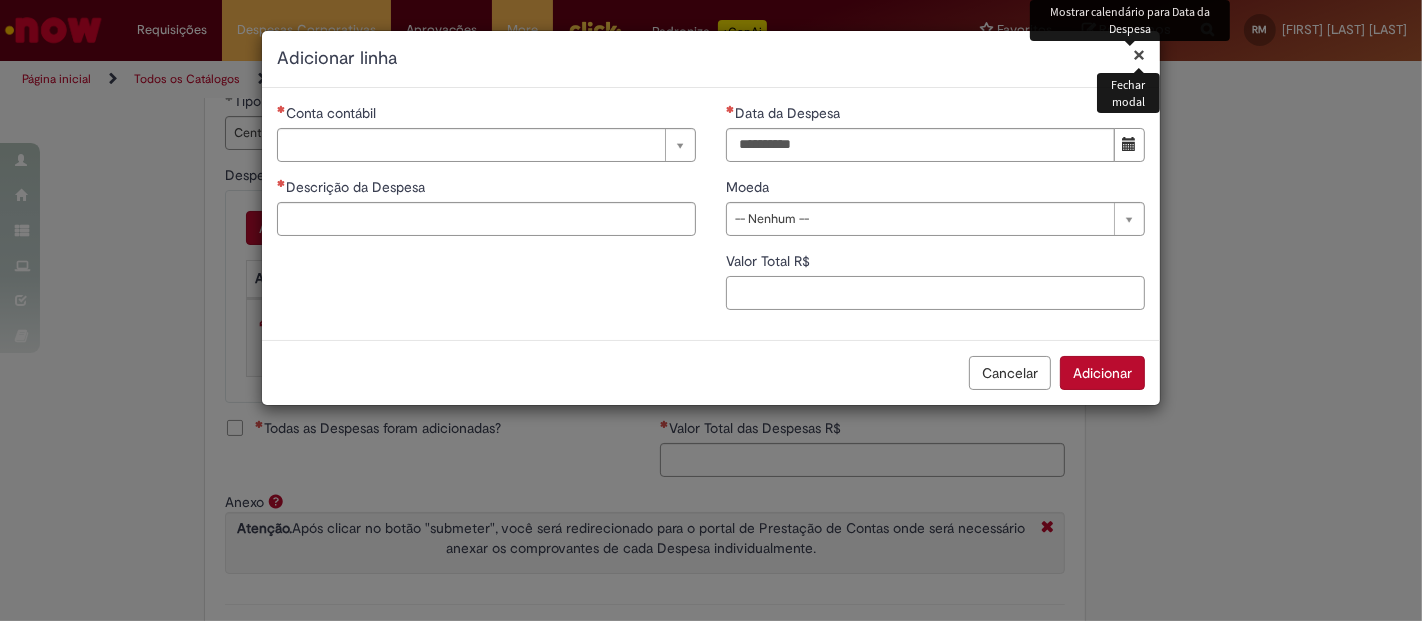 click on "Valor Total R$" at bounding box center (935, 293) 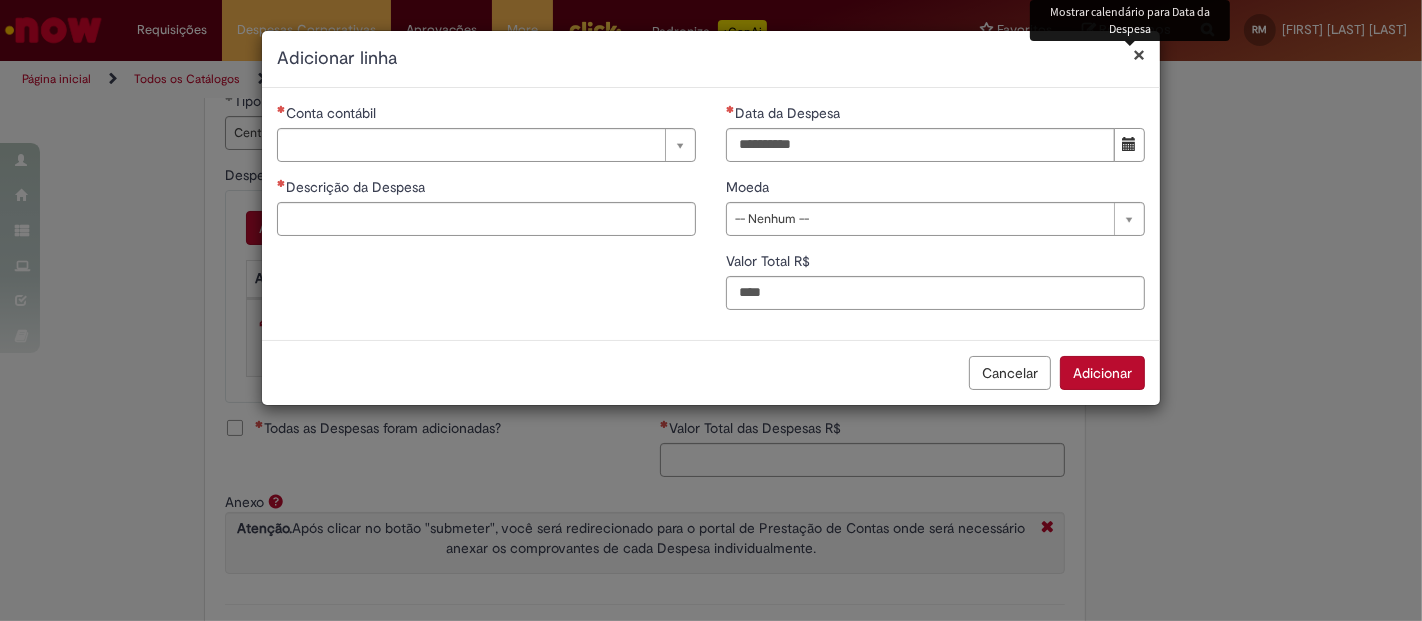 type on "****" 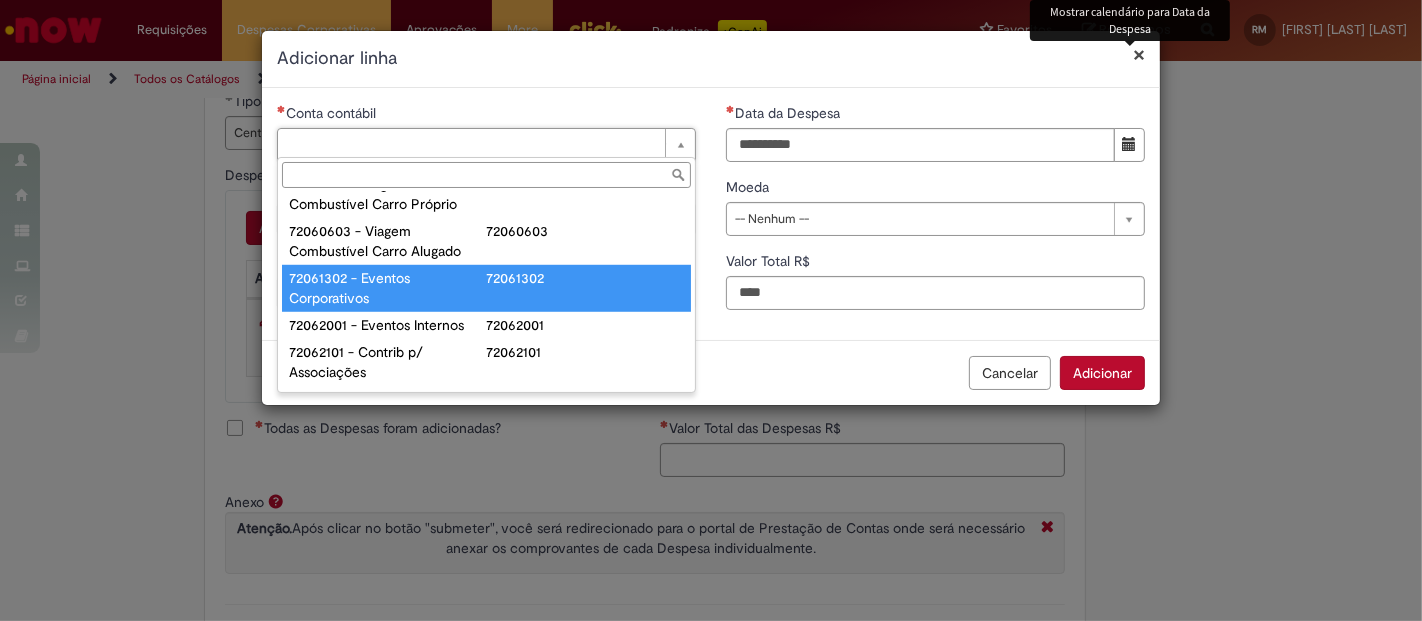 scroll, scrollTop: 1251, scrollLeft: 0, axis: vertical 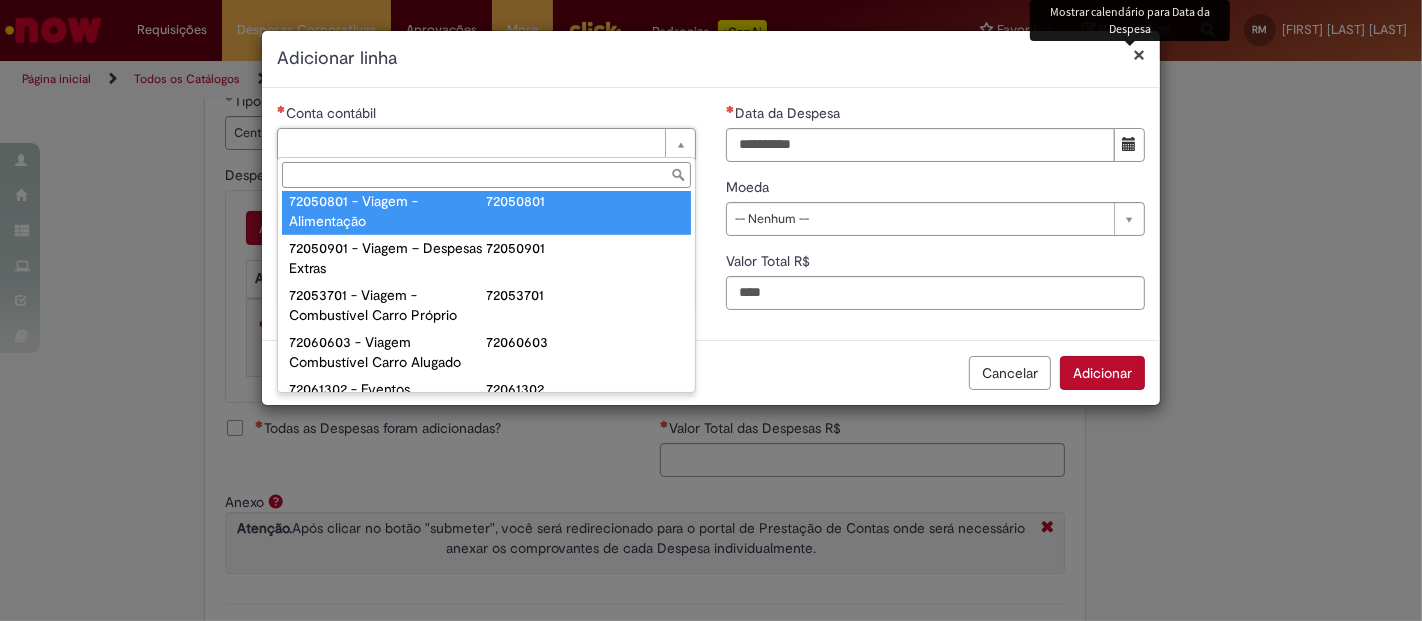 type on "**********" 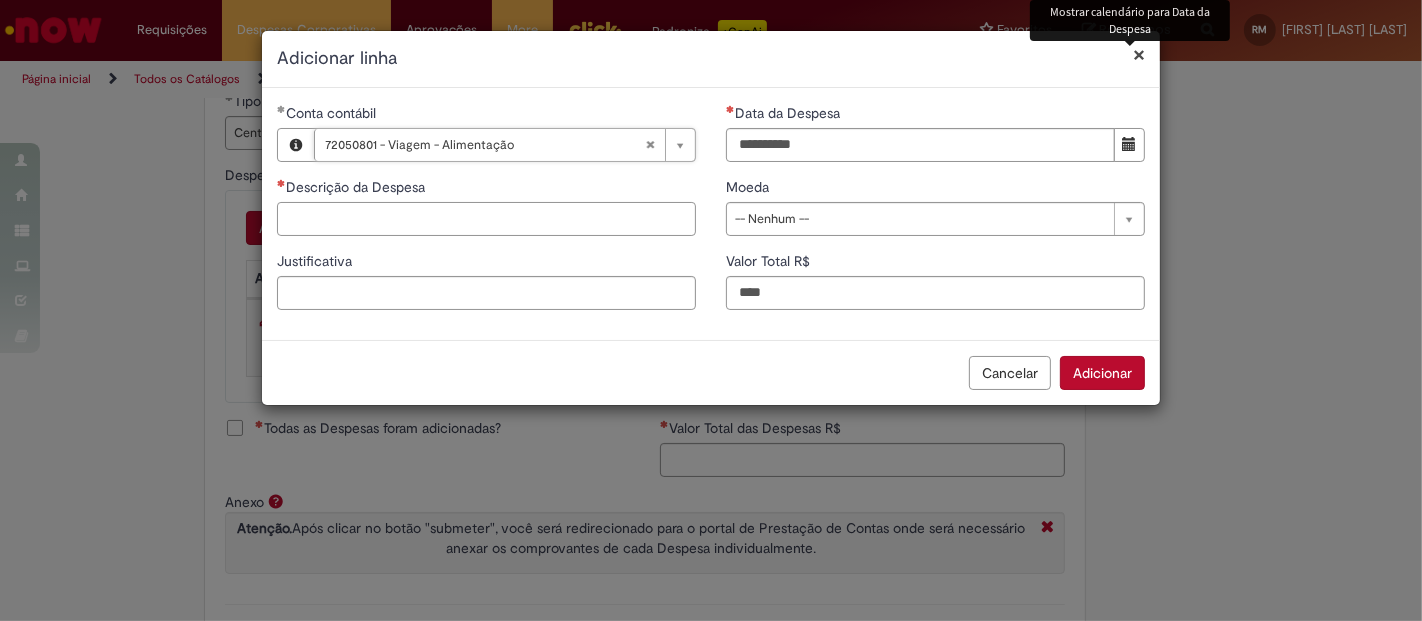 drag, startPoint x: 467, startPoint y: 208, endPoint x: 465, endPoint y: 218, distance: 10.198039 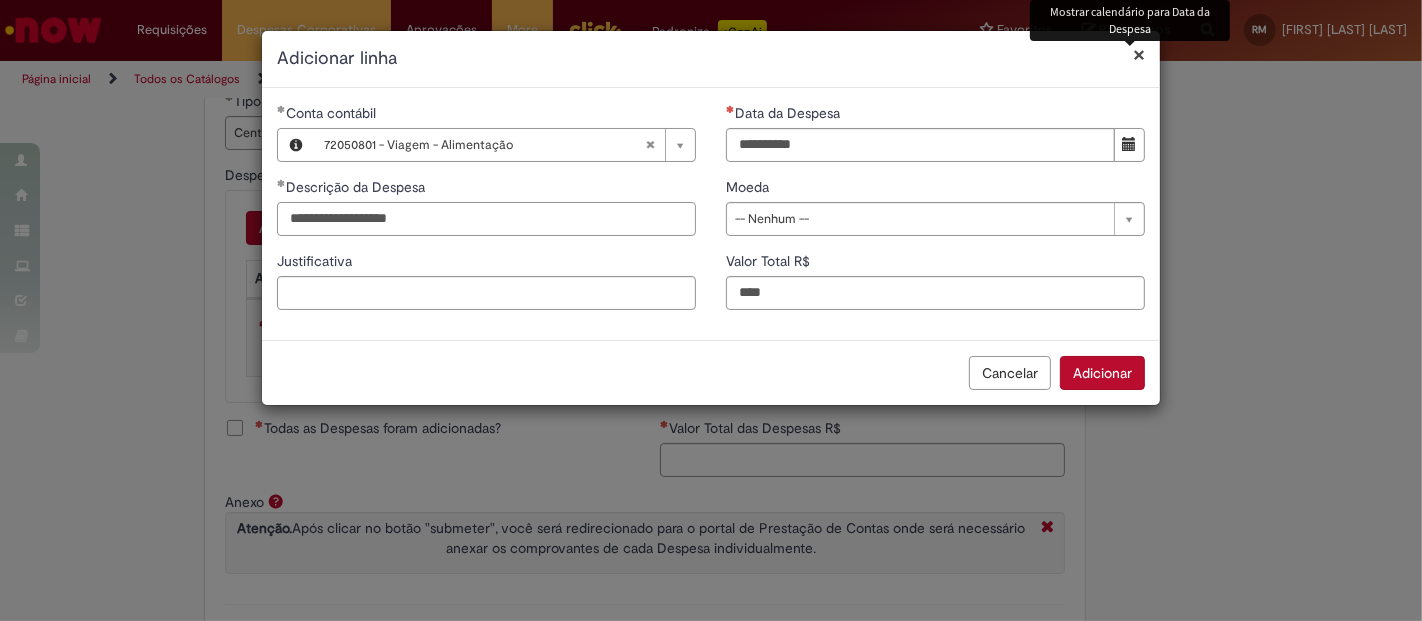 type on "**********" 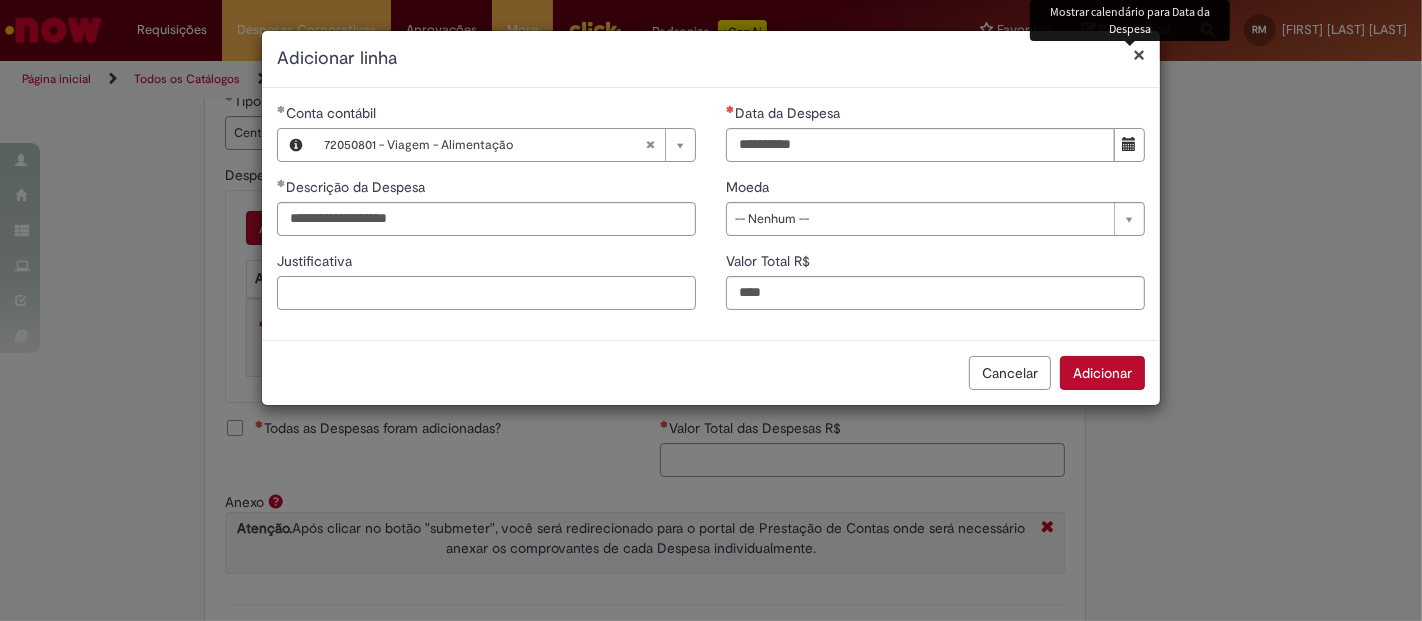 click on "Justificativa" at bounding box center [486, 293] 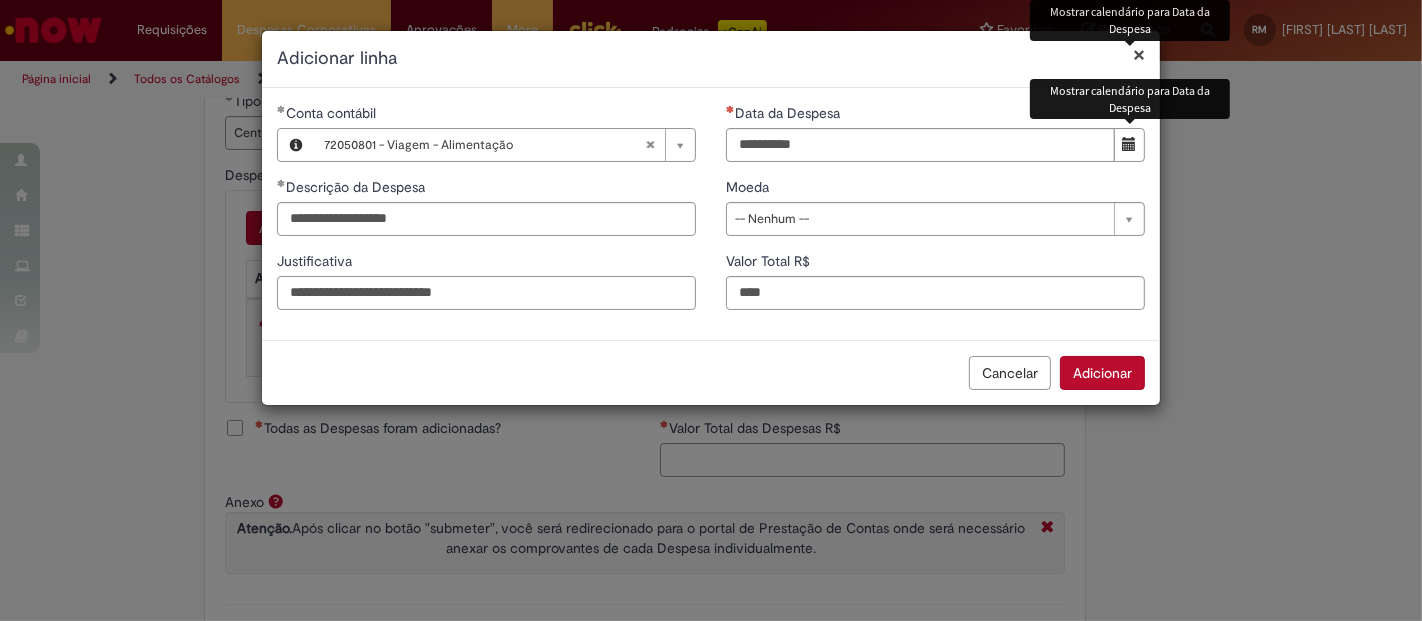 type on "**********" 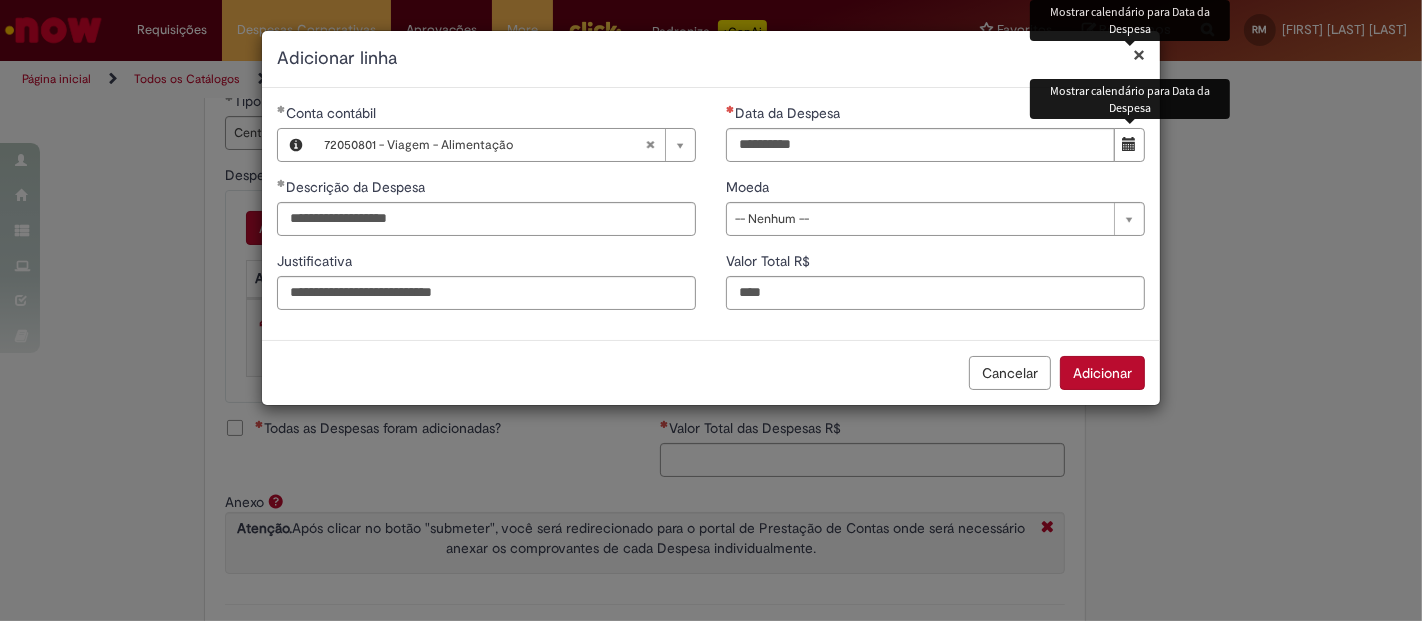 click at bounding box center (1130, 144) 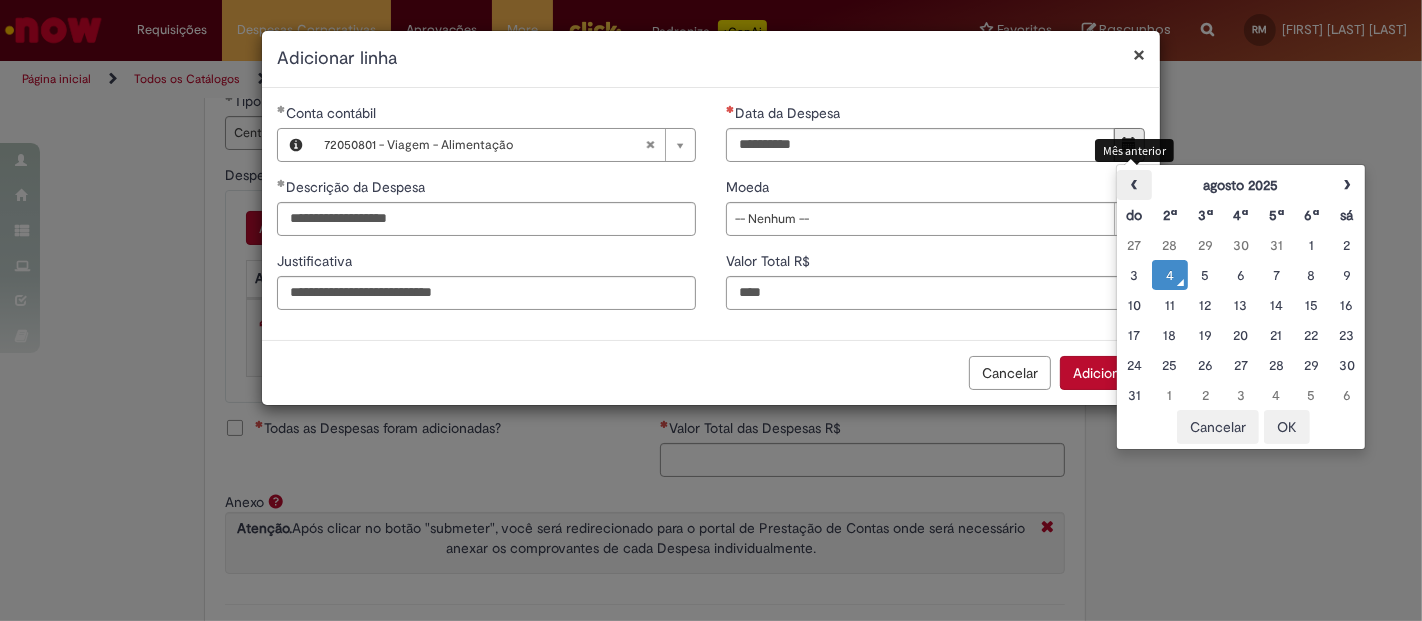 click on "‹" at bounding box center (1134, 185) 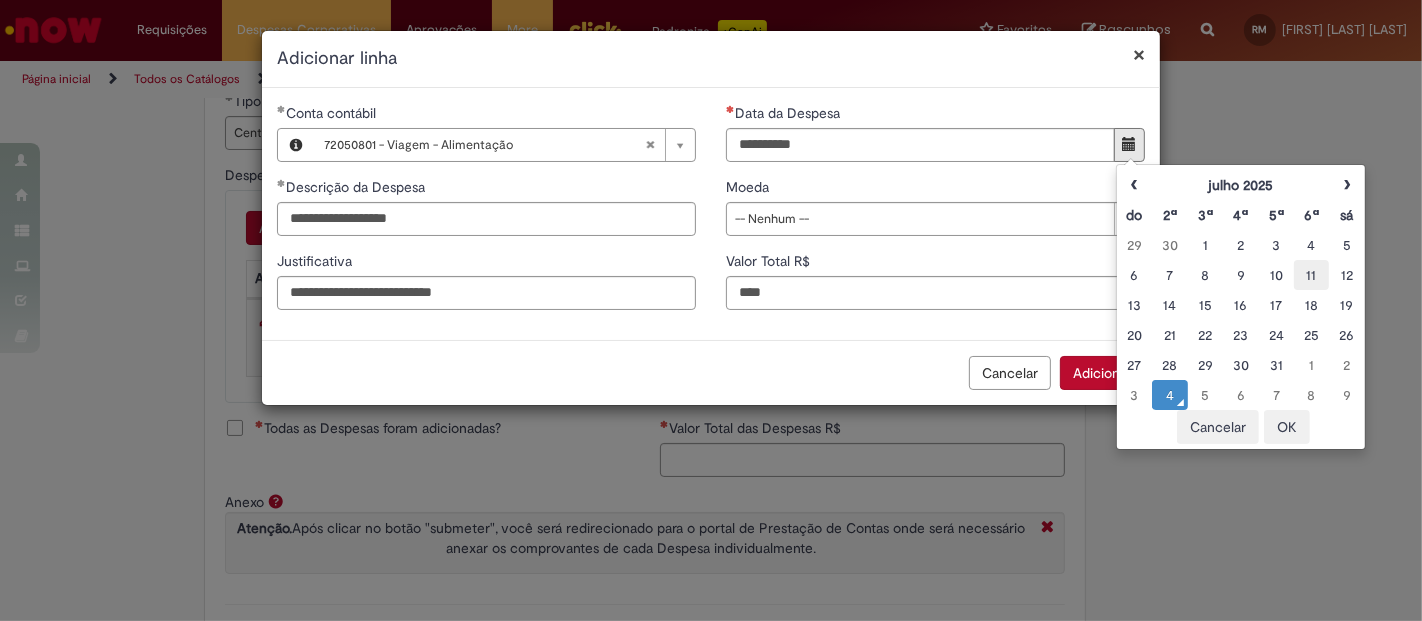 click on "11" at bounding box center (1311, 275) 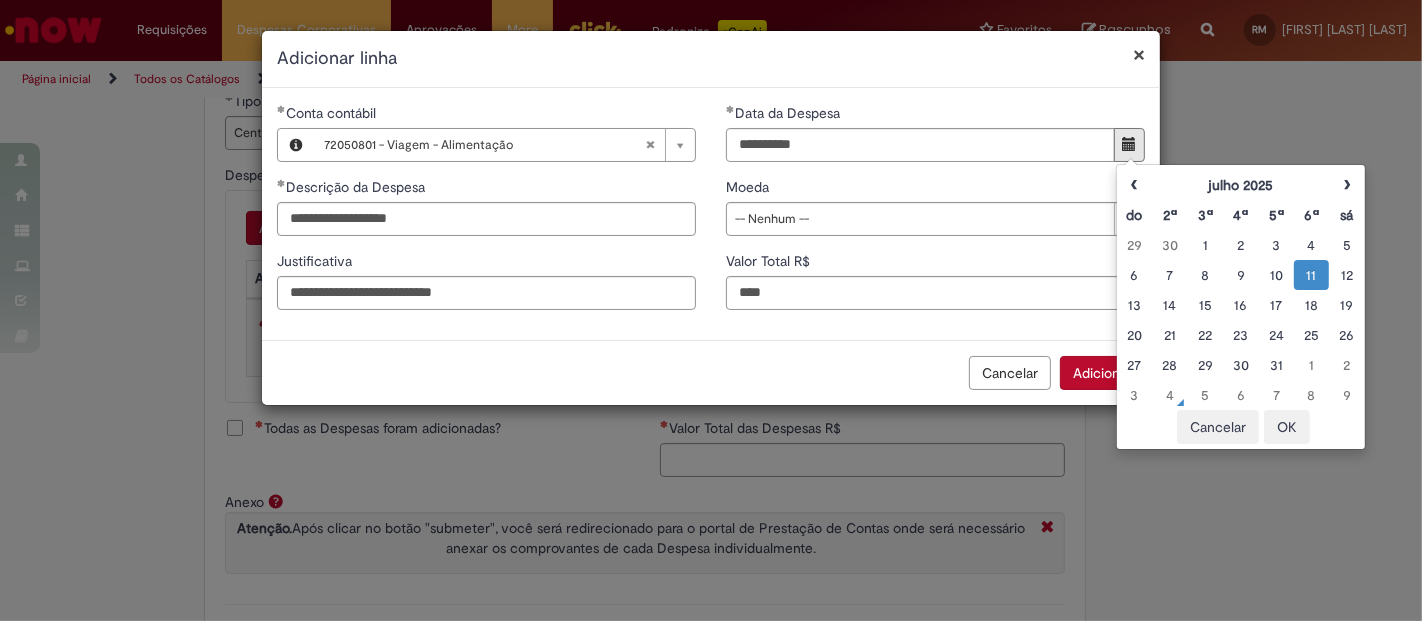 click on "OK" at bounding box center (1287, 427) 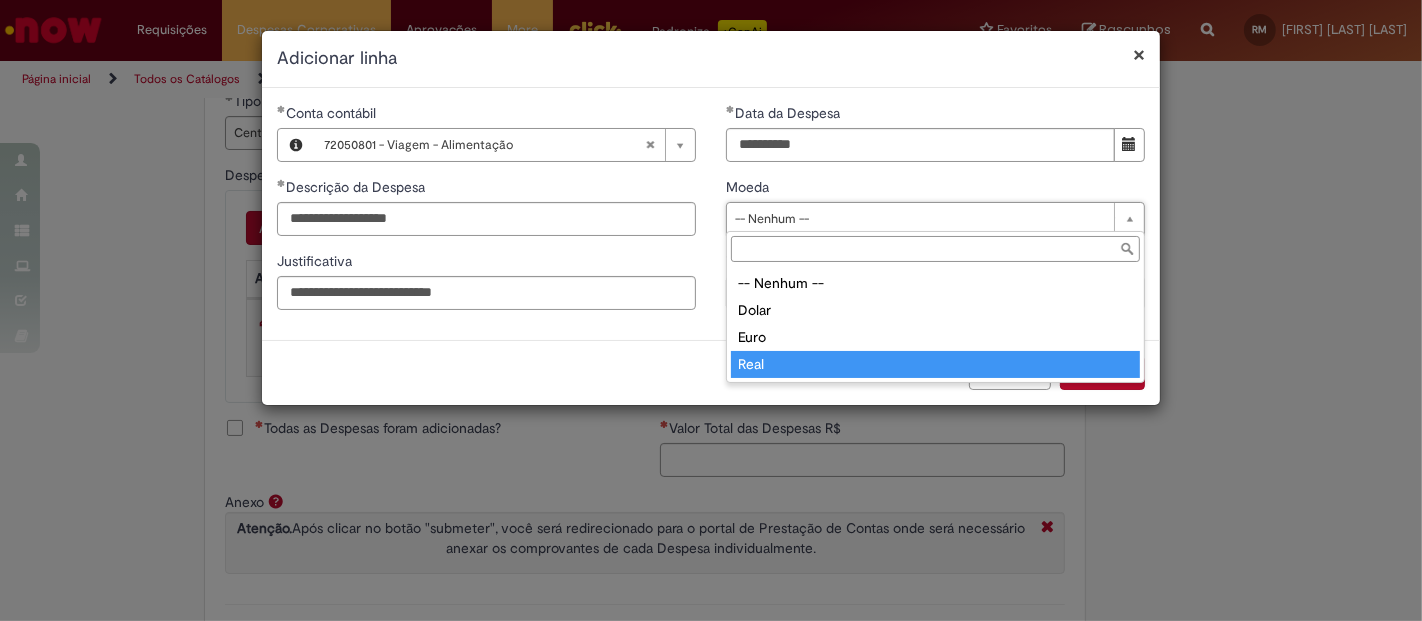 type on "****" 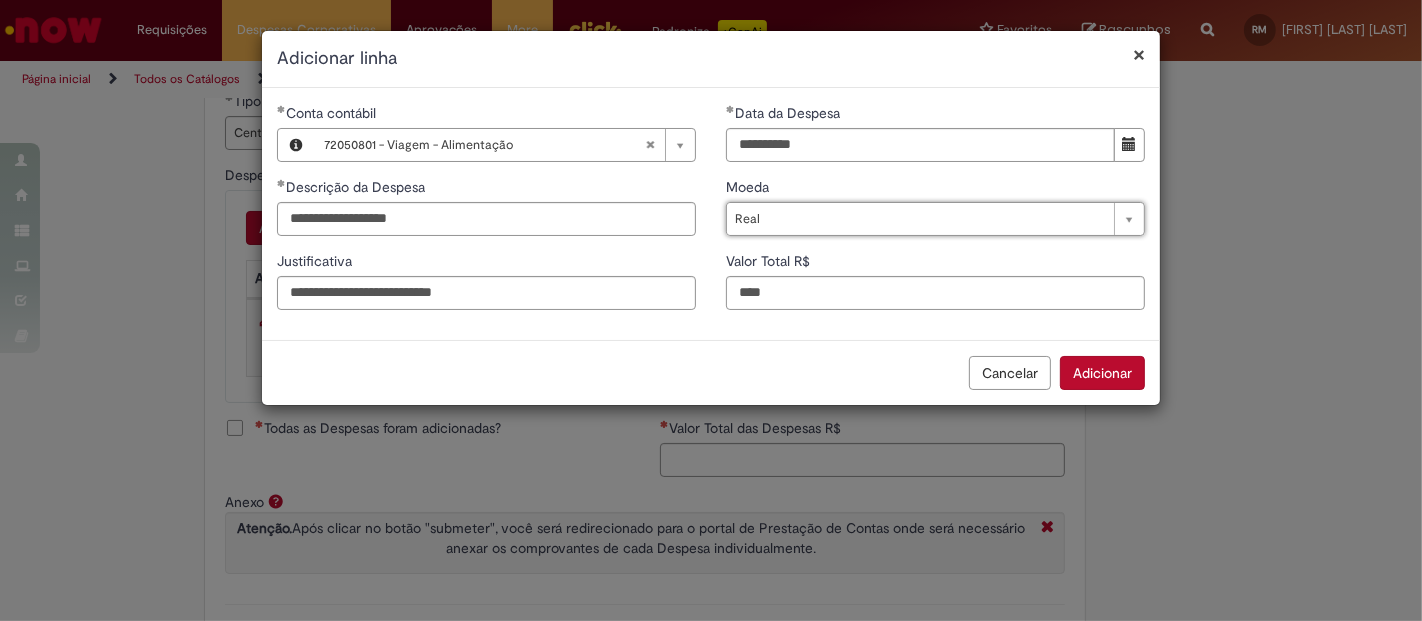 click on "Adicionar" at bounding box center [1102, 373] 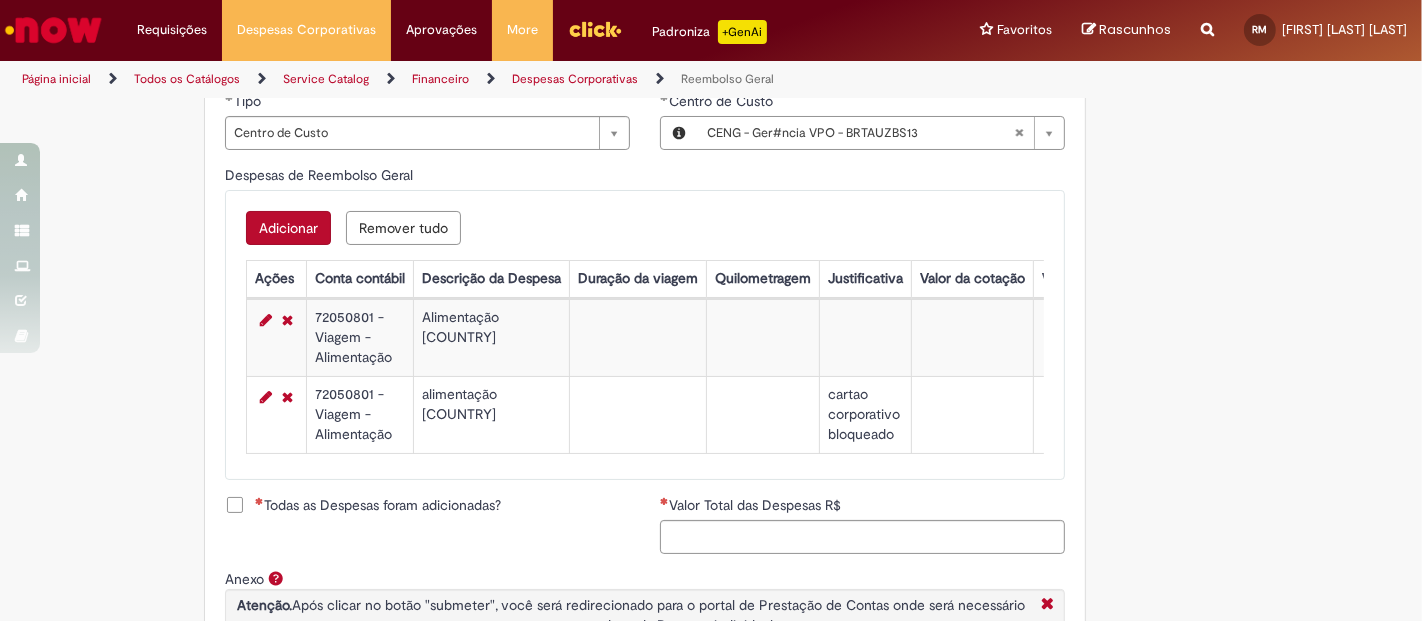 click at bounding box center [865, 337] 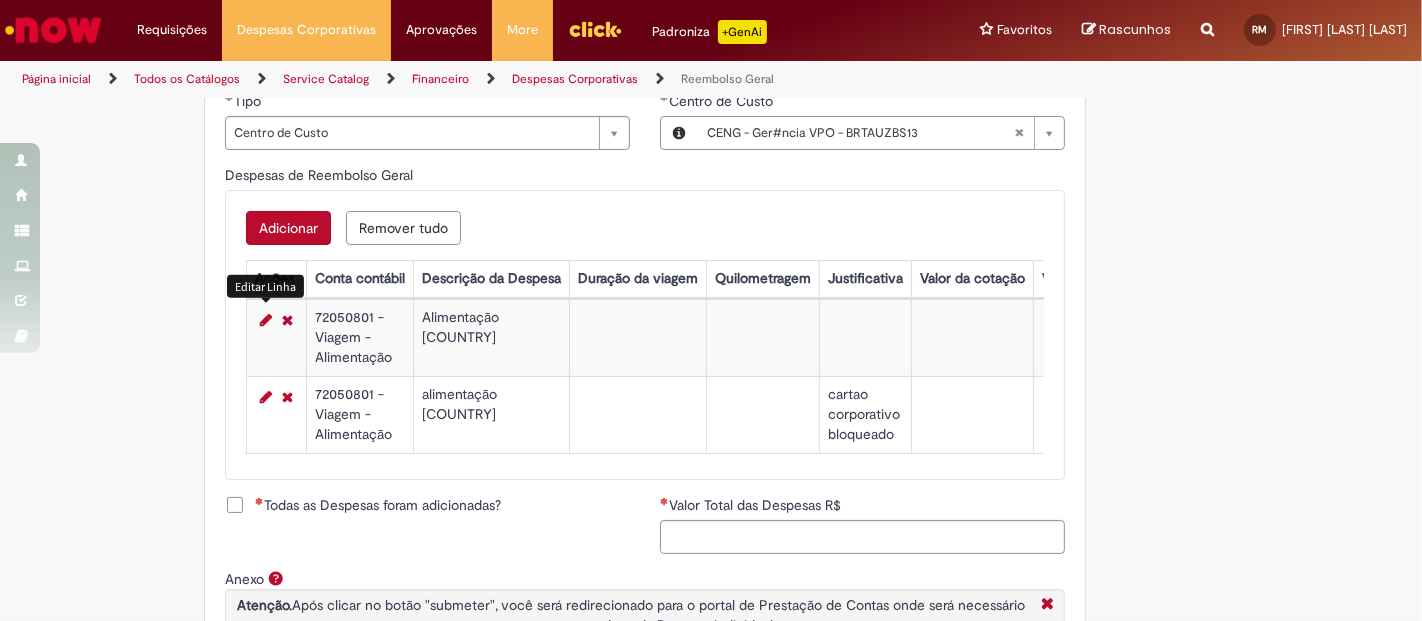 click at bounding box center (266, 320) 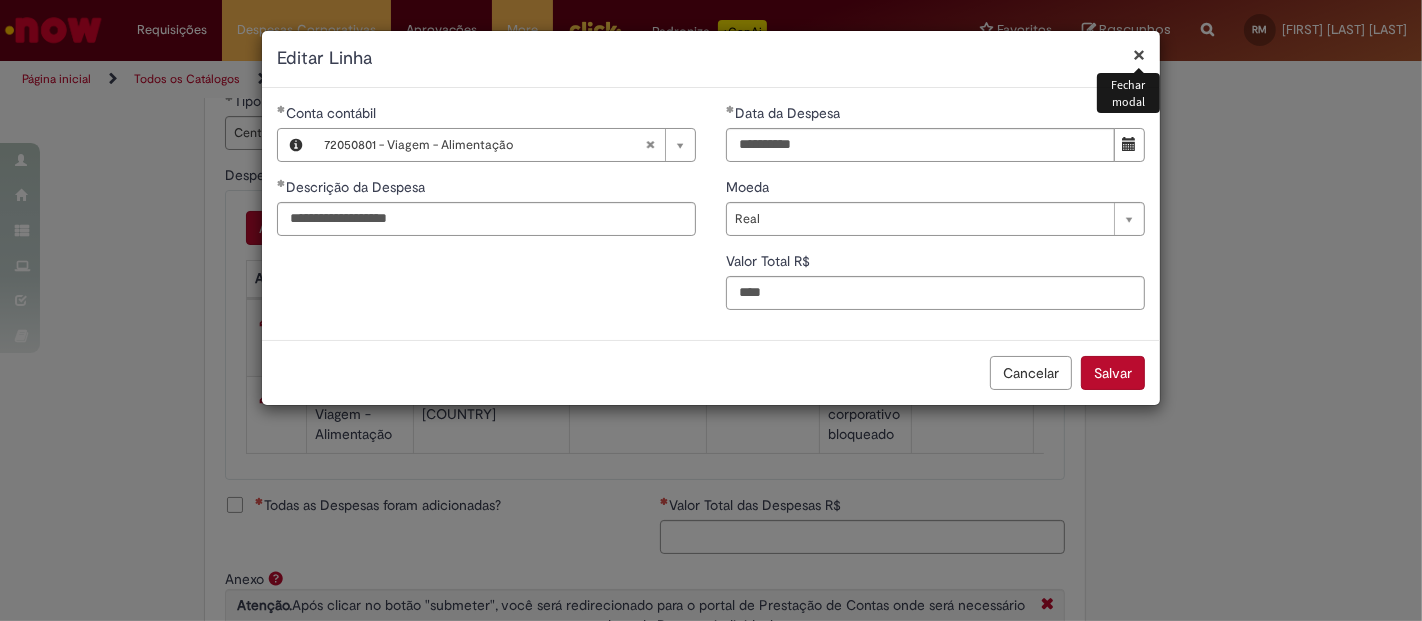 click on "× Fechar modal
Editar Linha" at bounding box center (711, 59) 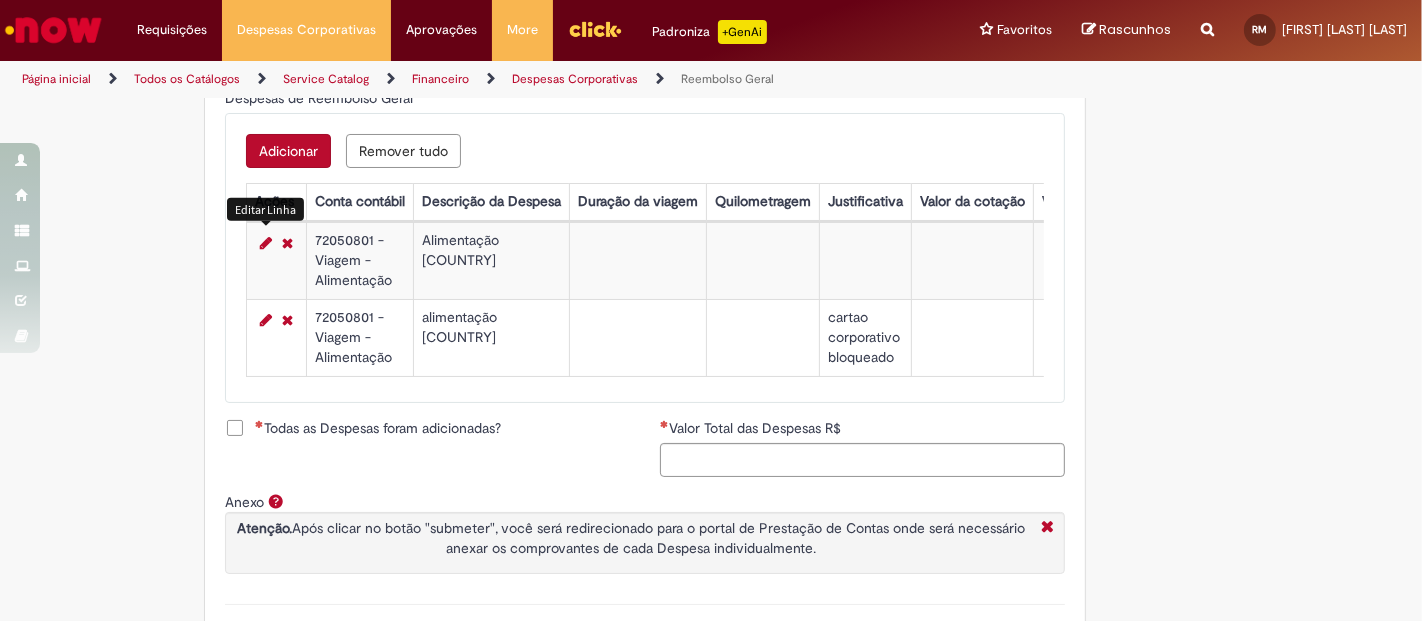 scroll, scrollTop: 888, scrollLeft: 0, axis: vertical 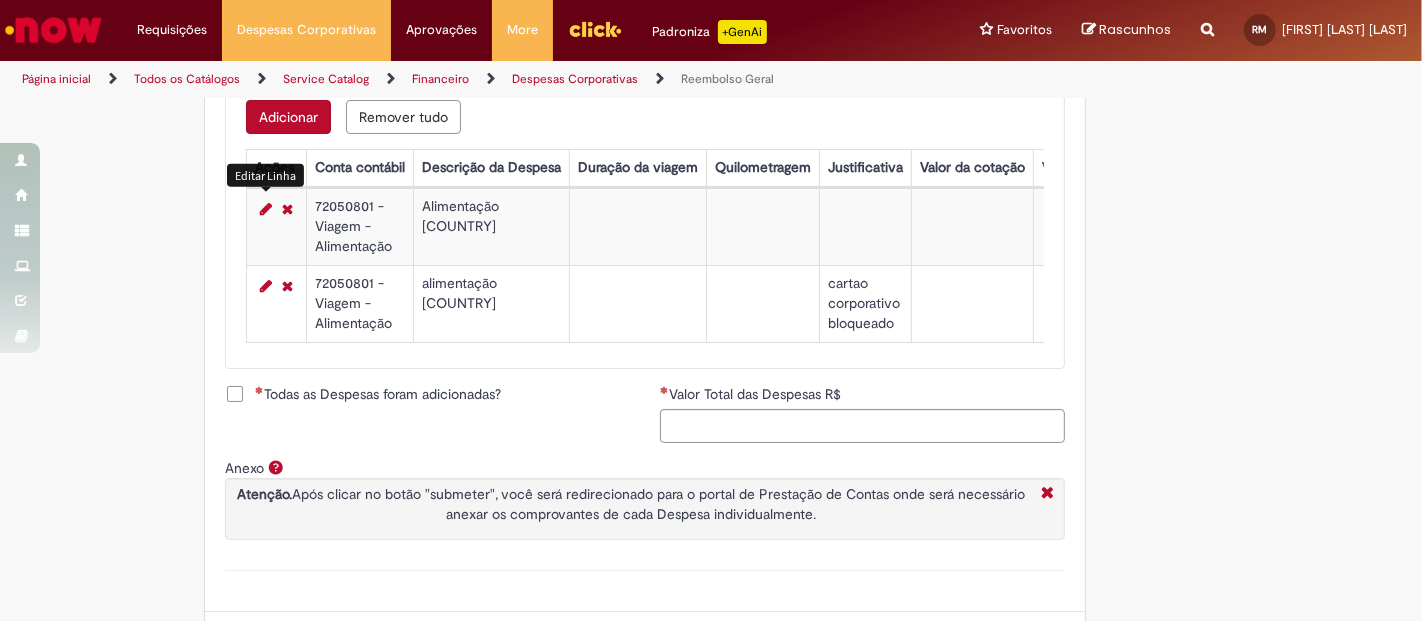 drag, startPoint x: 227, startPoint y: 401, endPoint x: 302, endPoint y: 404, distance: 75.059975 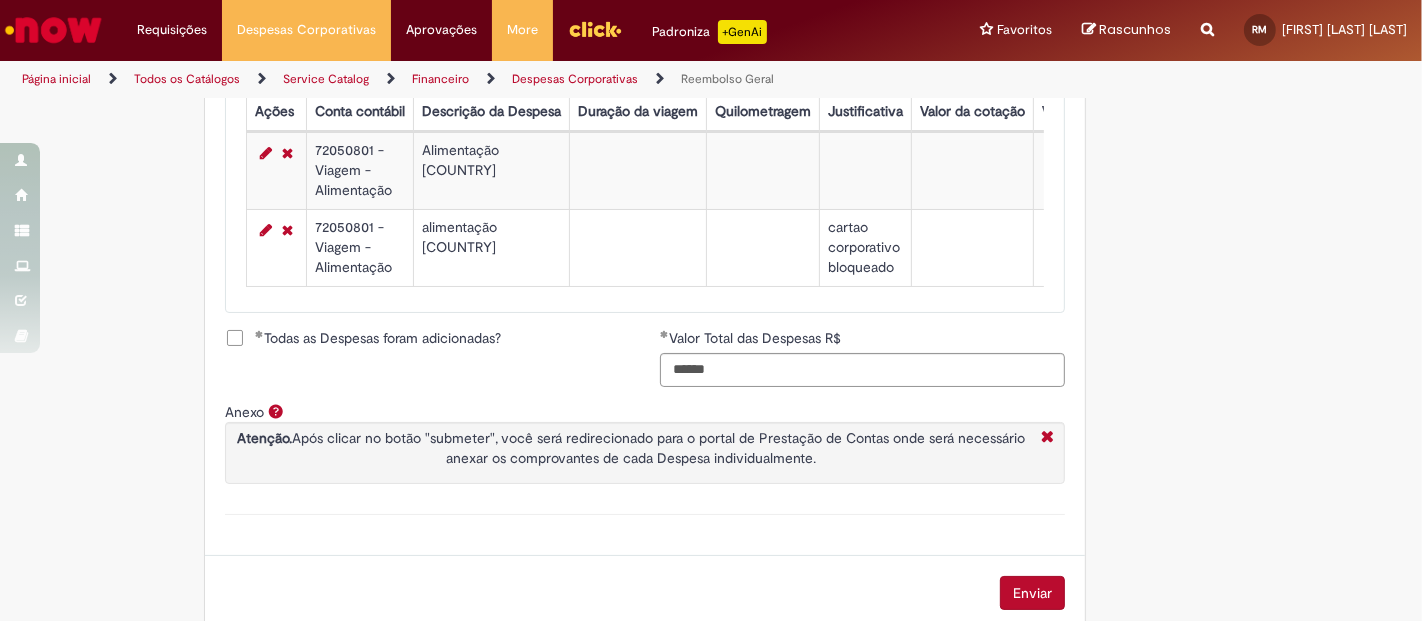 scroll, scrollTop: 985, scrollLeft: 0, axis: vertical 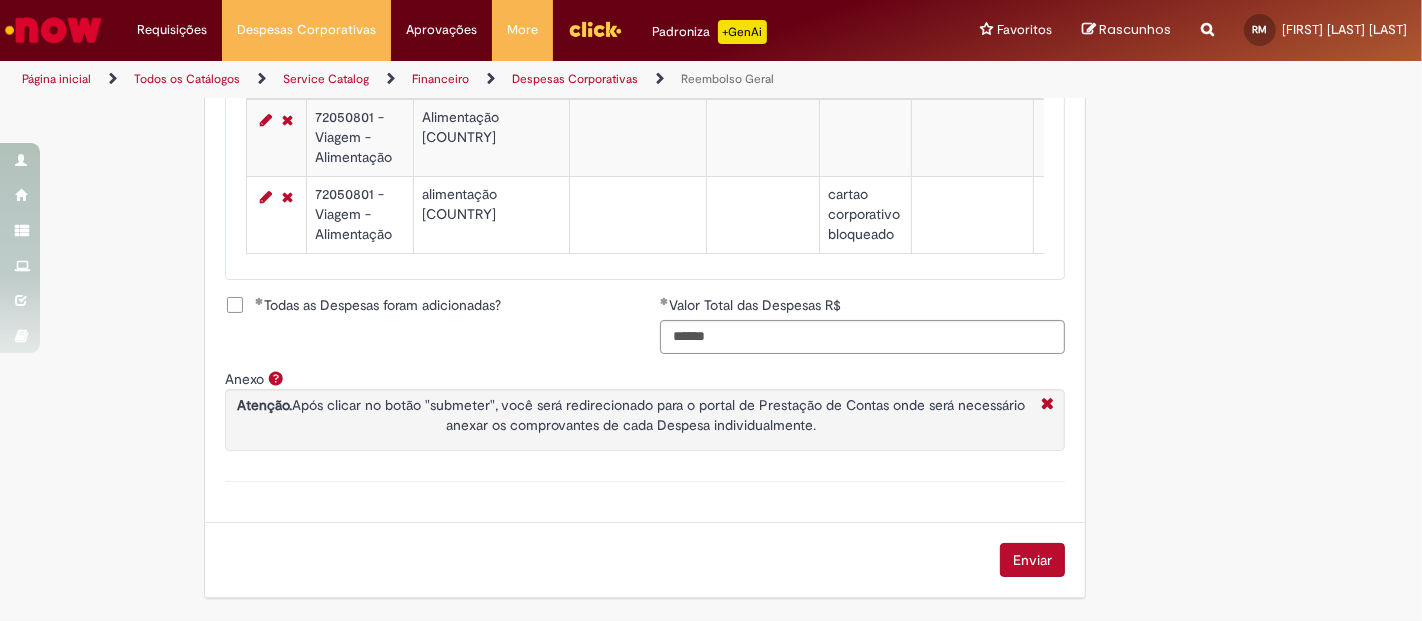 click on "Enviar" at bounding box center (1032, 560) 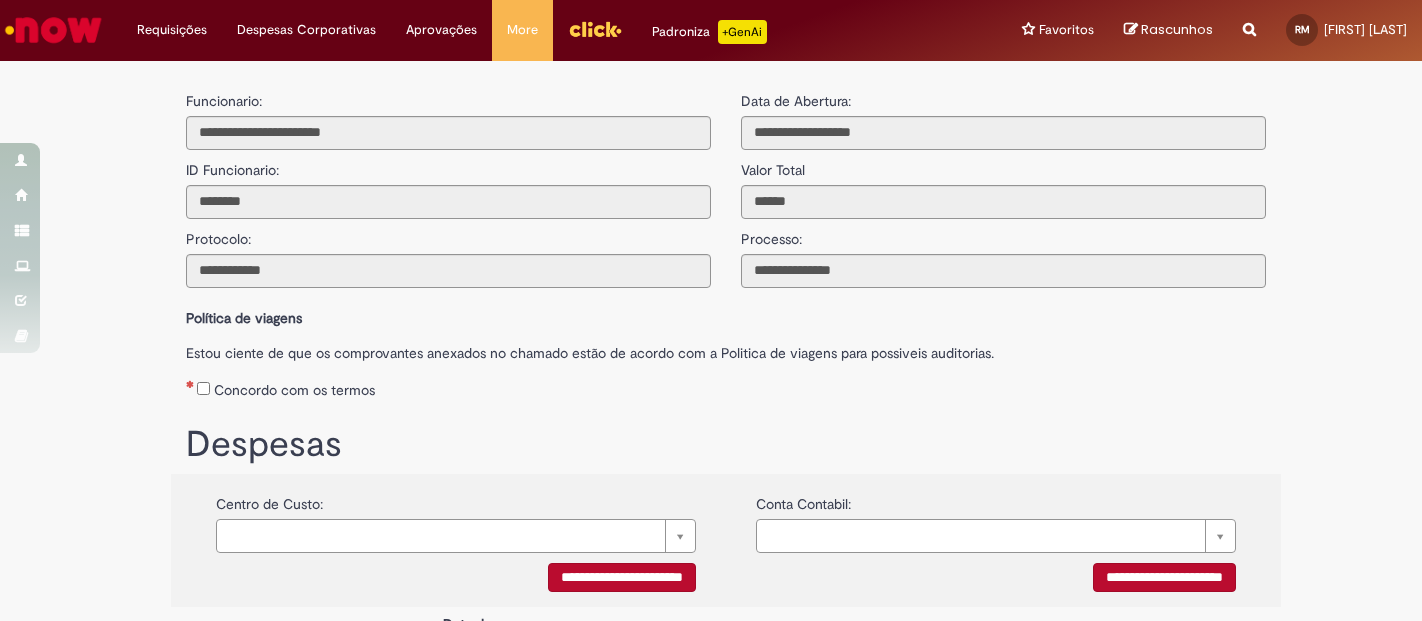 scroll, scrollTop: 0, scrollLeft: 0, axis: both 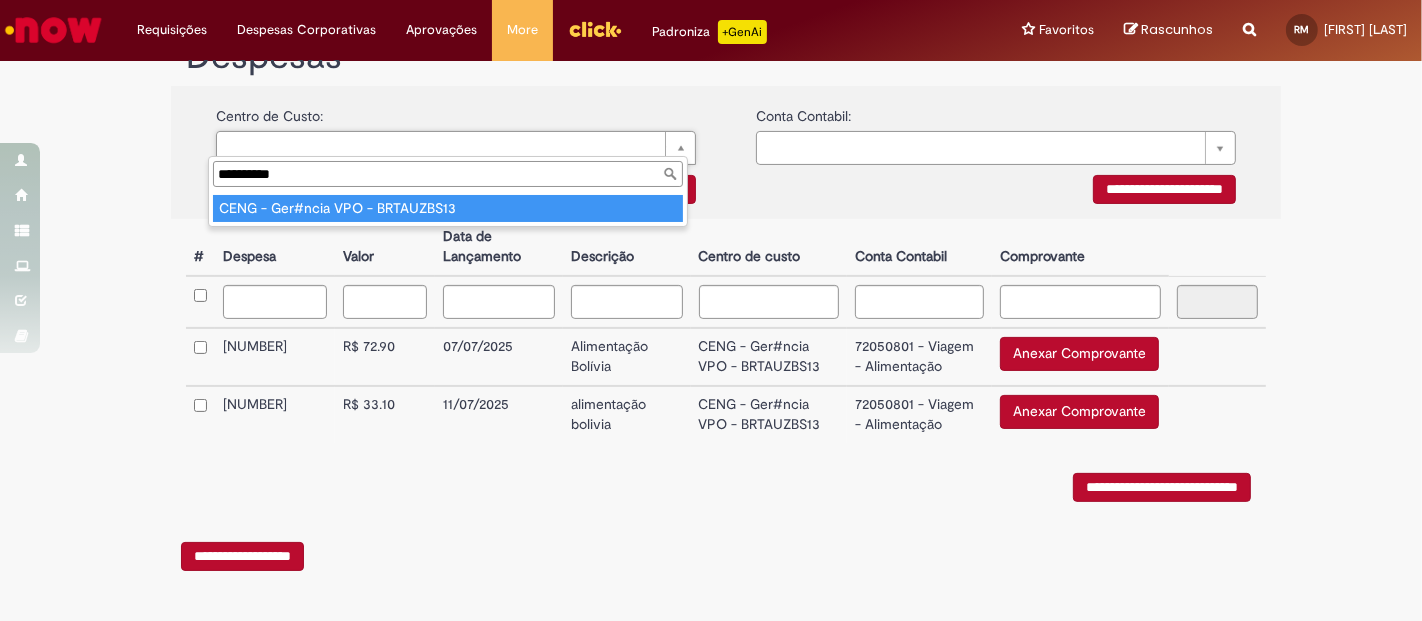 type on "**********" 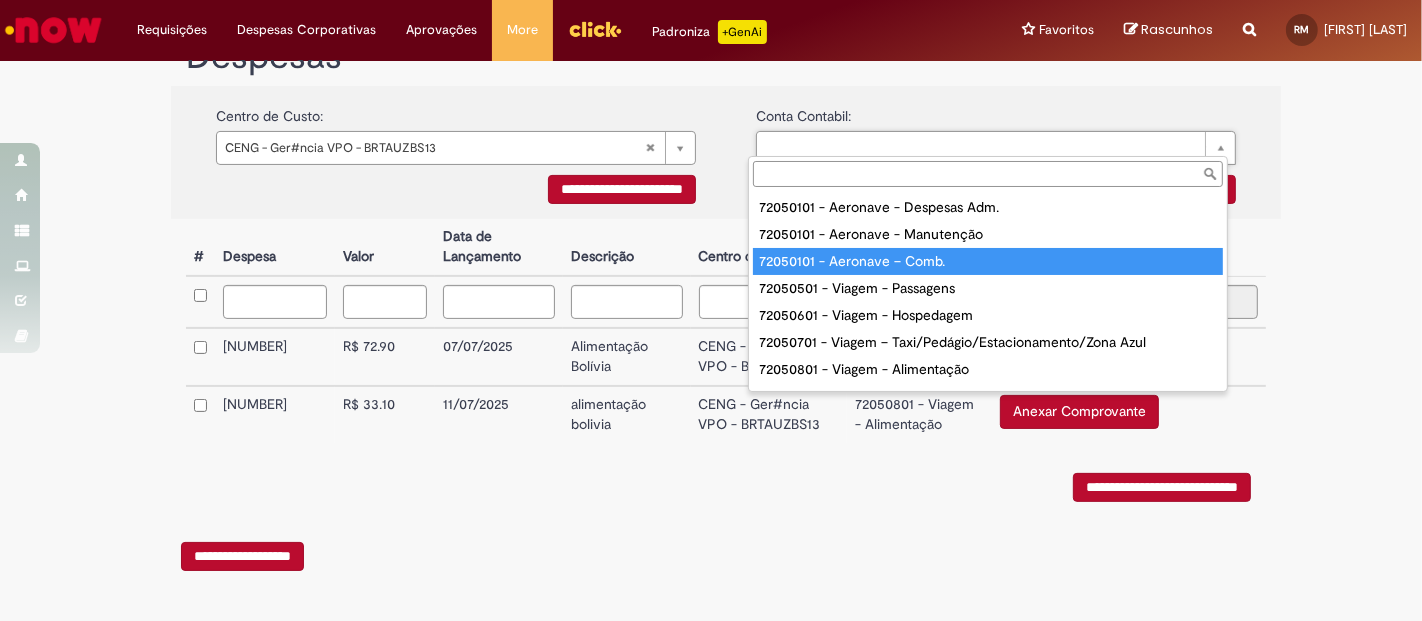 scroll, scrollTop: 666, scrollLeft: 0, axis: vertical 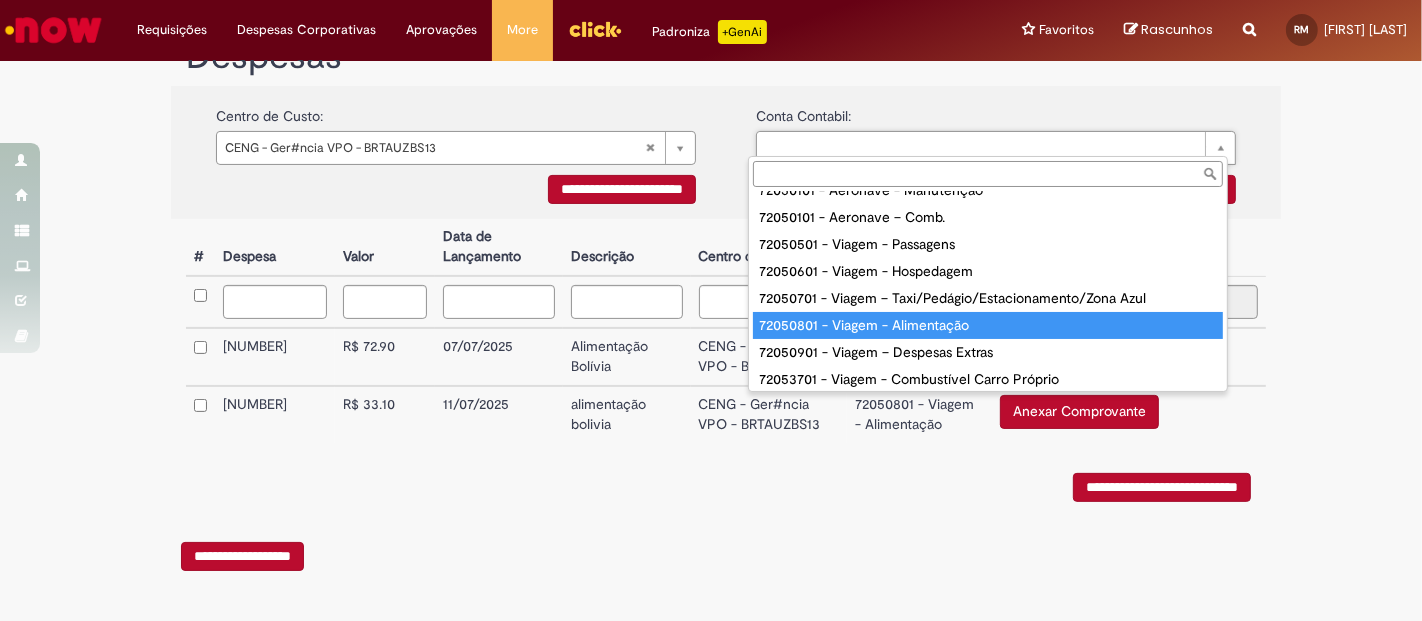 type on "**********" 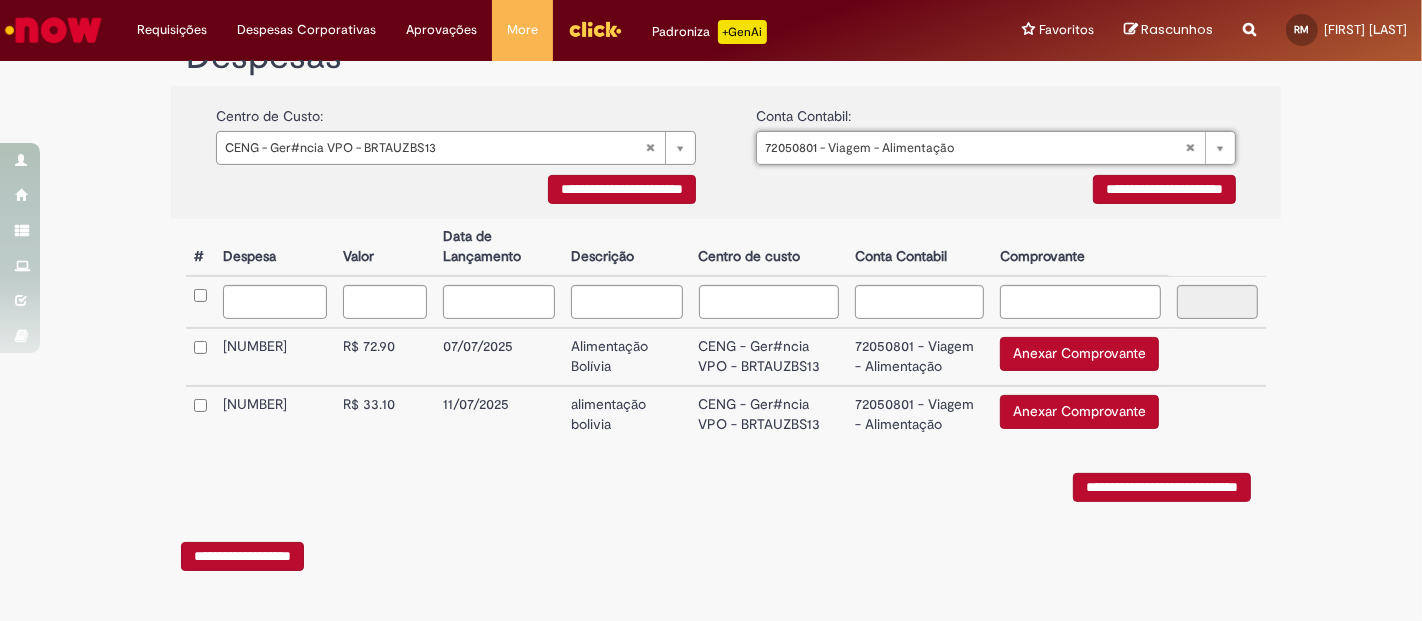 click on "**********" at bounding box center [1164, 189] 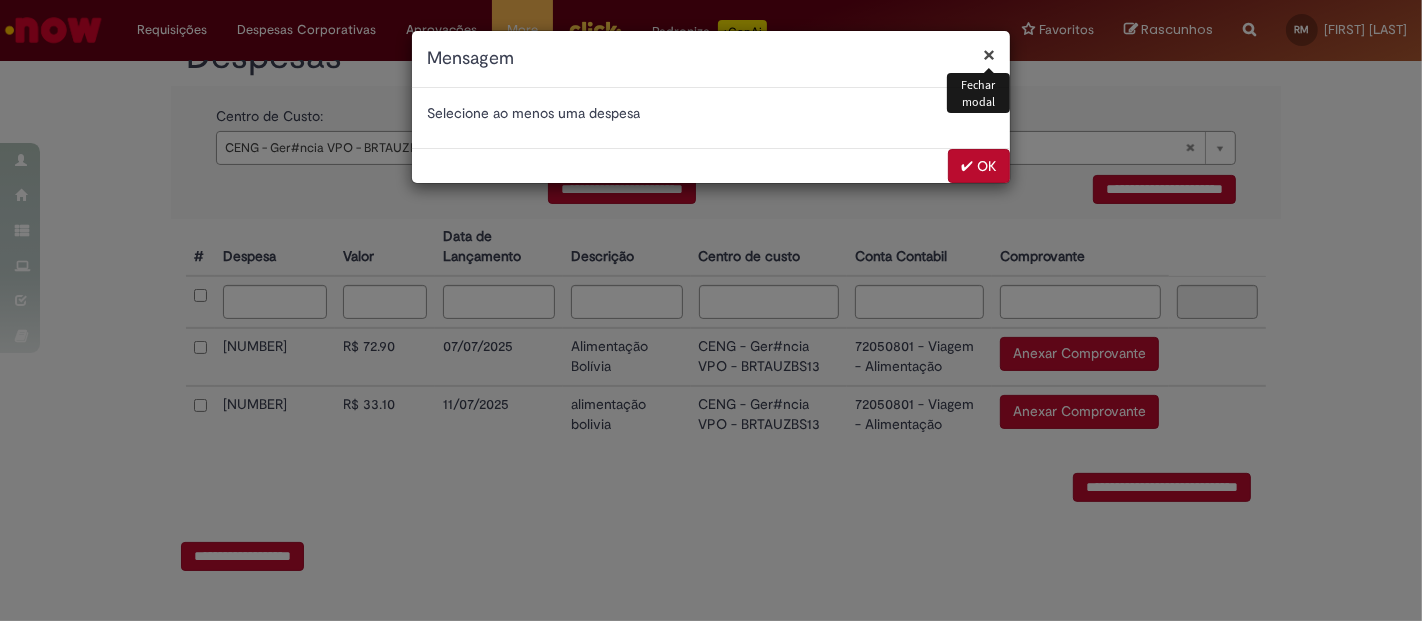 drag, startPoint x: 988, startPoint y: 161, endPoint x: 892, endPoint y: 197, distance: 102.528046 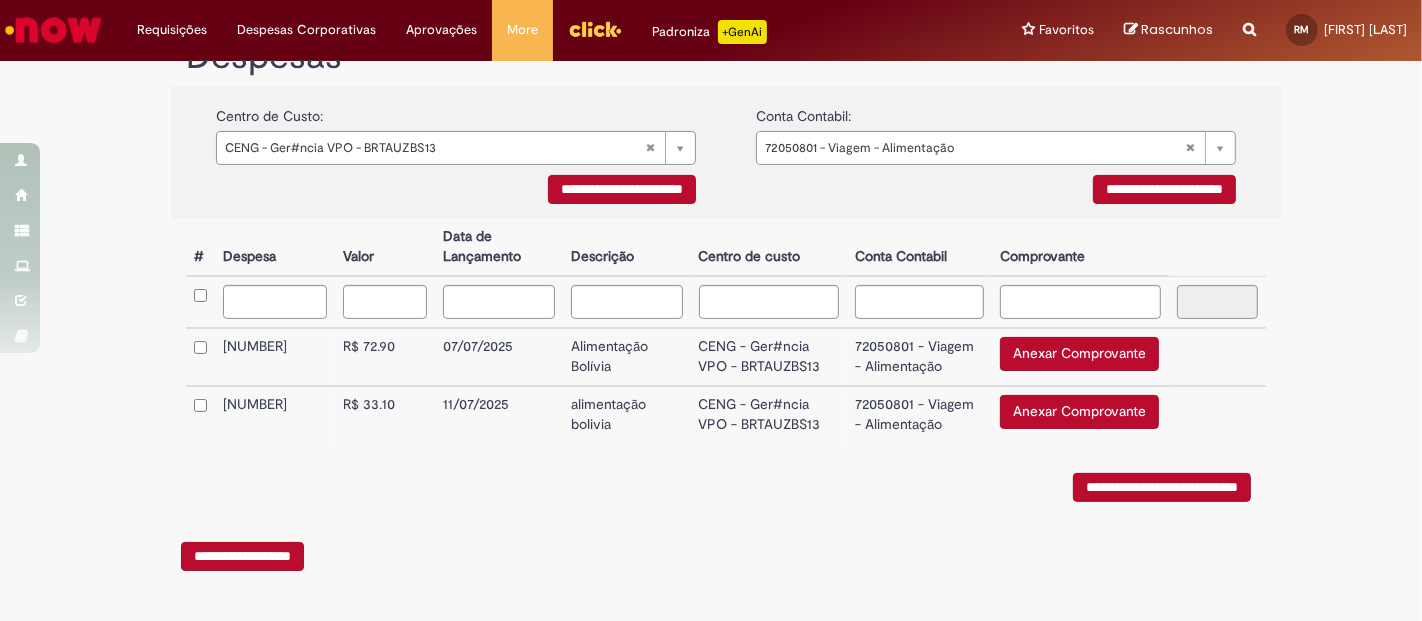 click on "**********" at bounding box center [1164, 189] 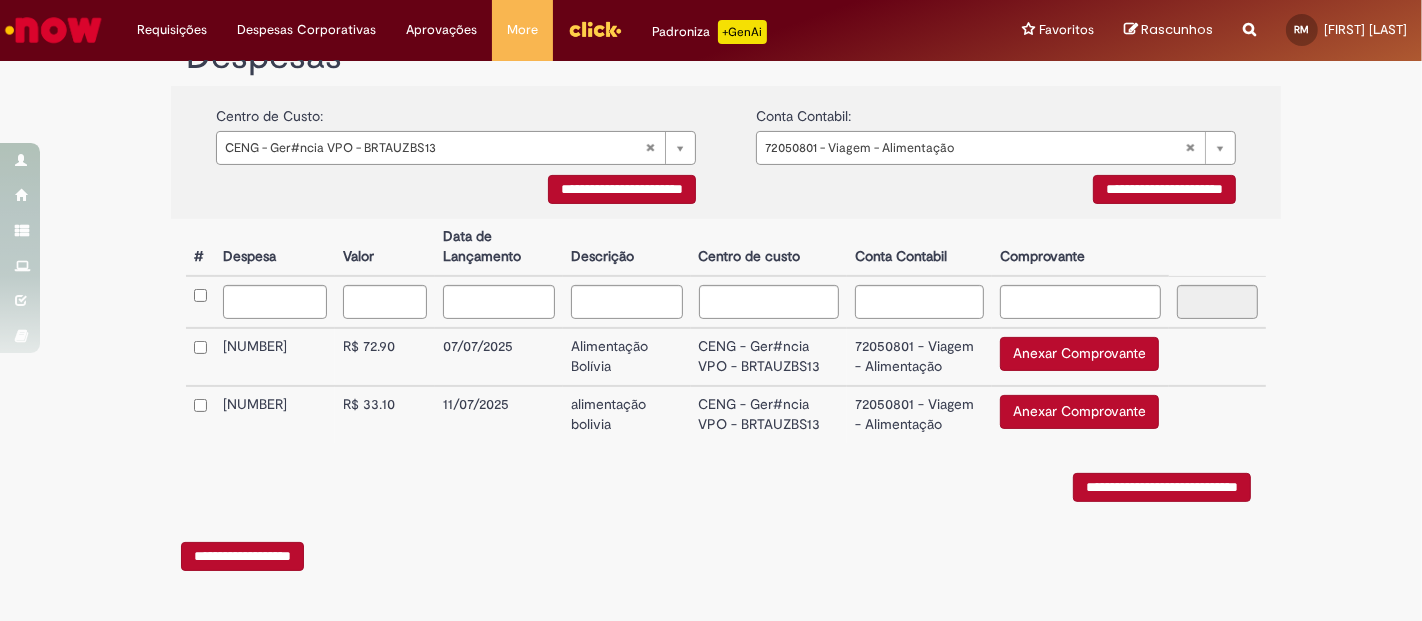 click on "**********" at bounding box center [622, 189] 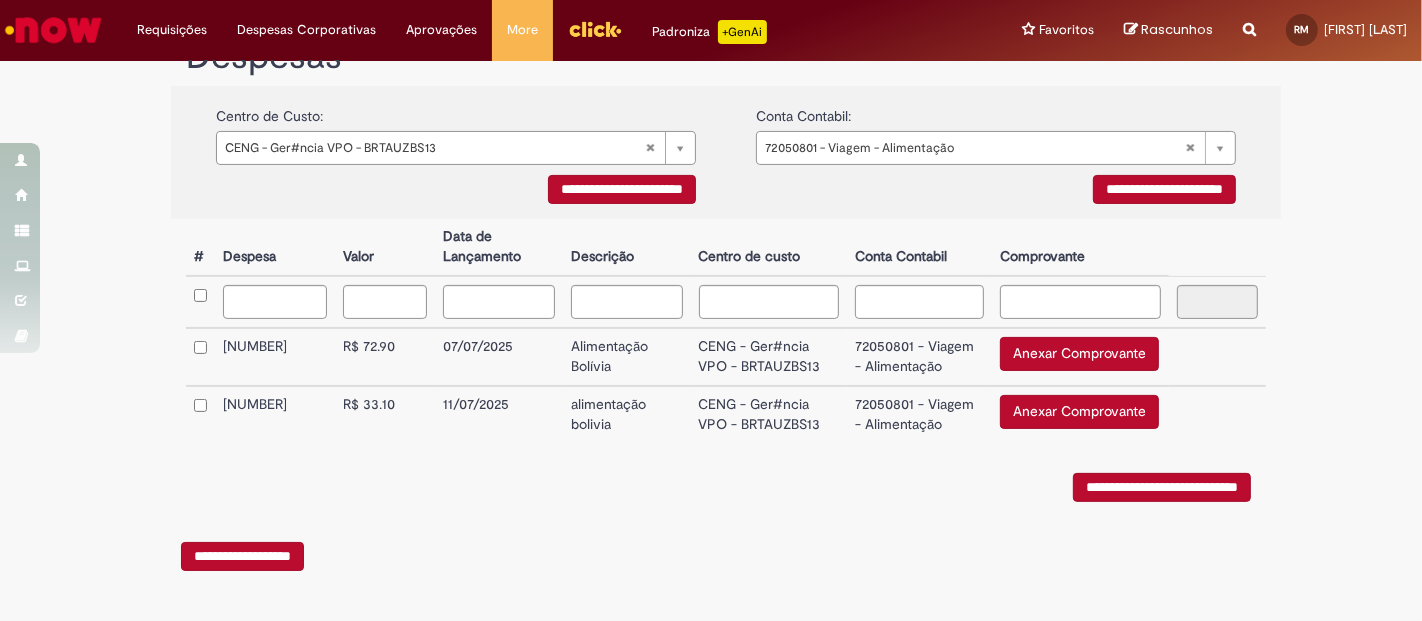 click on "Anexar Comprovante" at bounding box center [1079, 354] 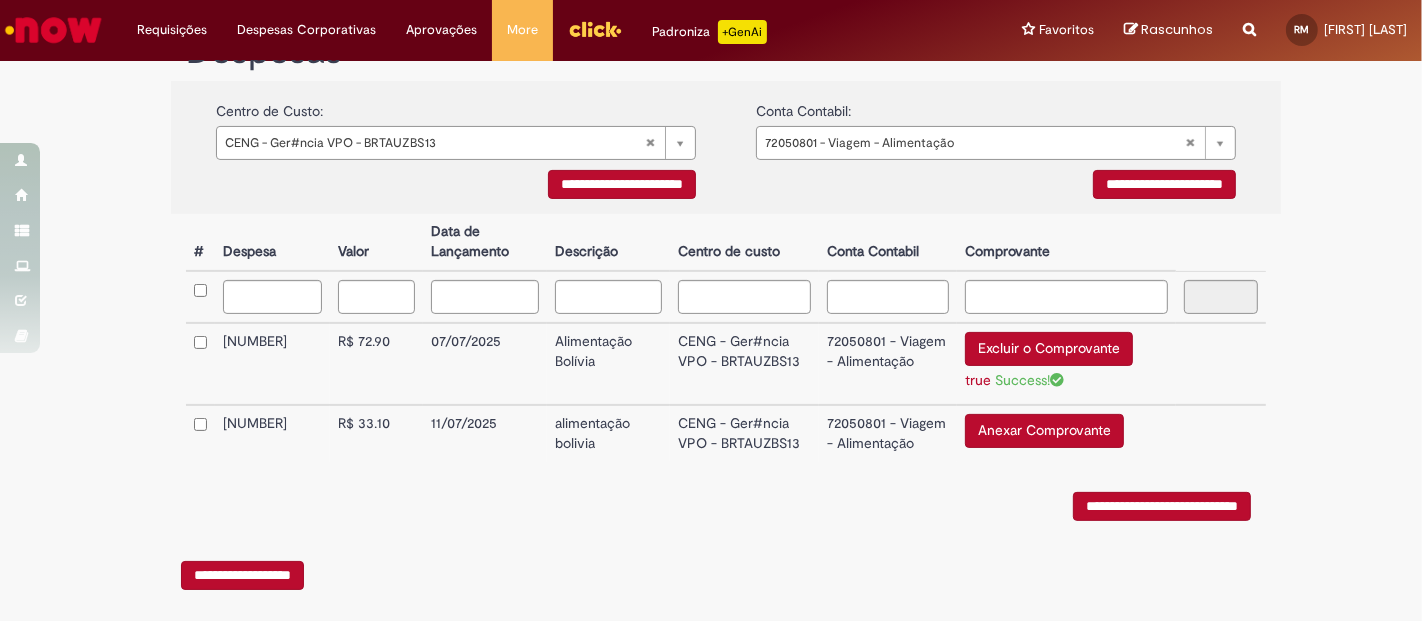 click on "Anexar Comprovante" at bounding box center (1044, 431) 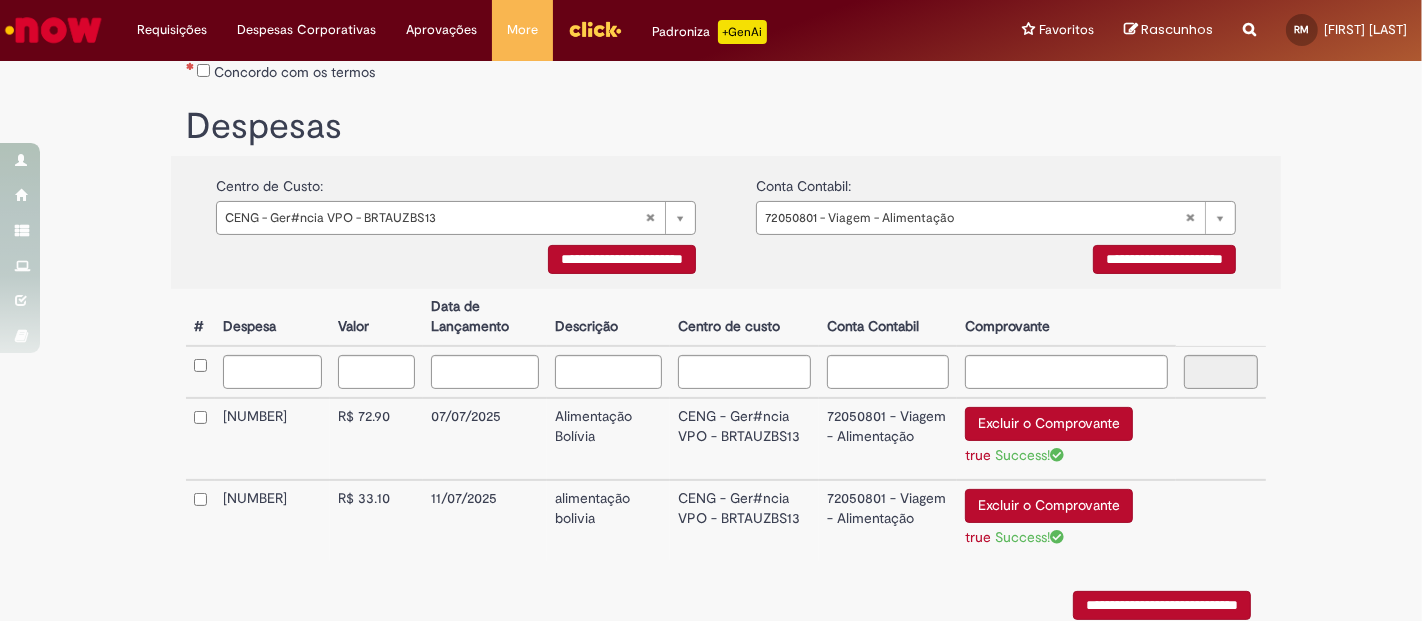 scroll, scrollTop: 440, scrollLeft: 0, axis: vertical 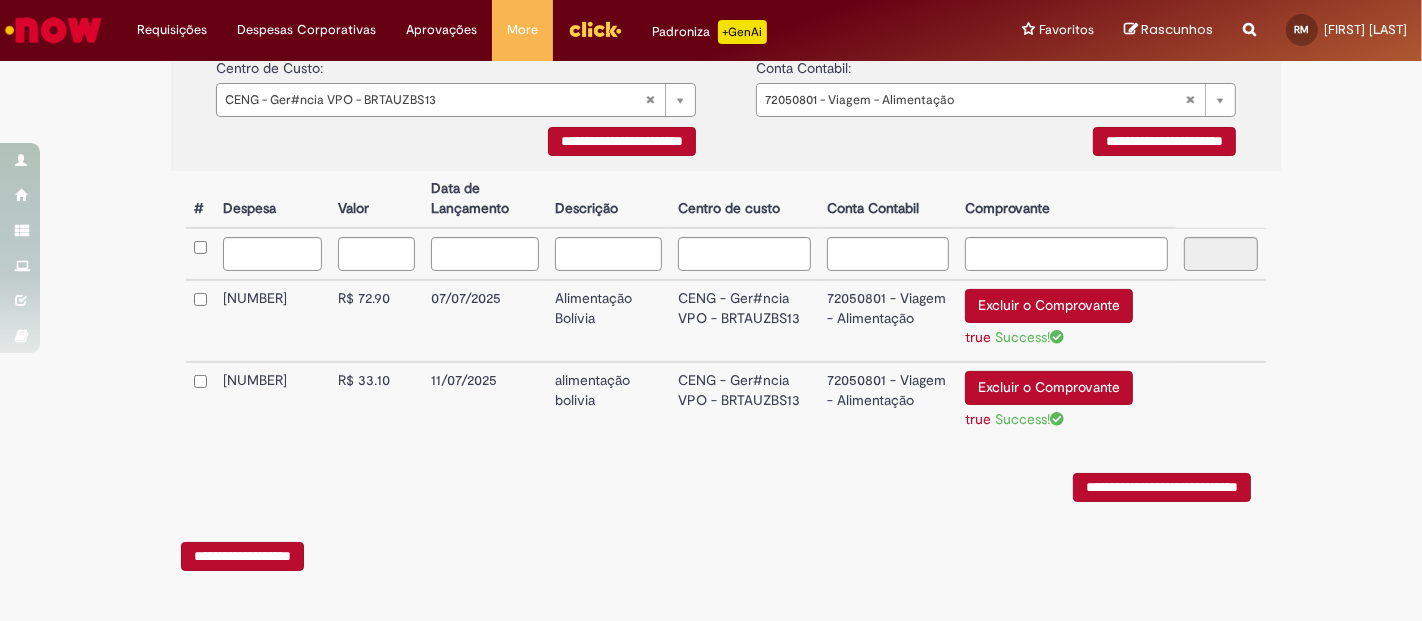 click on "**********" at bounding box center [1162, 487] 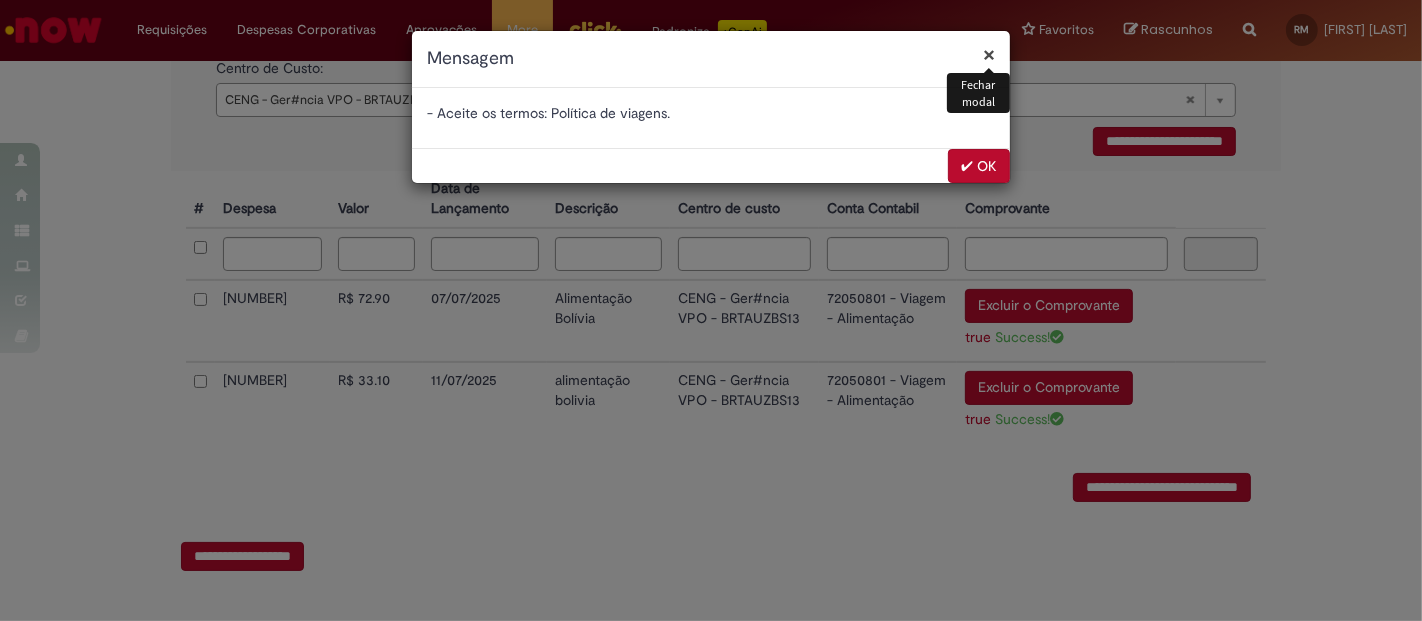 click on "✔ OK" at bounding box center (979, 166) 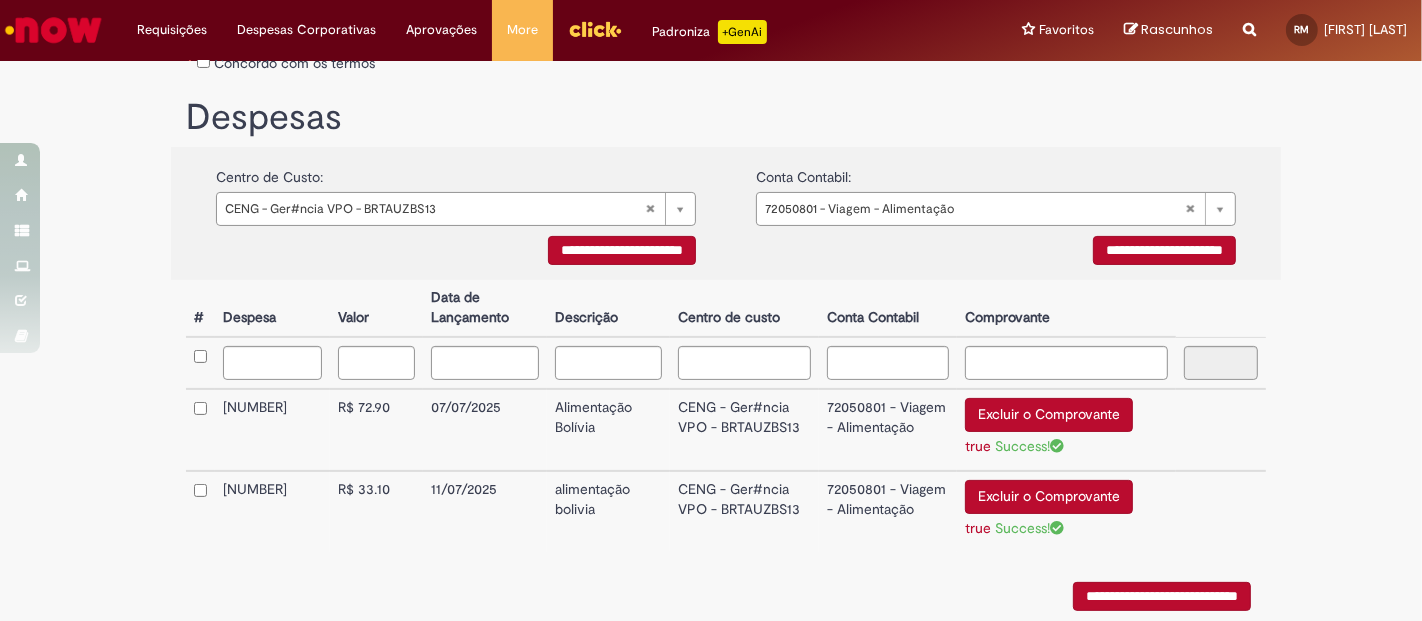 scroll, scrollTop: 217, scrollLeft: 0, axis: vertical 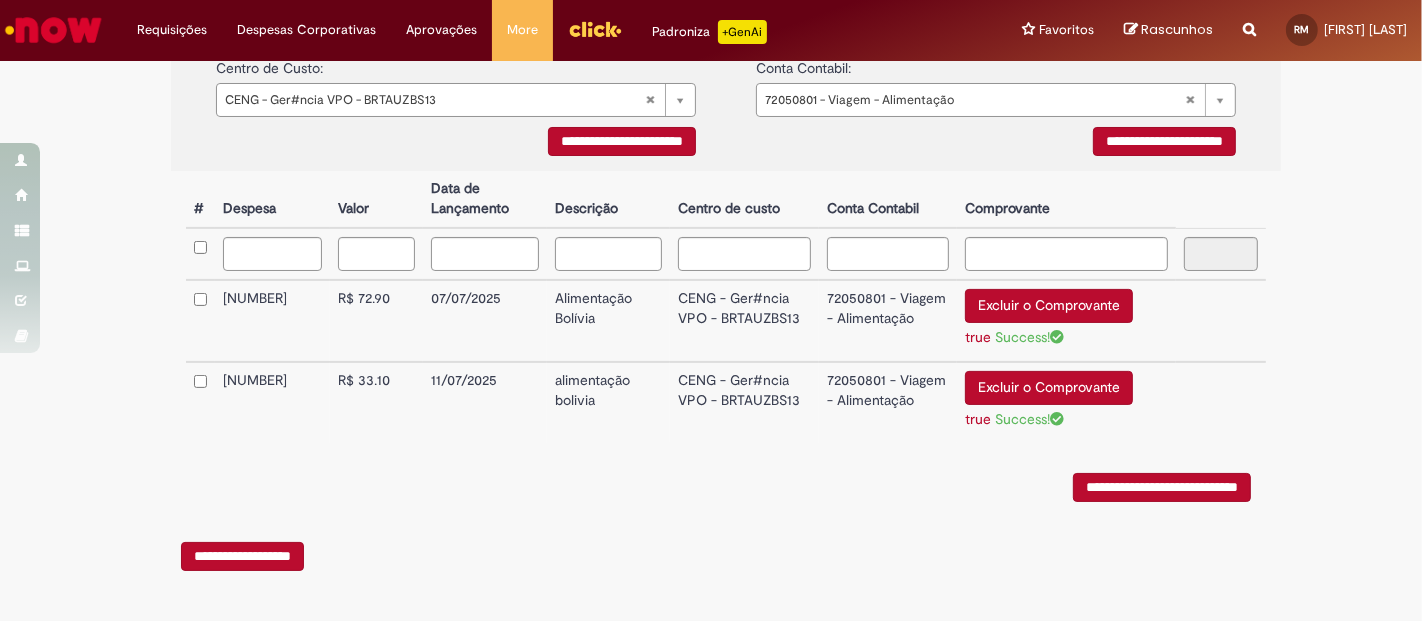 click on "**********" at bounding box center (1162, 487) 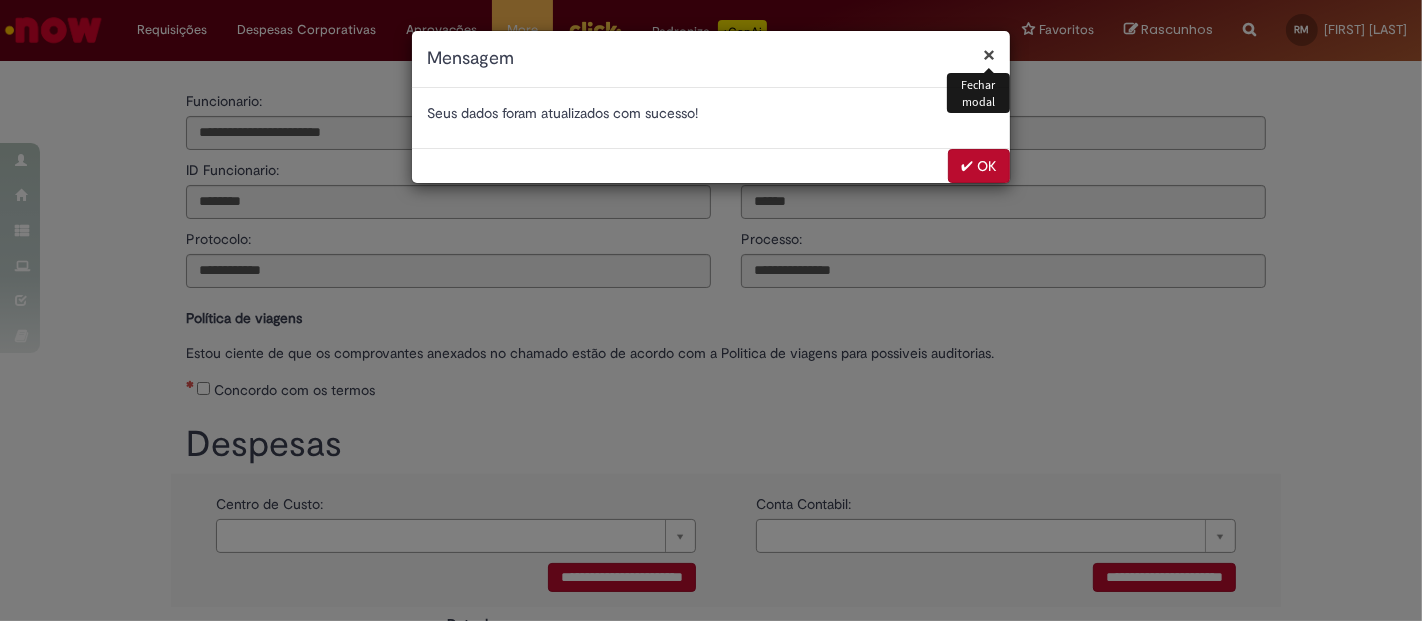 click on "✔ OK" at bounding box center (979, 166) 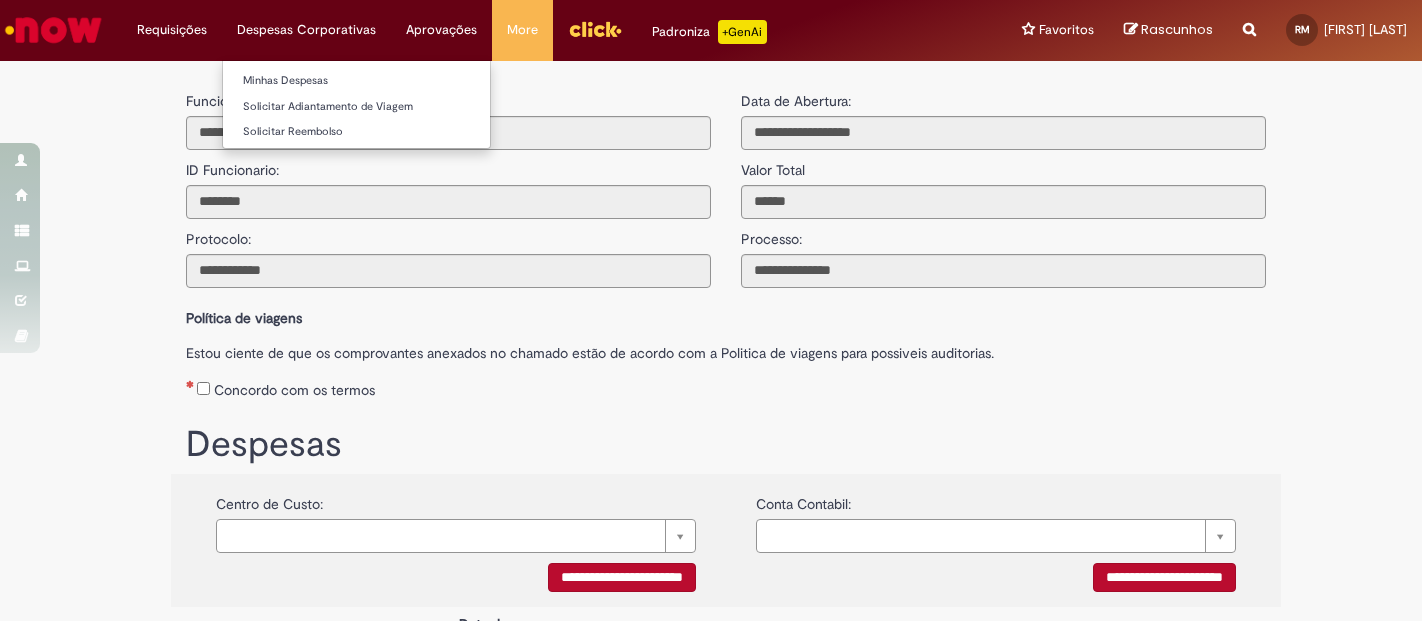 scroll, scrollTop: 0, scrollLeft: 0, axis: both 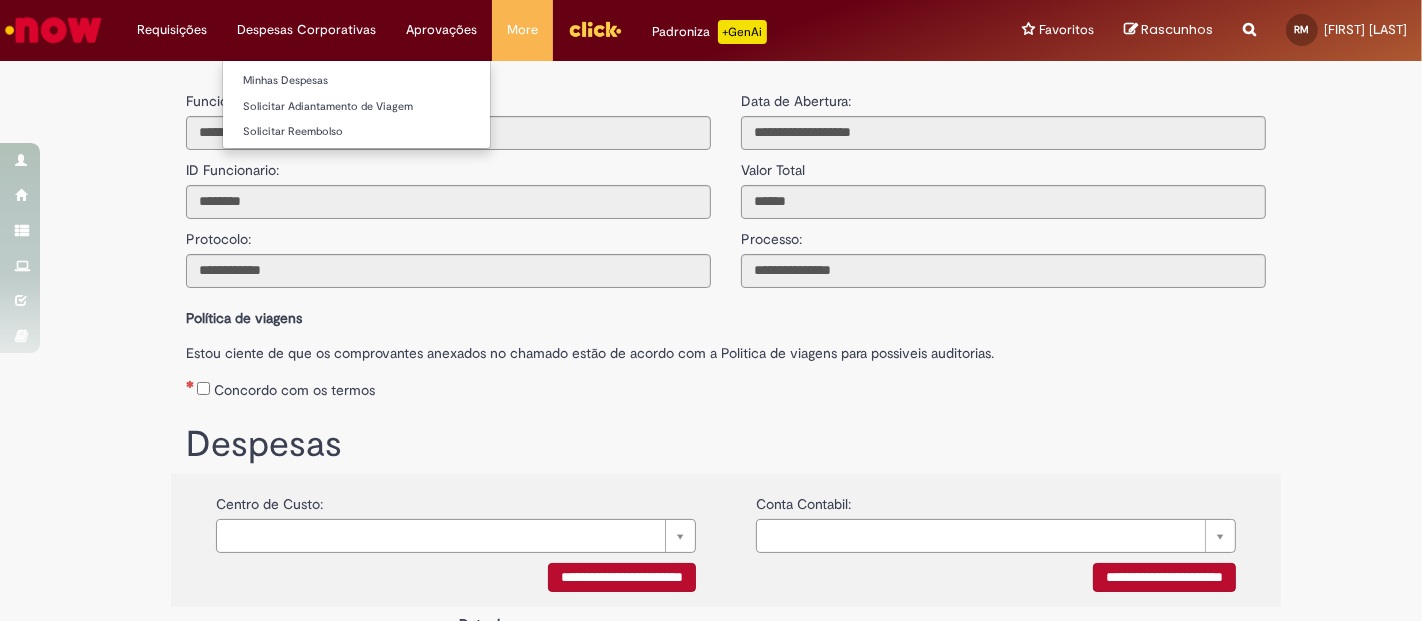 click on "Despesas Corporativas
Minhas Despesas
Solicitar Adiantamento de Viagem
Solicitar Reembolso" at bounding box center (172, 30) 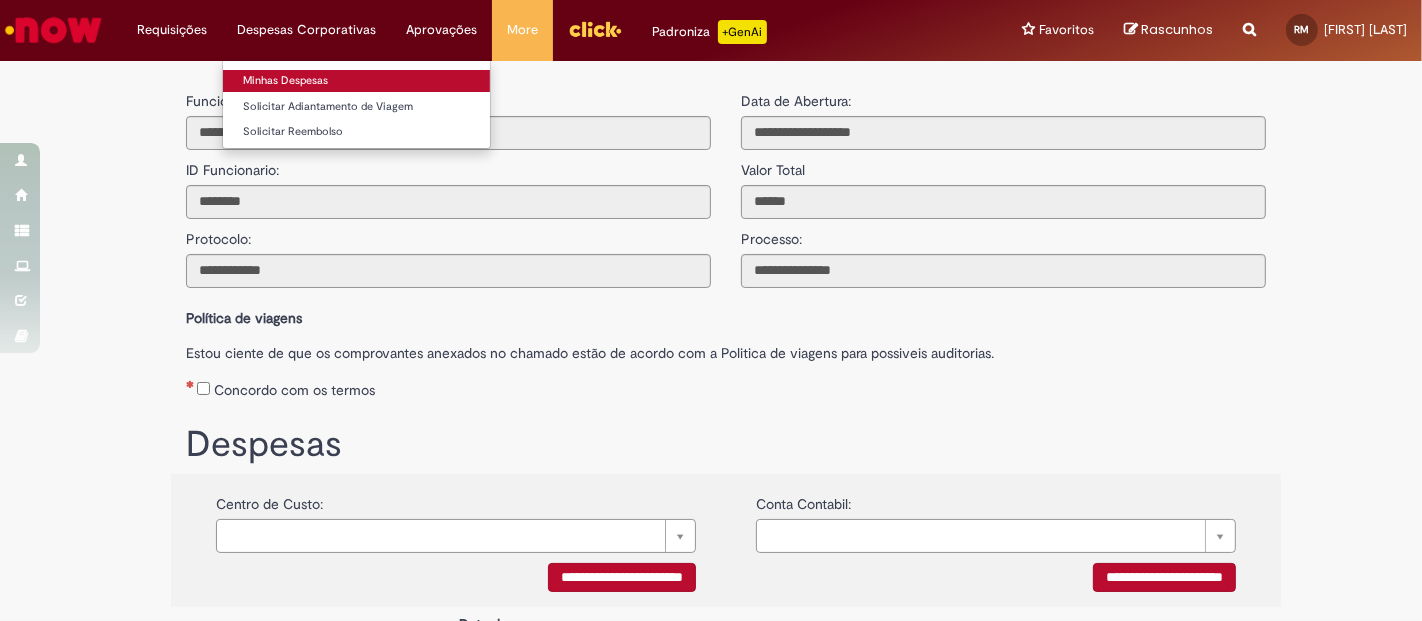 click on "Minhas Despesas" at bounding box center (356, 81) 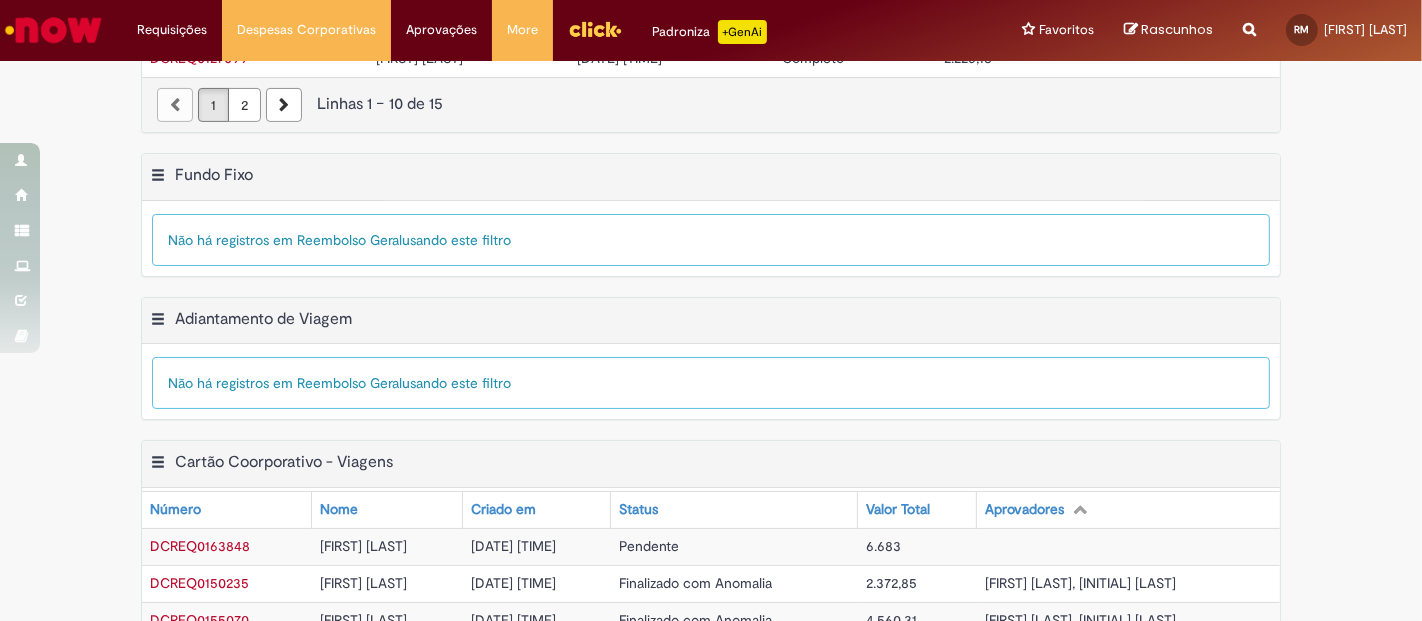scroll, scrollTop: 752, scrollLeft: 0, axis: vertical 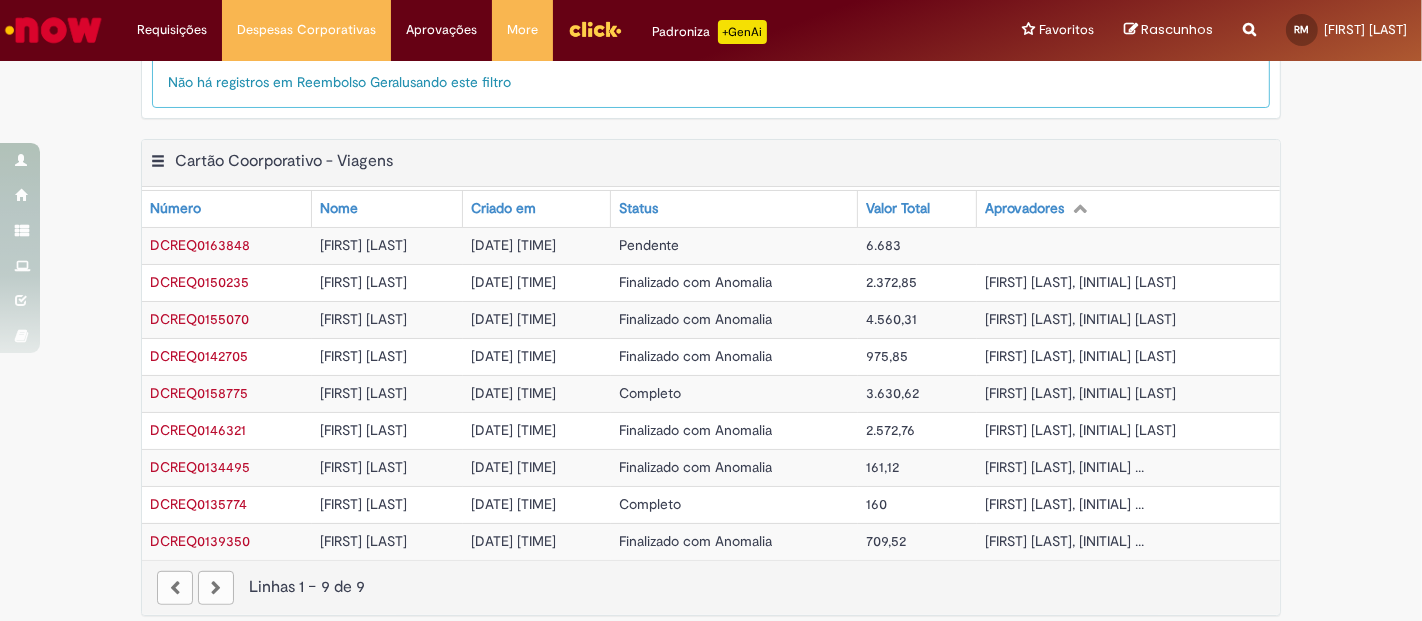 click on "DCREQ0163848" at bounding box center [200, 245] 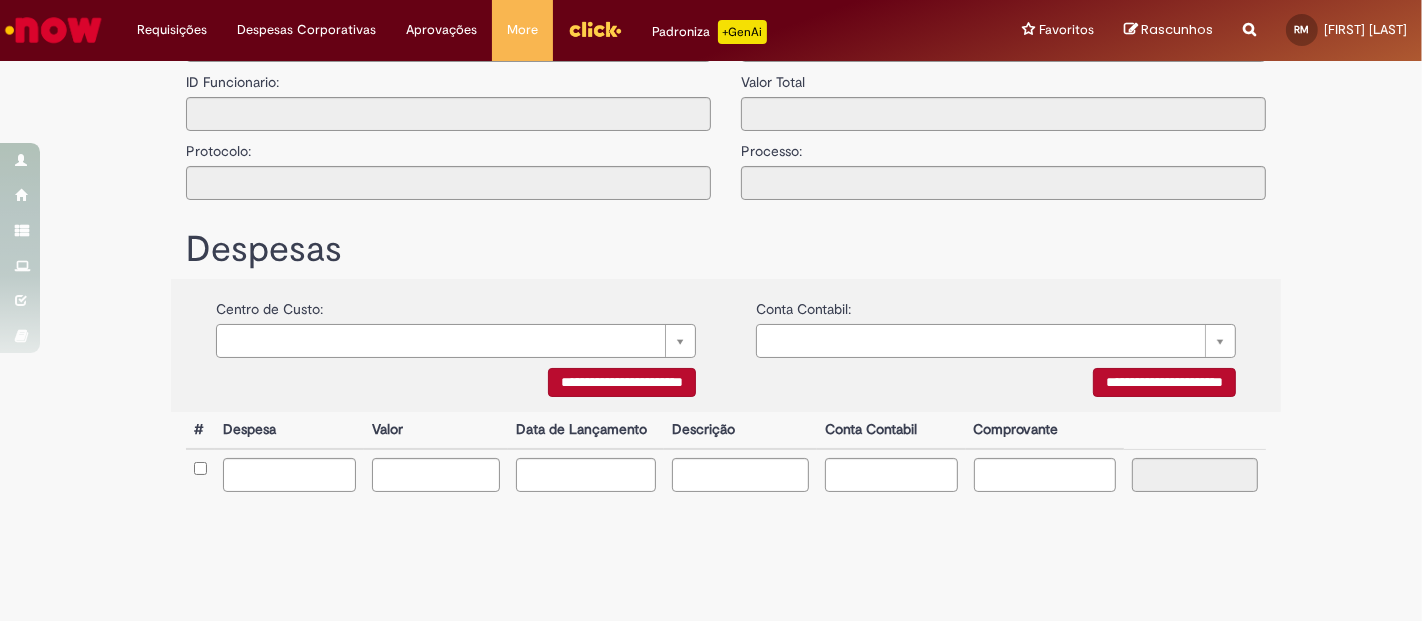 type on "**********" 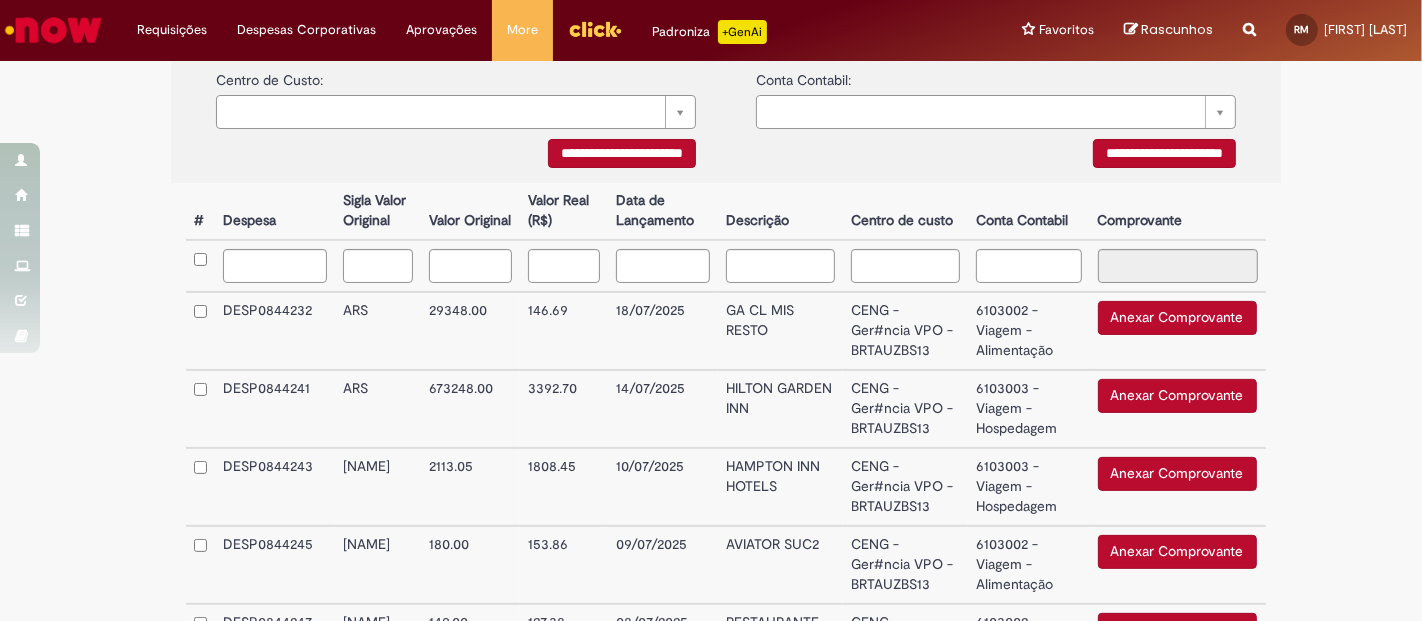scroll, scrollTop: 222, scrollLeft: 0, axis: vertical 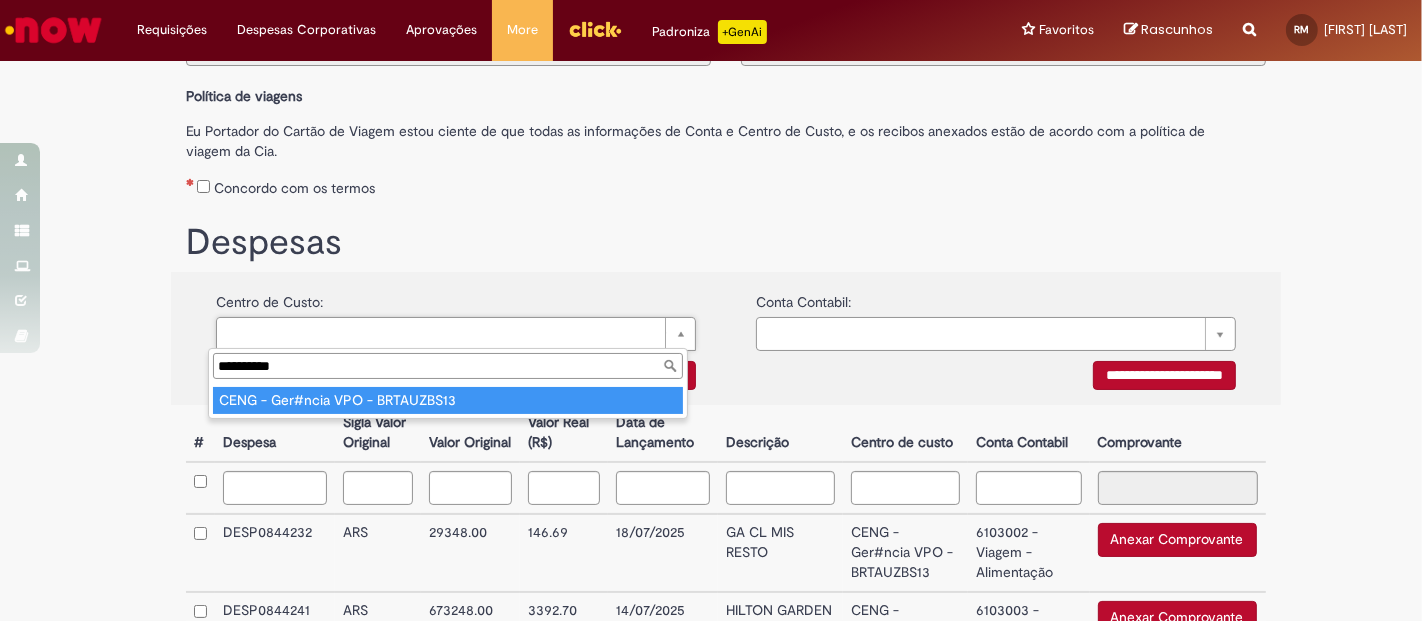 type on "**********" 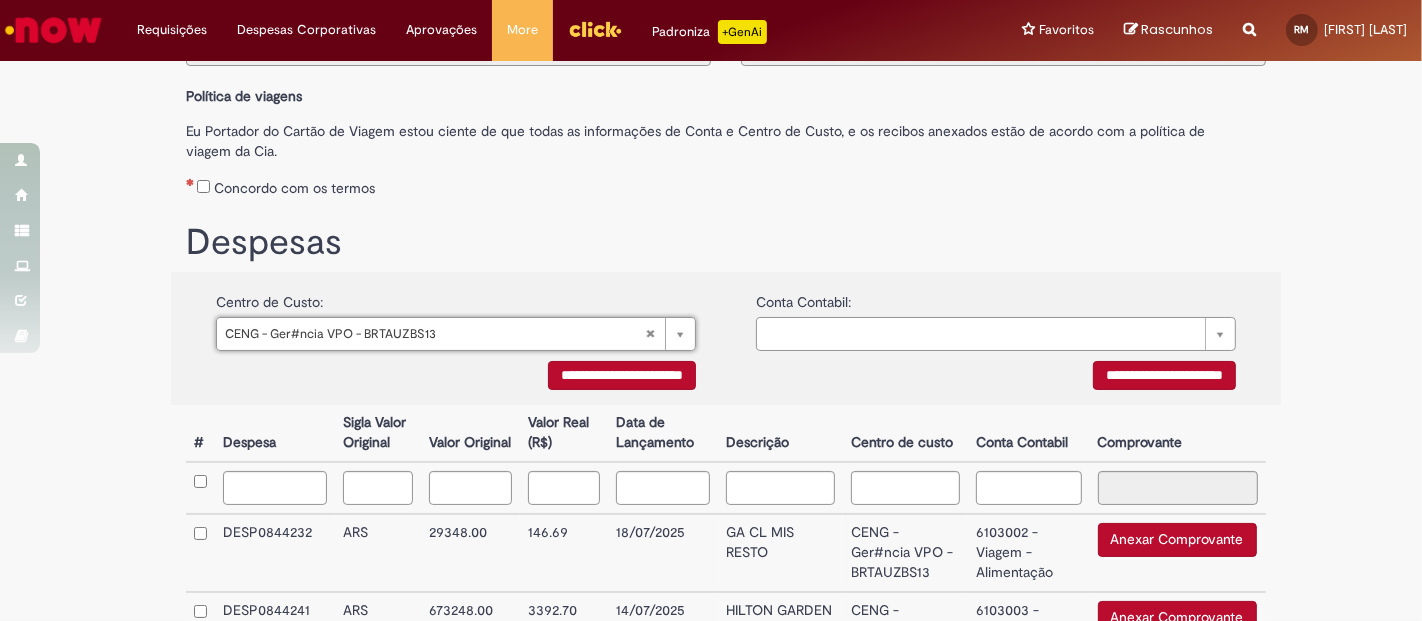 type on "**********" 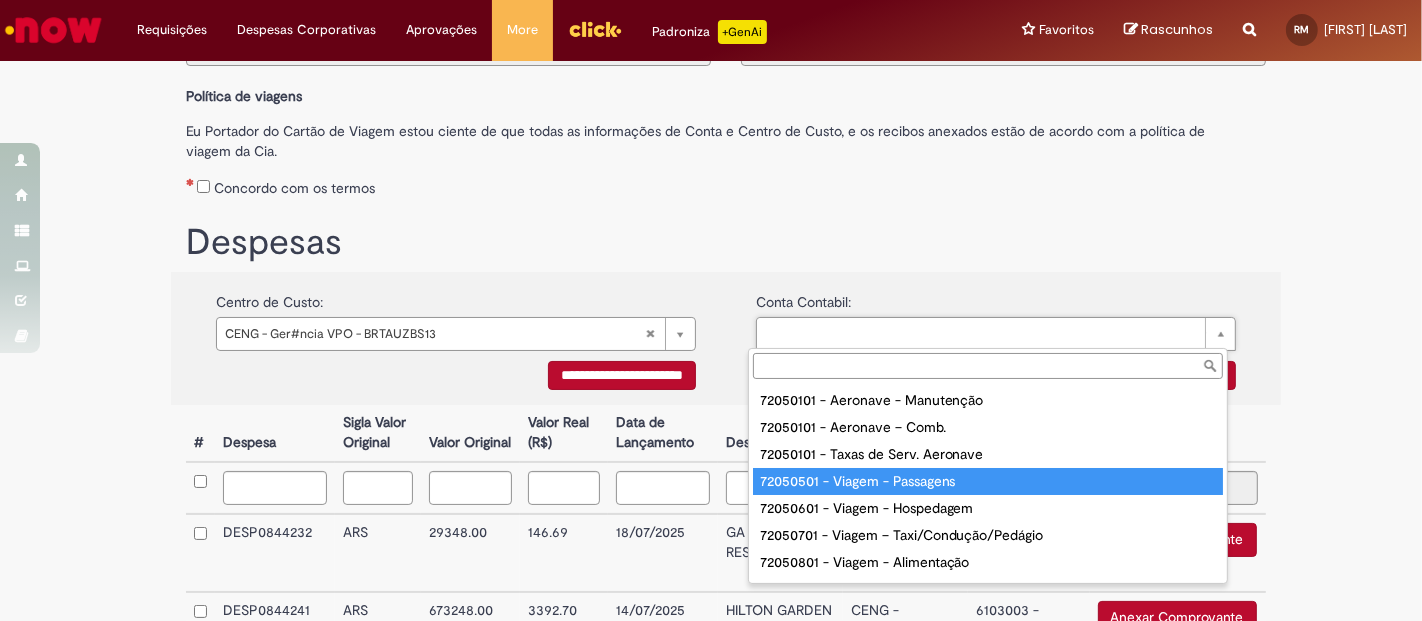 scroll, scrollTop: 111, scrollLeft: 0, axis: vertical 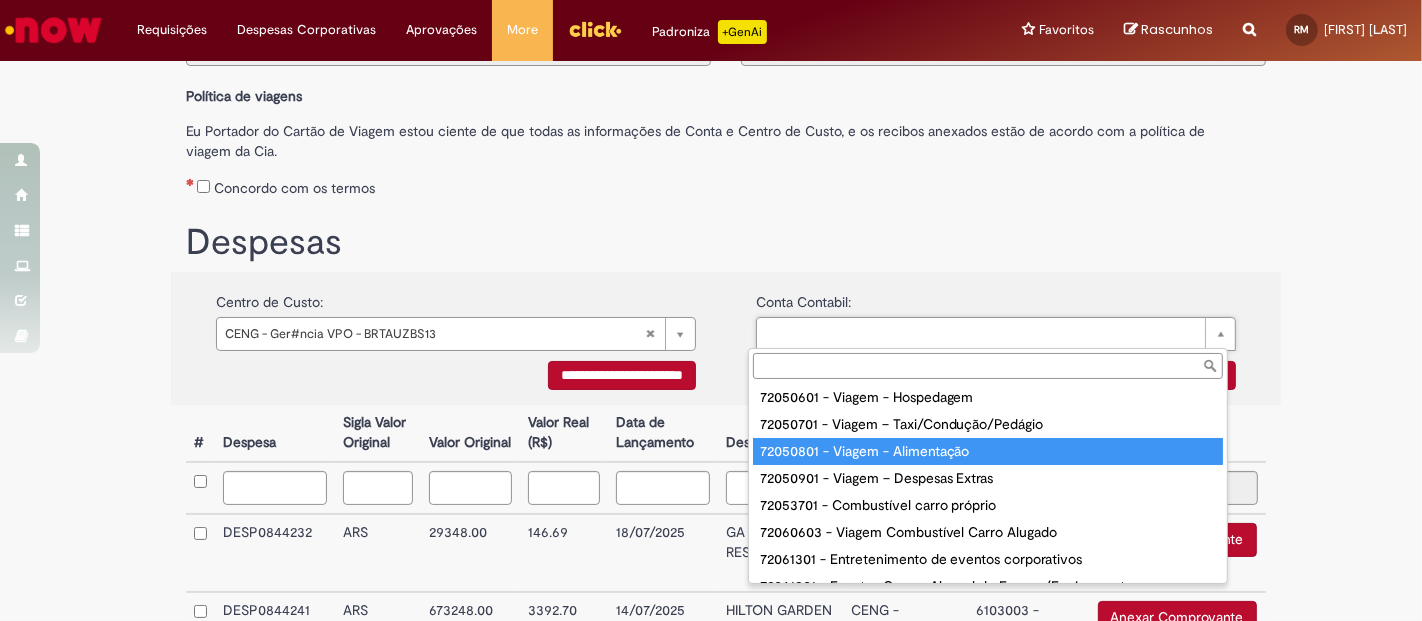type on "**********" 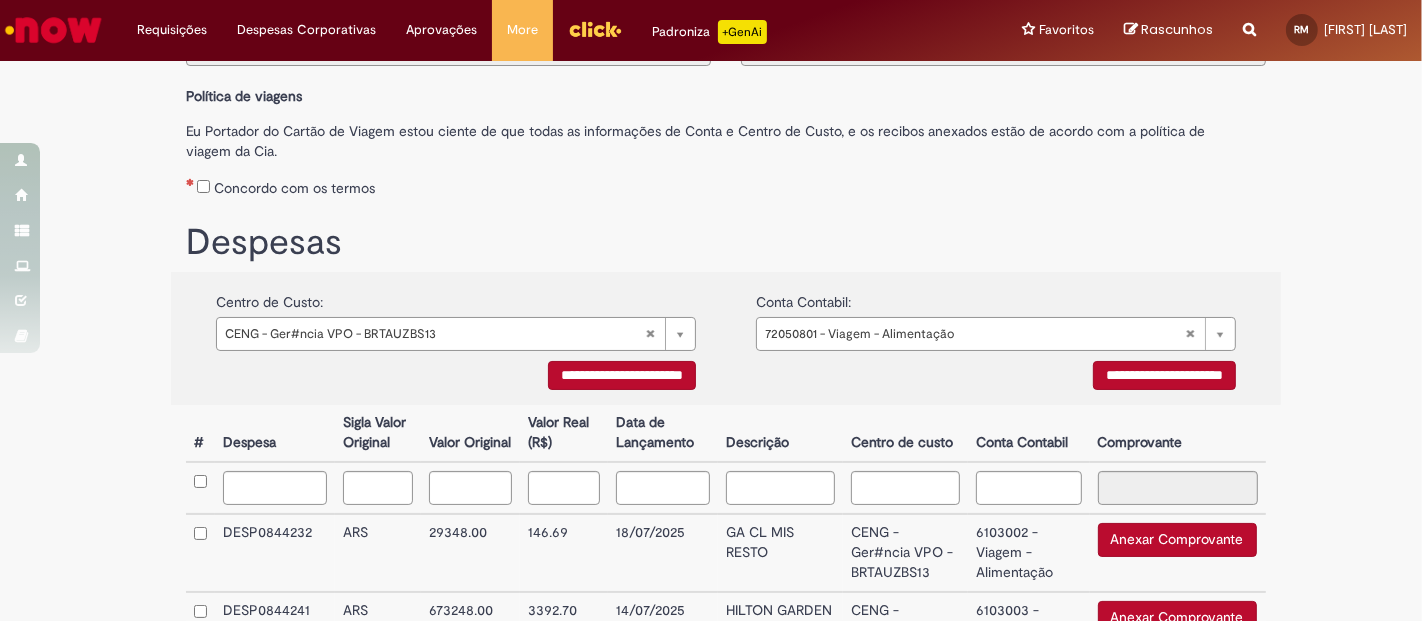 click on "**********" at bounding box center (1164, 375) 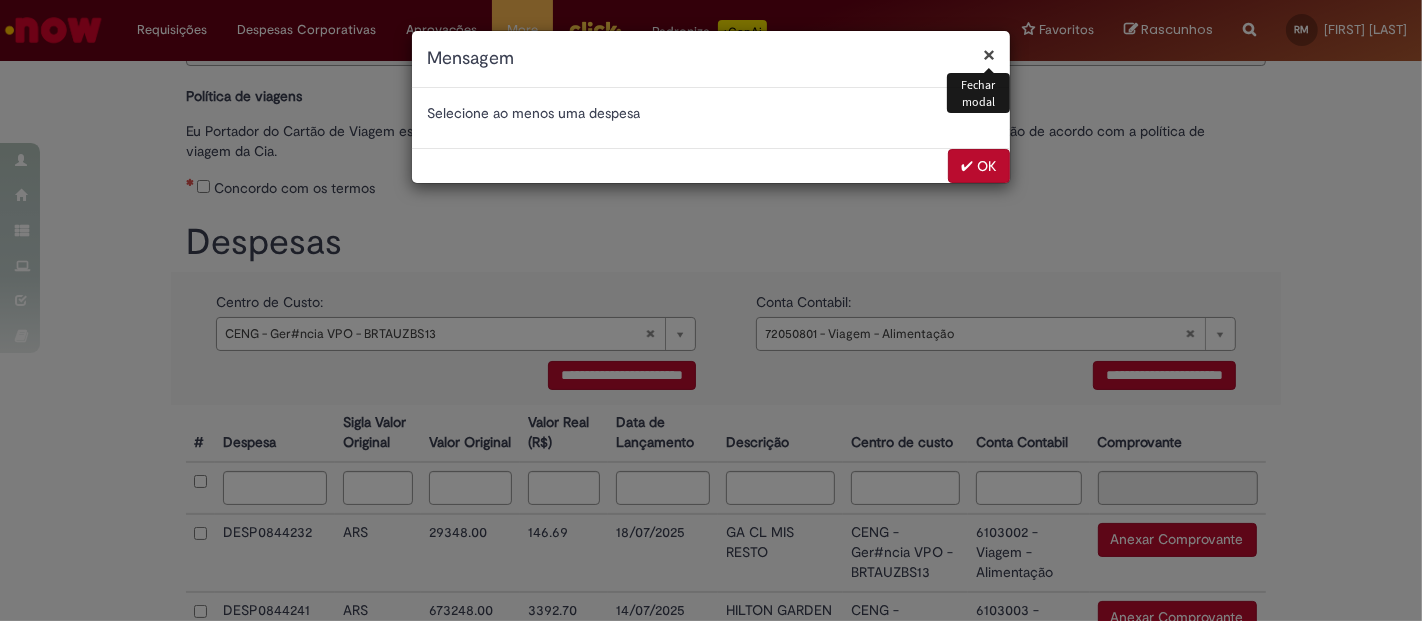click on "✔ OK" at bounding box center [979, 166] 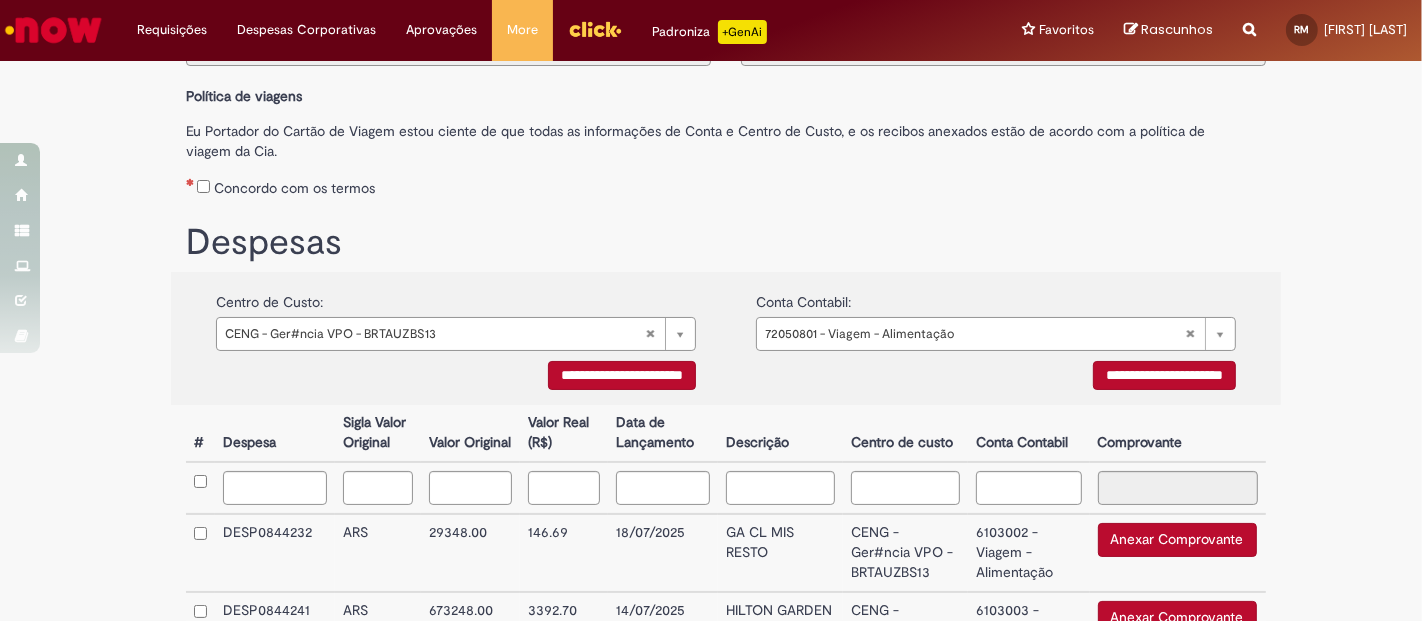 click at bounding box center (200, 488) 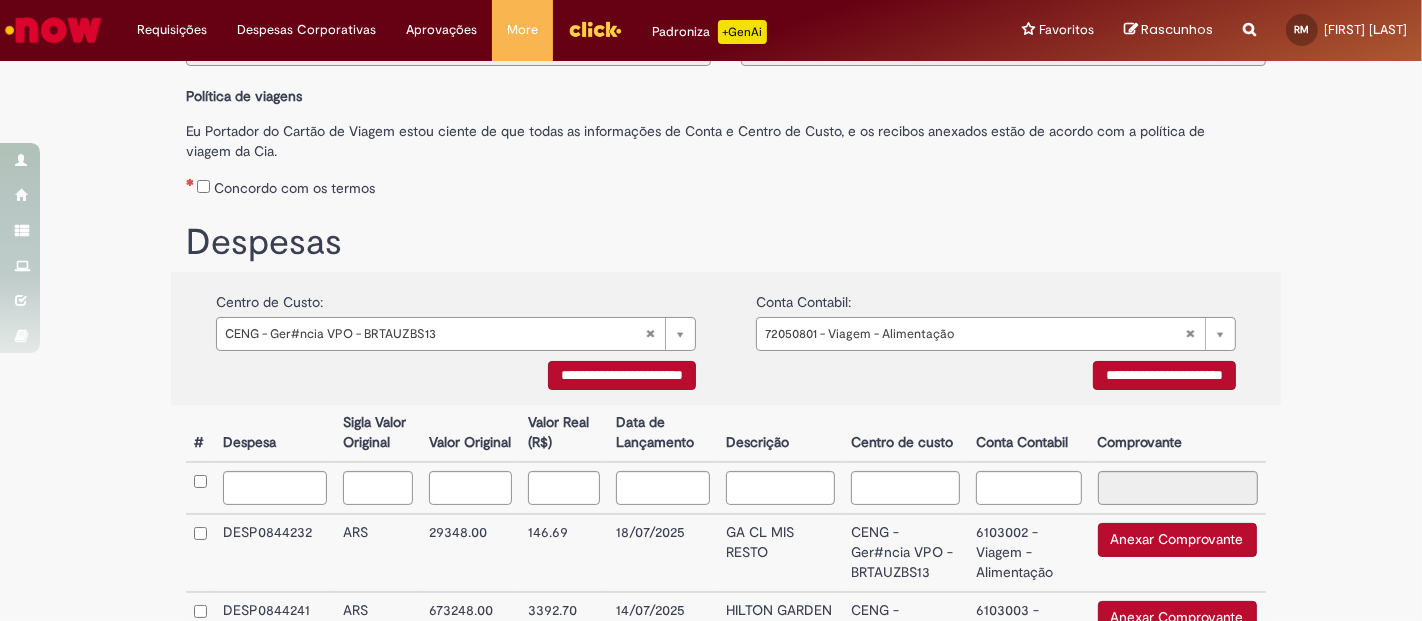 click on "**********" at bounding box center (1164, 375) 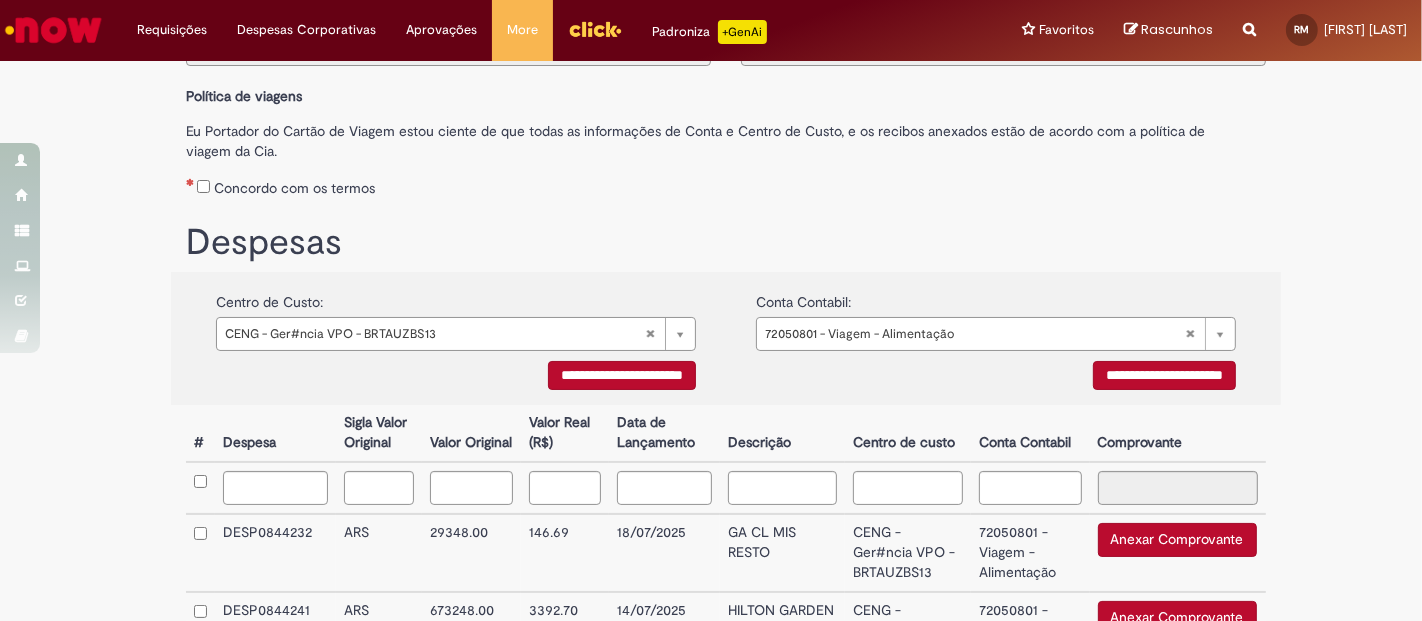 click on "**********" at bounding box center [622, 375] 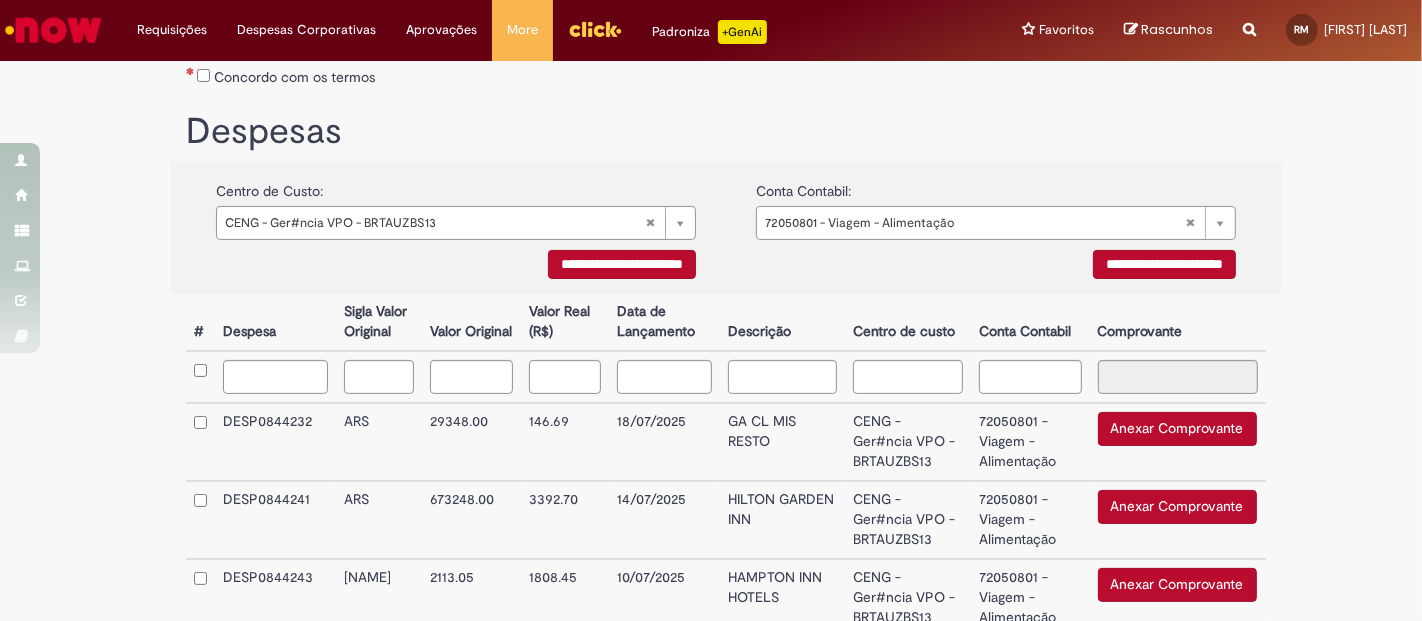 scroll, scrollTop: 444, scrollLeft: 0, axis: vertical 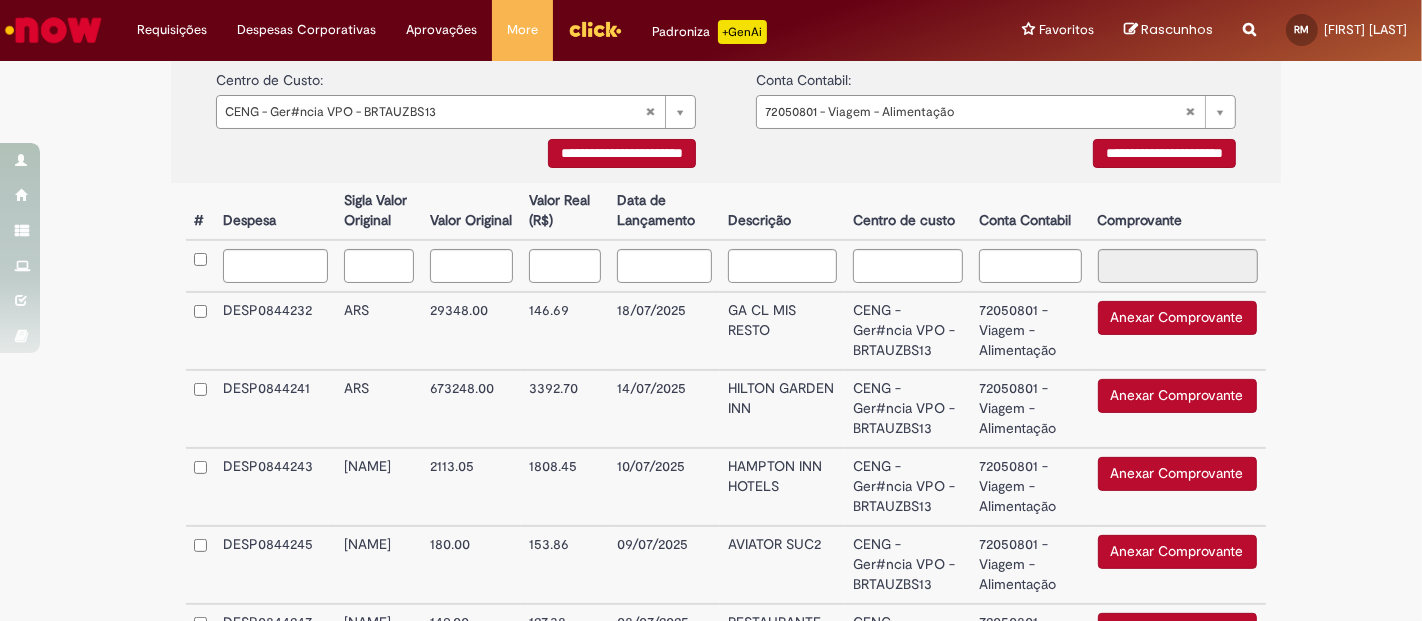 click on "Anexar Comprovante" at bounding box center [1177, 474] 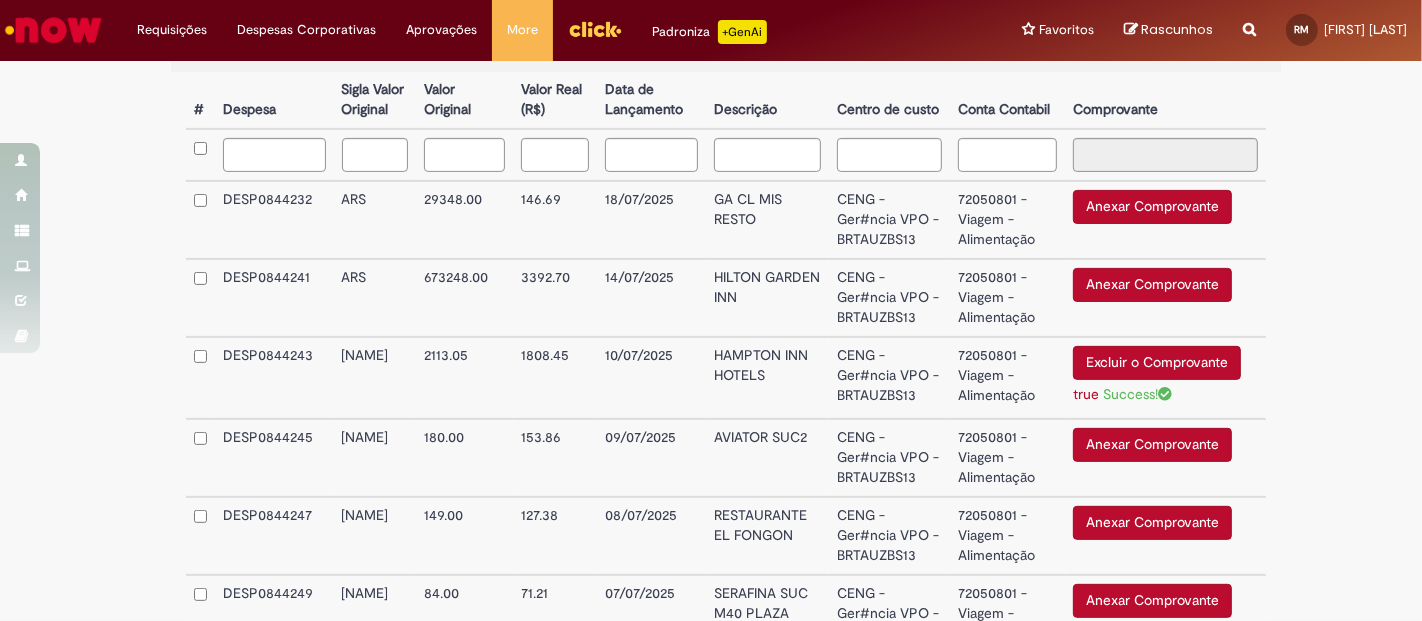 scroll, scrollTop: 666, scrollLeft: 0, axis: vertical 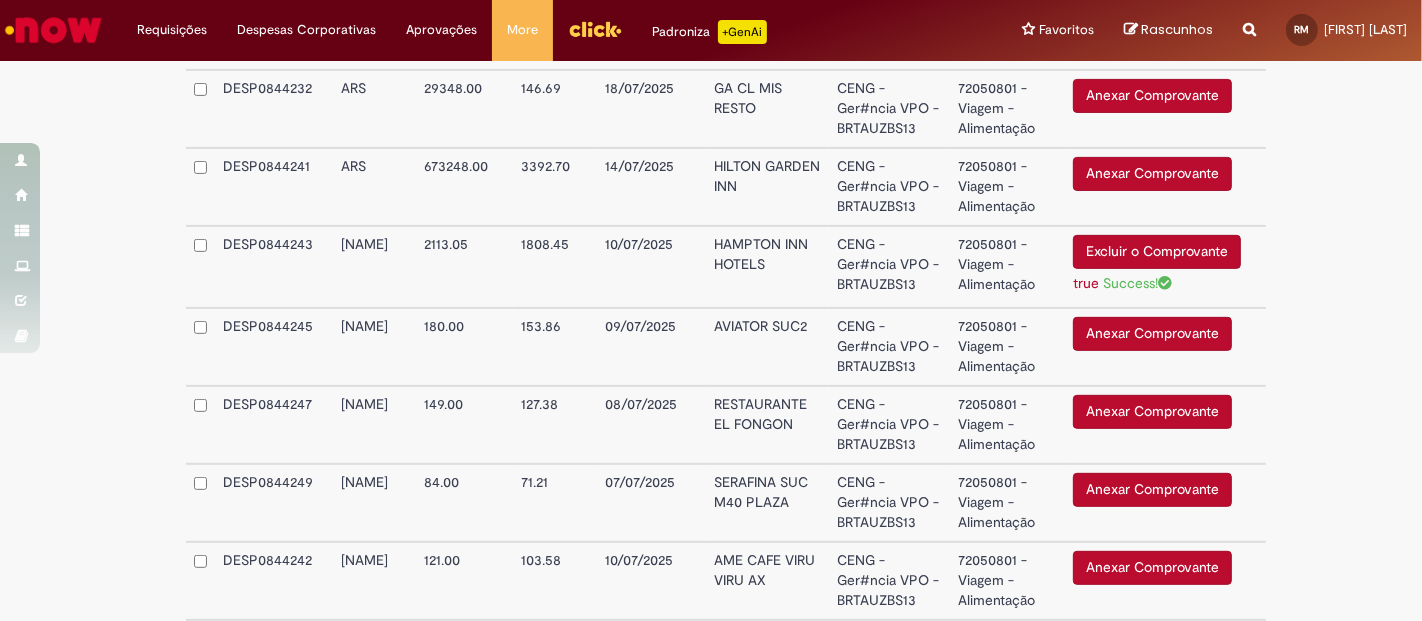click on "Anexar Comprovante" at bounding box center (1152, 334) 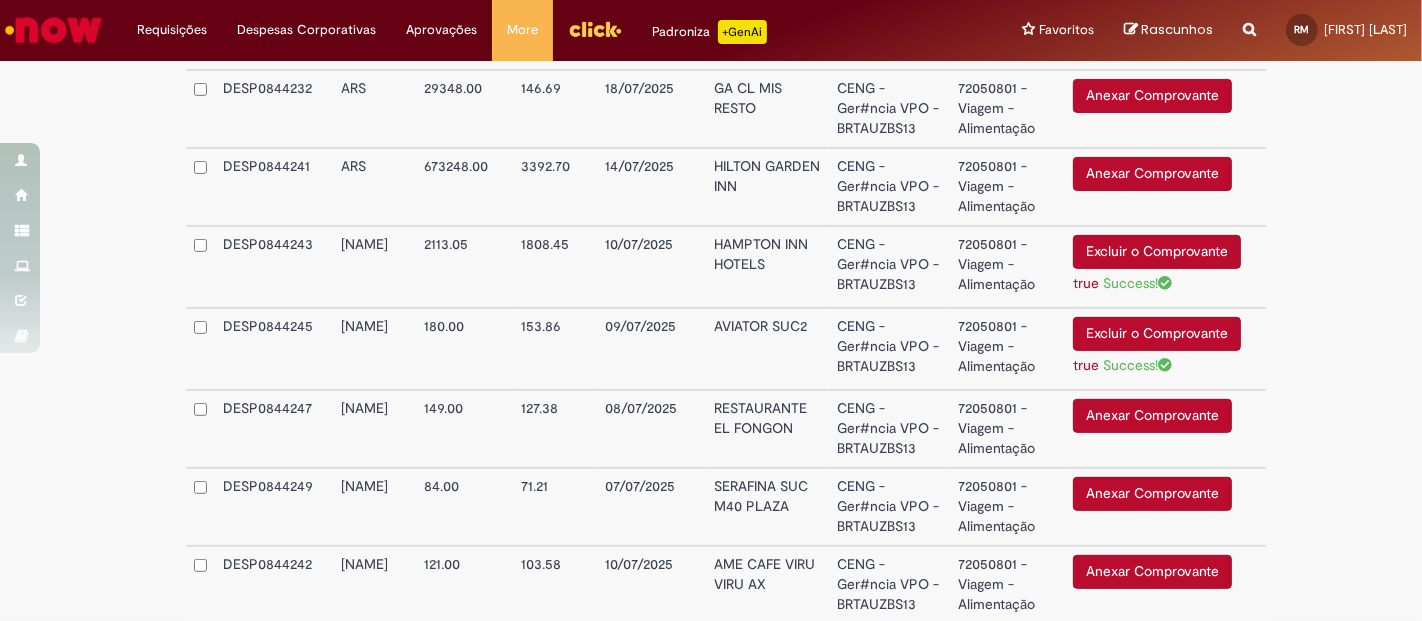 click on "Anexar Comprovante" at bounding box center [1152, 416] 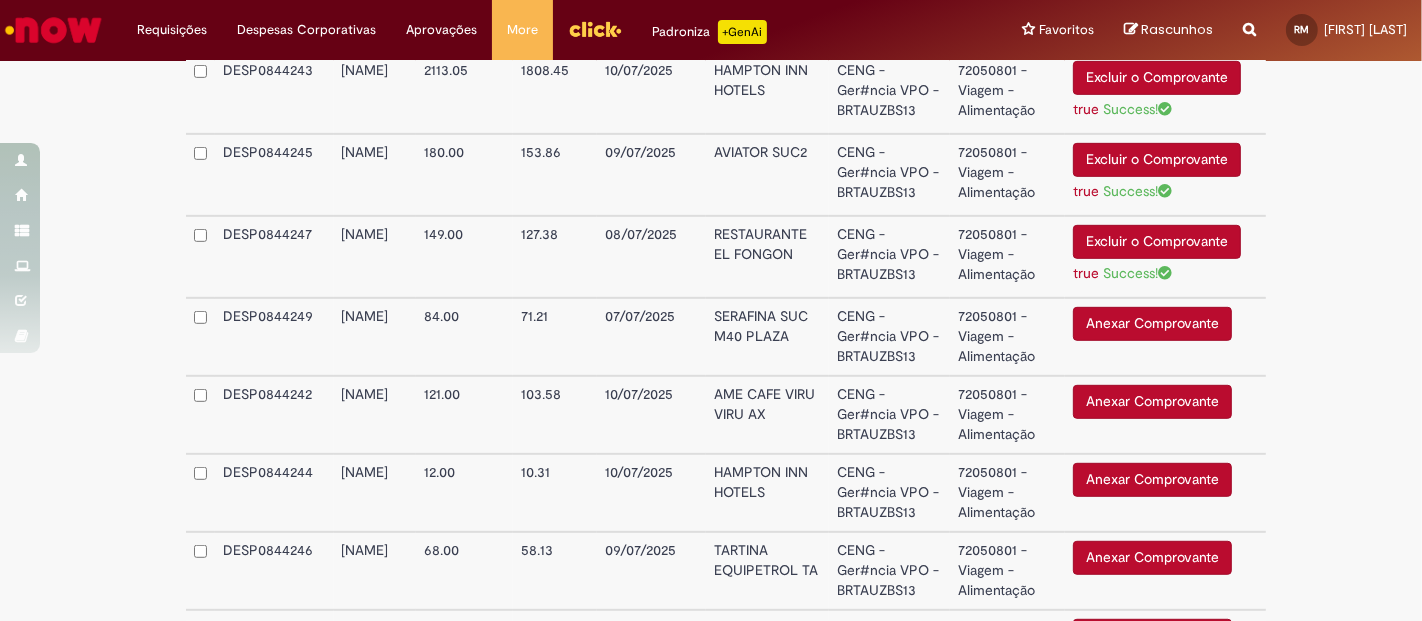 scroll, scrollTop: 888, scrollLeft: 0, axis: vertical 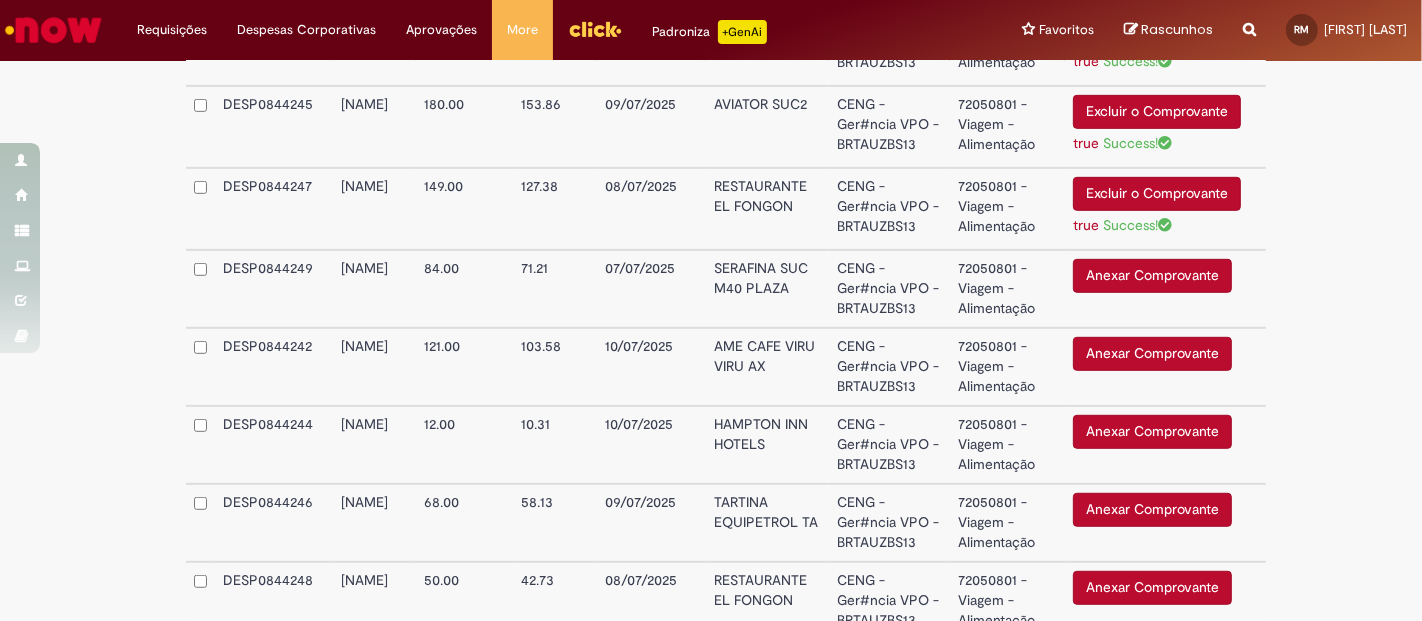 click on "Anexar Comprovante" at bounding box center [1152, 276] 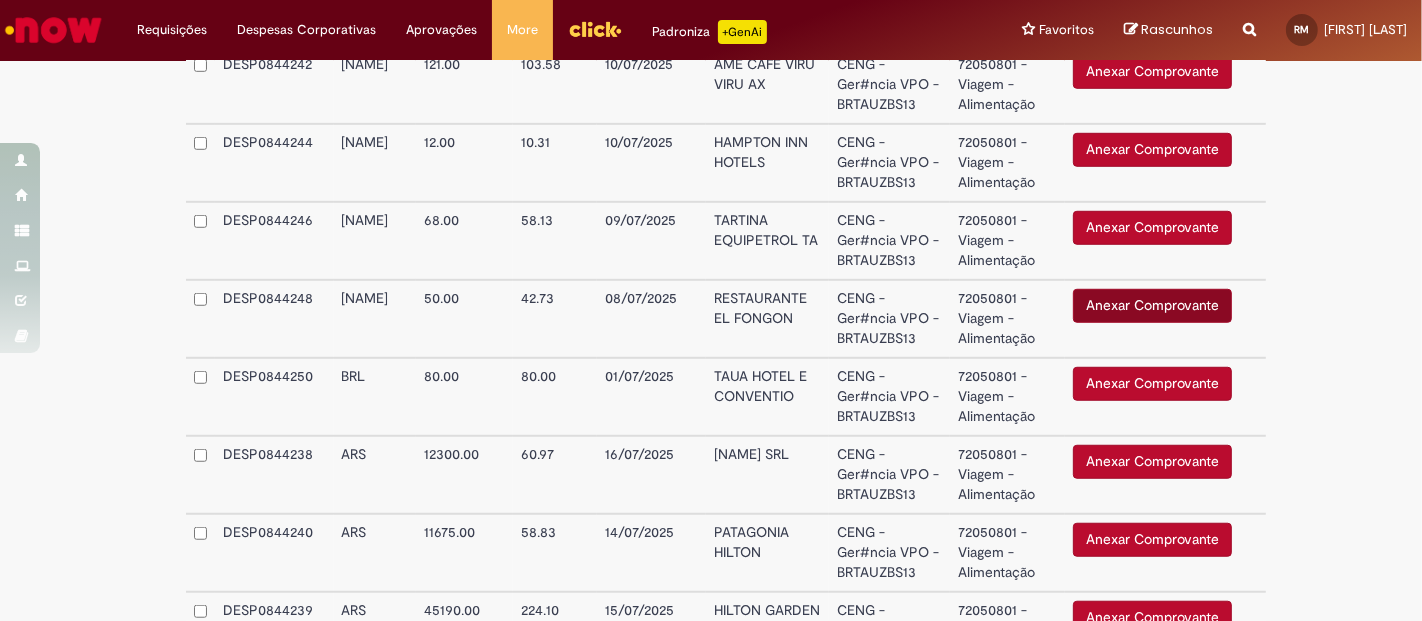 scroll, scrollTop: 1222, scrollLeft: 0, axis: vertical 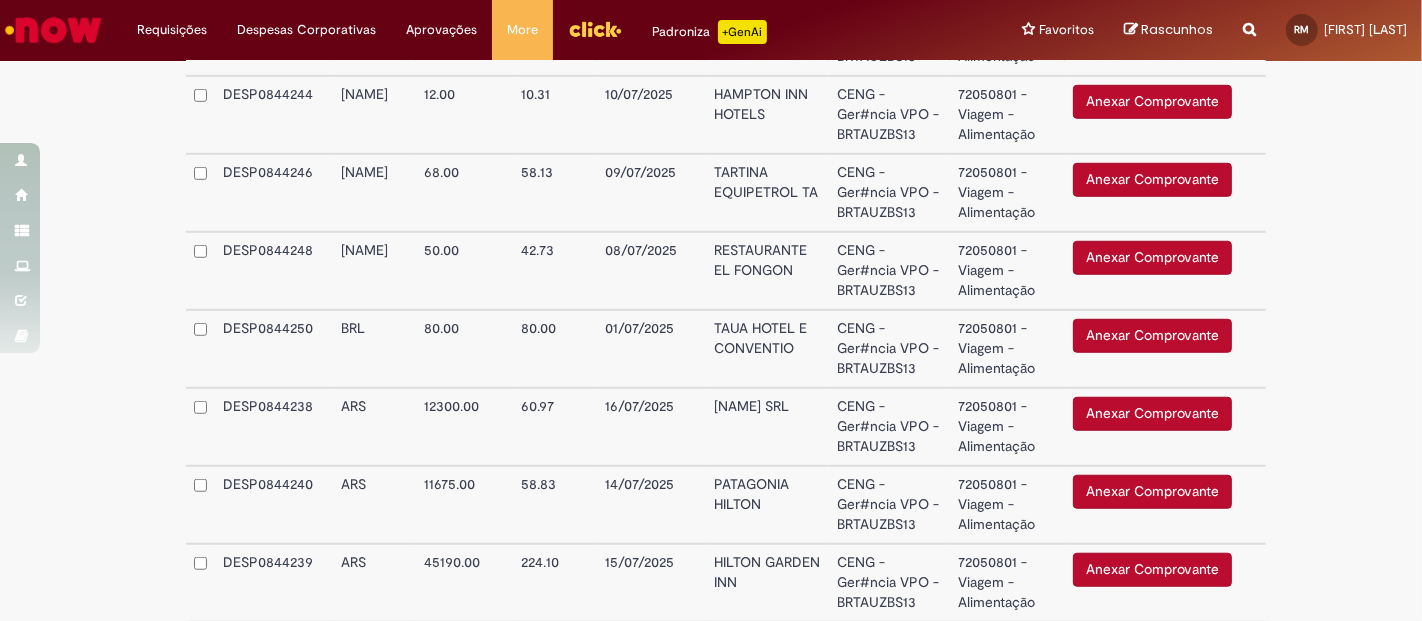 click on "Anexar Comprovante" at bounding box center [1152, 336] 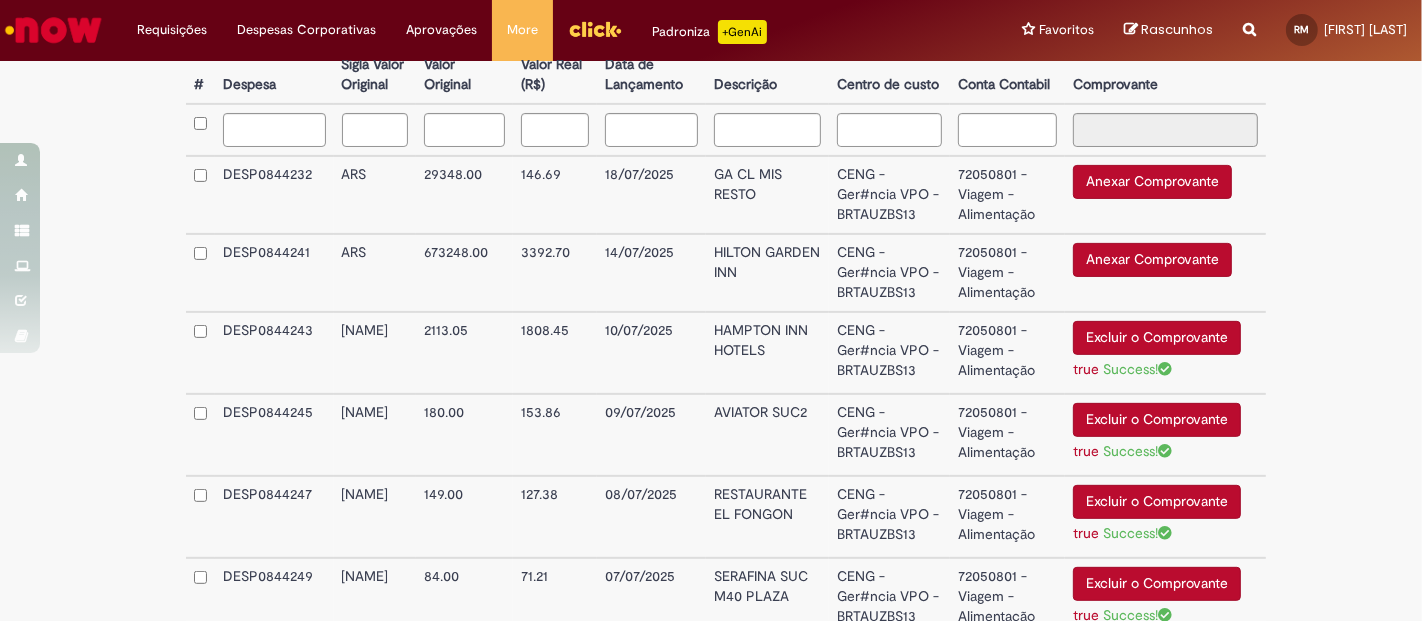 scroll, scrollTop: 534, scrollLeft: 0, axis: vertical 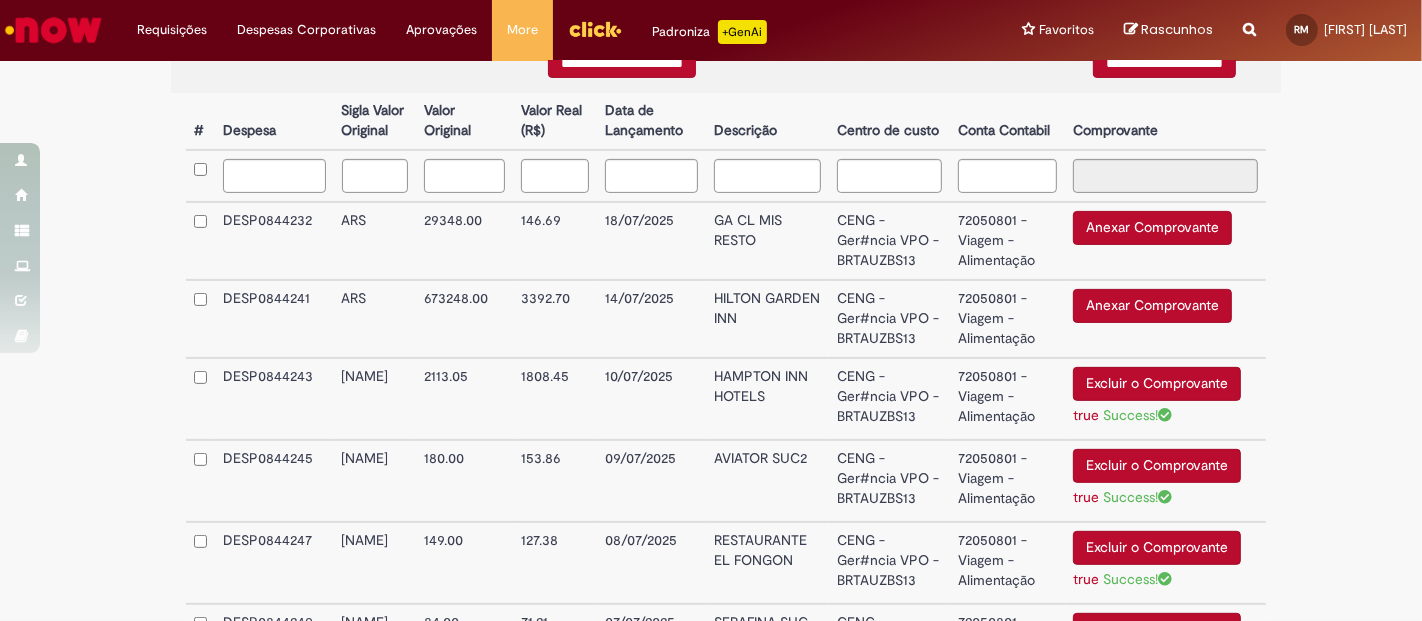 click on "Anexar Comprovante" at bounding box center [1152, 306] 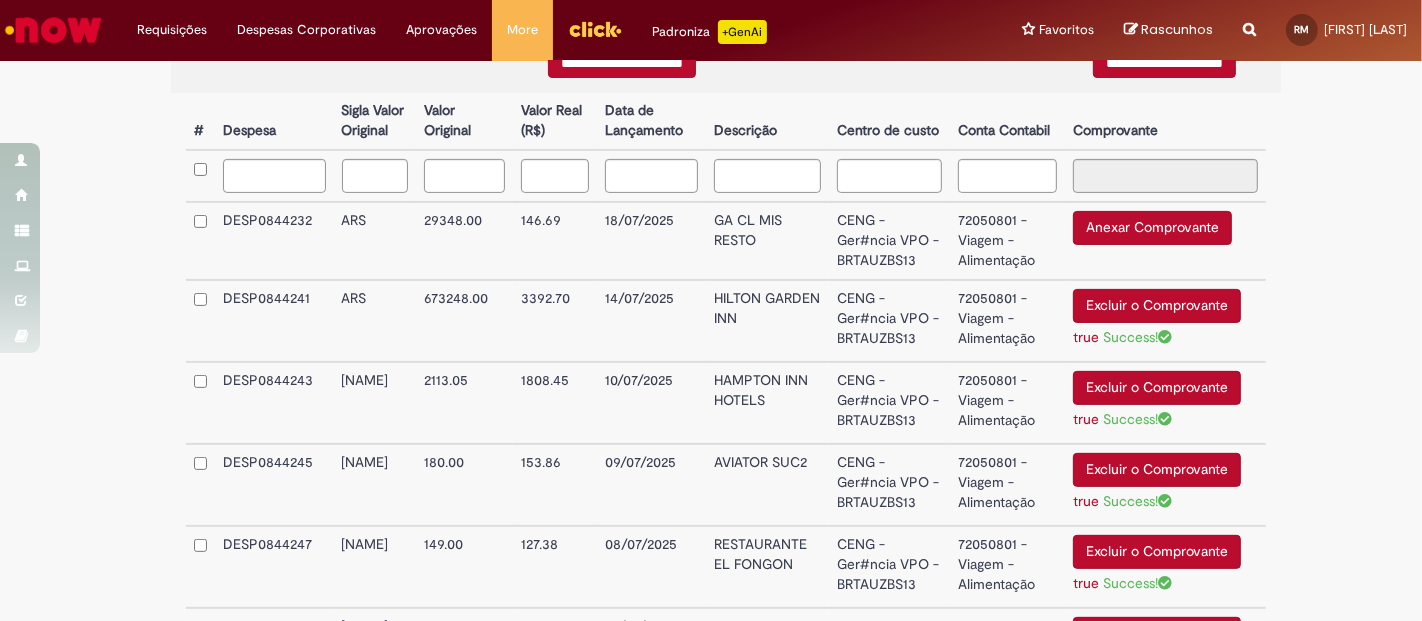 click on "Anexar Comprovante" at bounding box center [1152, 228] 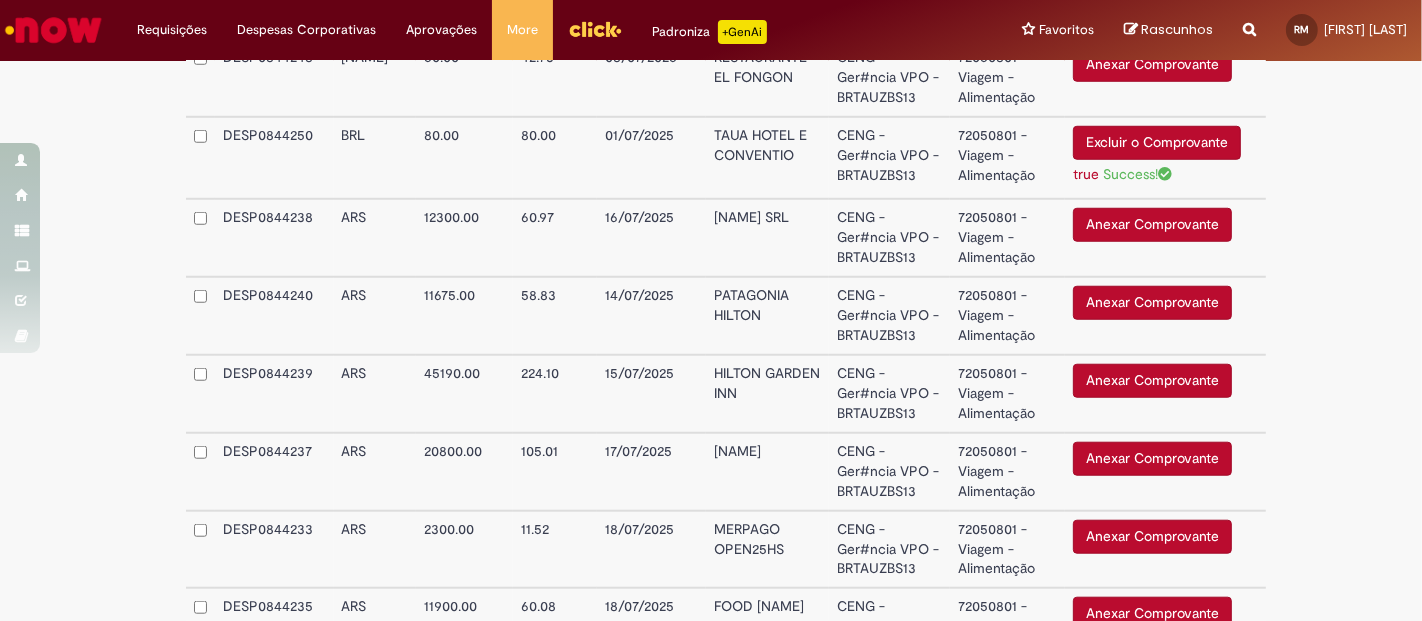 scroll, scrollTop: 1645, scrollLeft: 0, axis: vertical 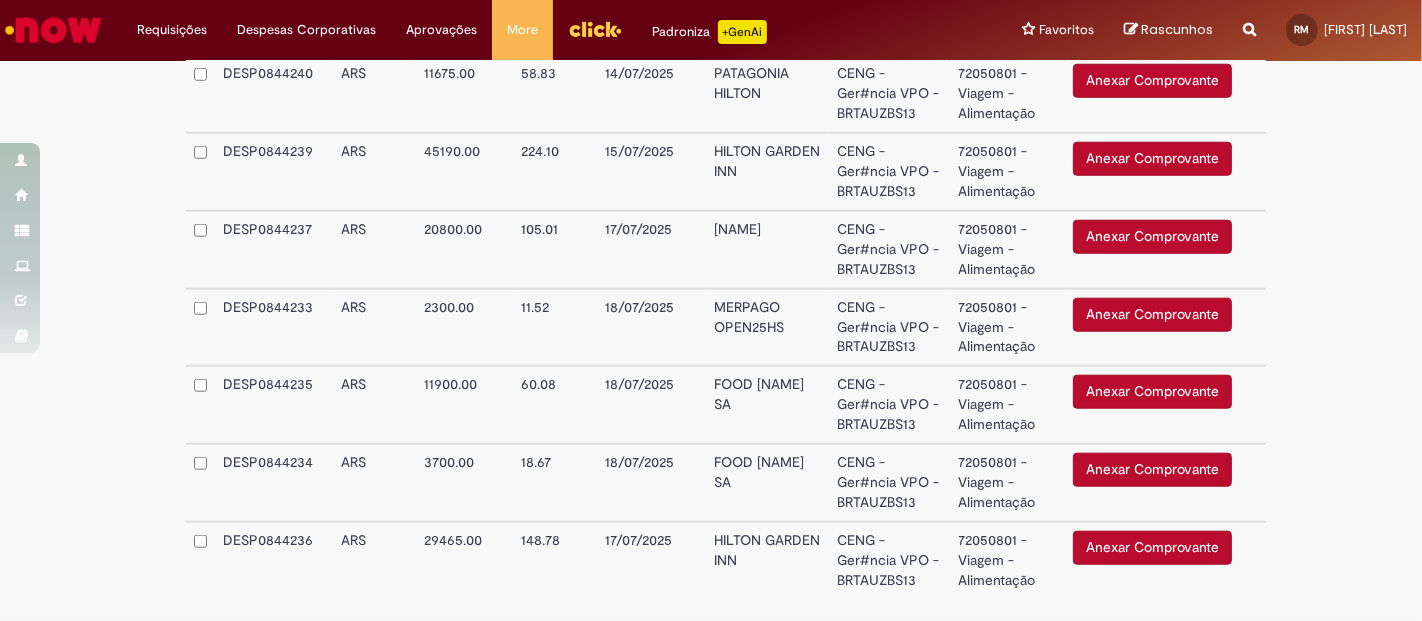 click on "Anexar Comprovante" at bounding box center (1152, 315) 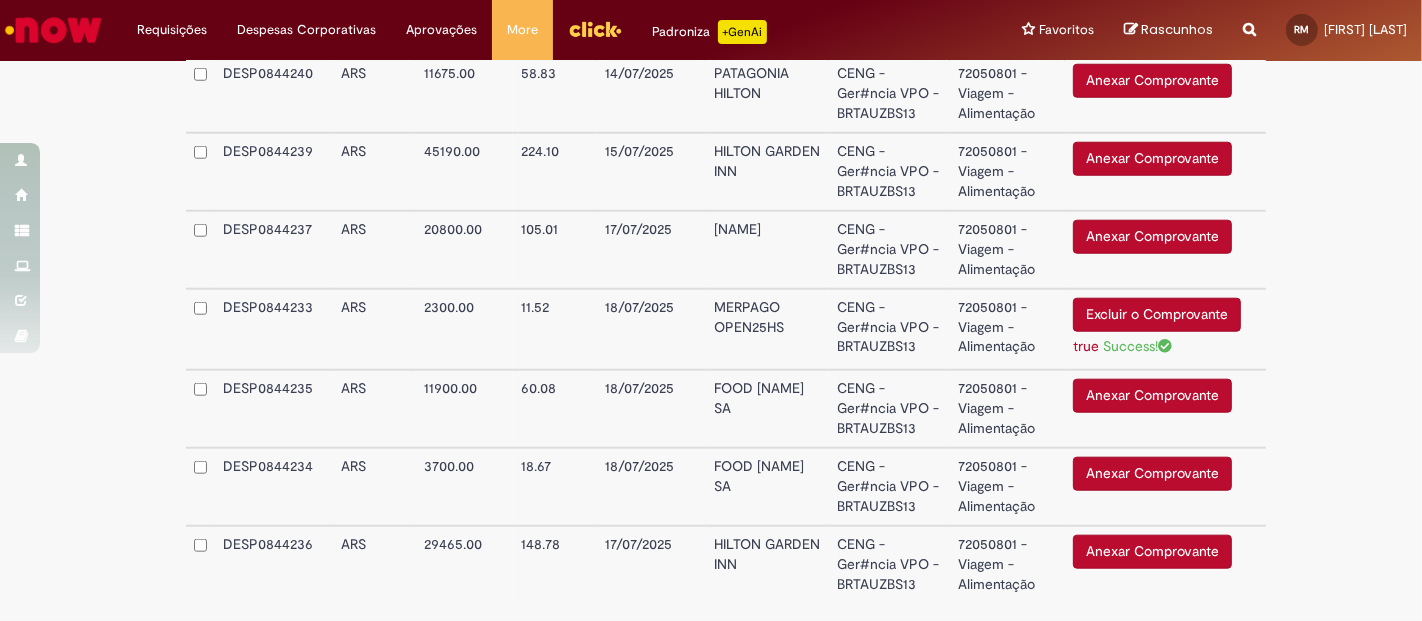 click on "Anexar Comprovante" at bounding box center [1152, 396] 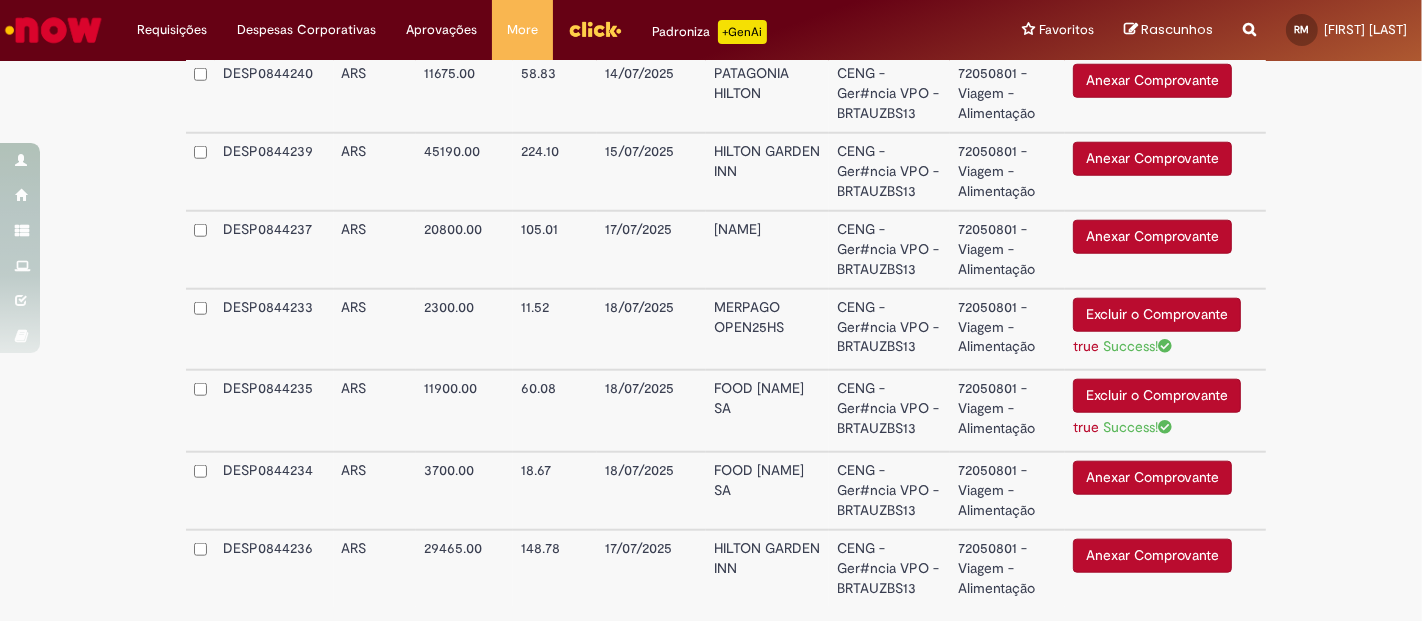 click on "Anexar Comprovante" at bounding box center [1152, 478] 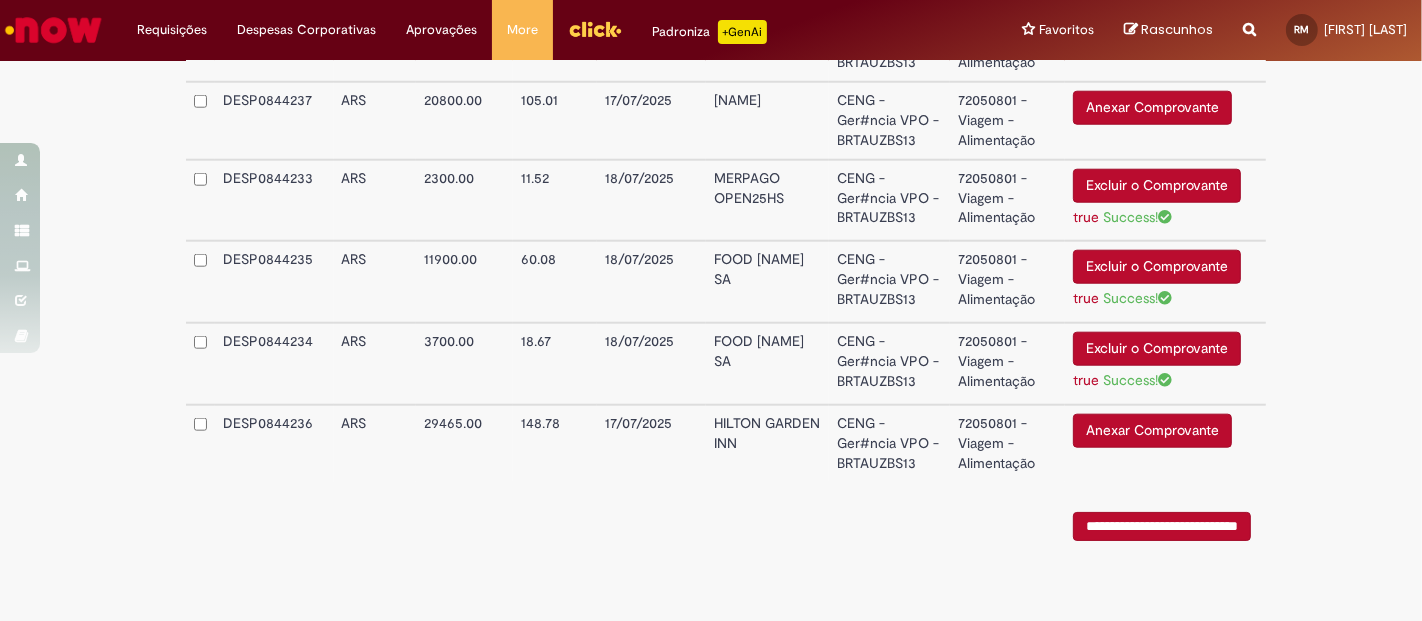 scroll, scrollTop: 1662, scrollLeft: 0, axis: vertical 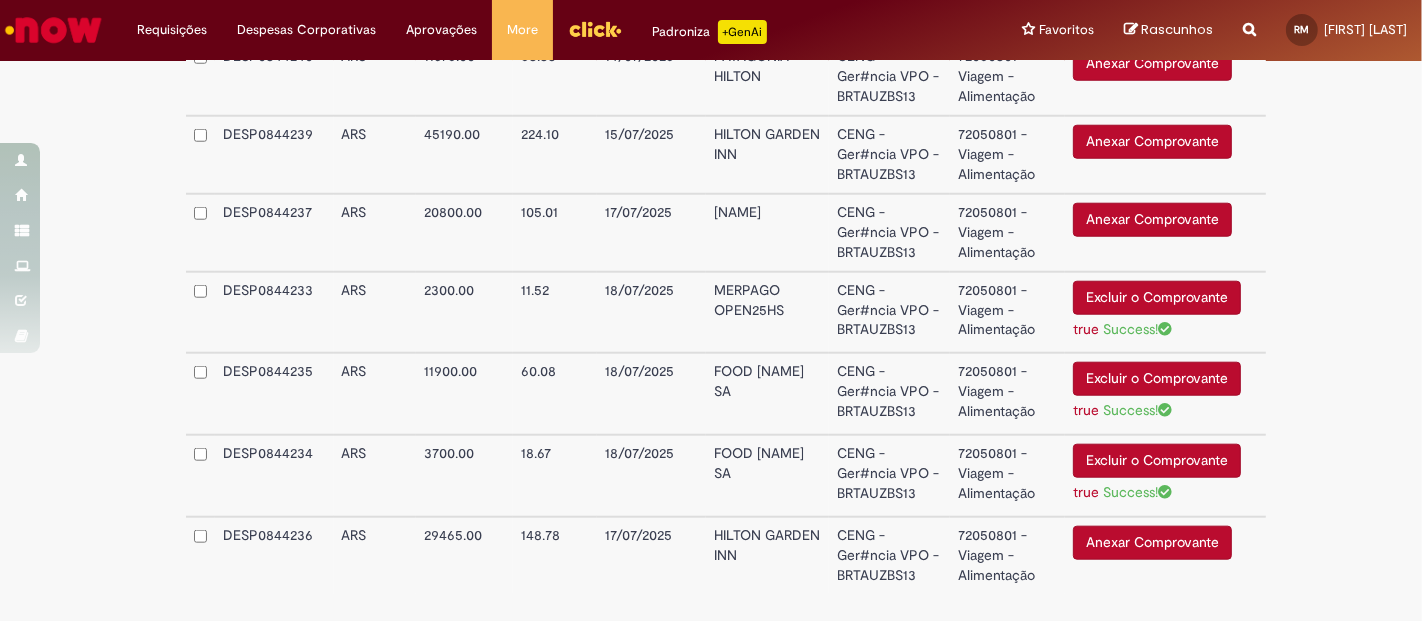 click on "Anexar Comprovante" at bounding box center [1152, 220] 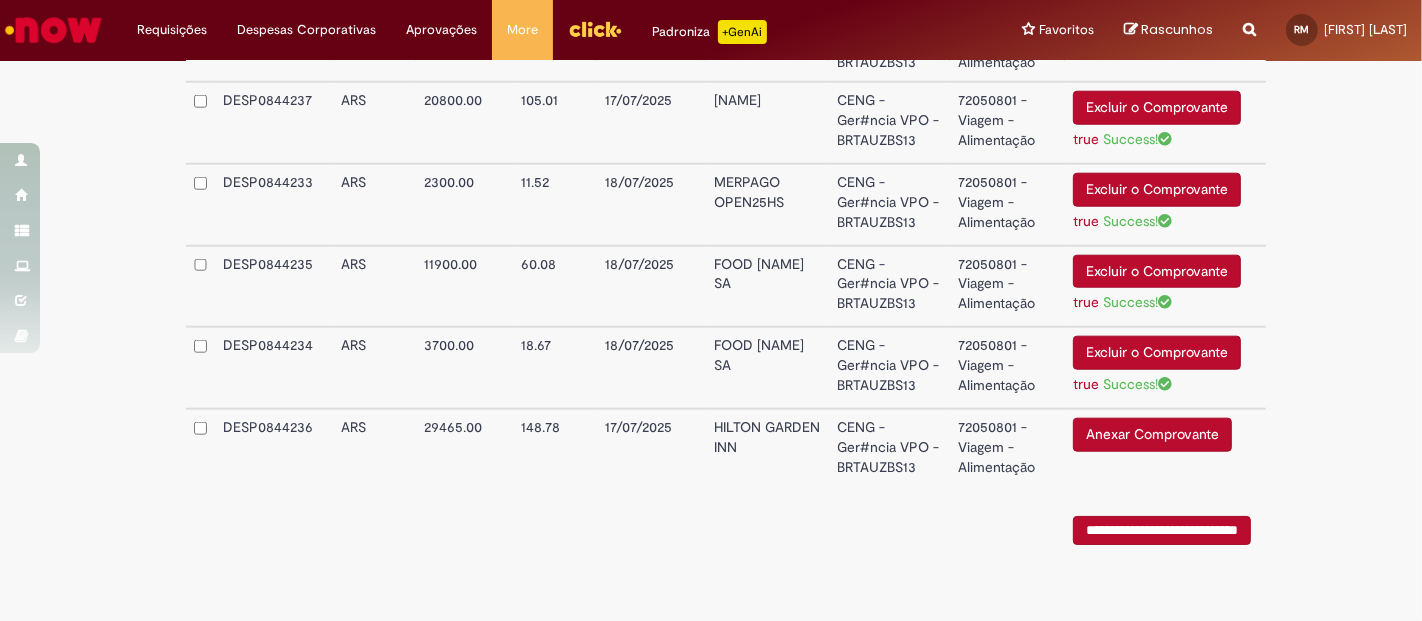 scroll, scrollTop: 1662, scrollLeft: 0, axis: vertical 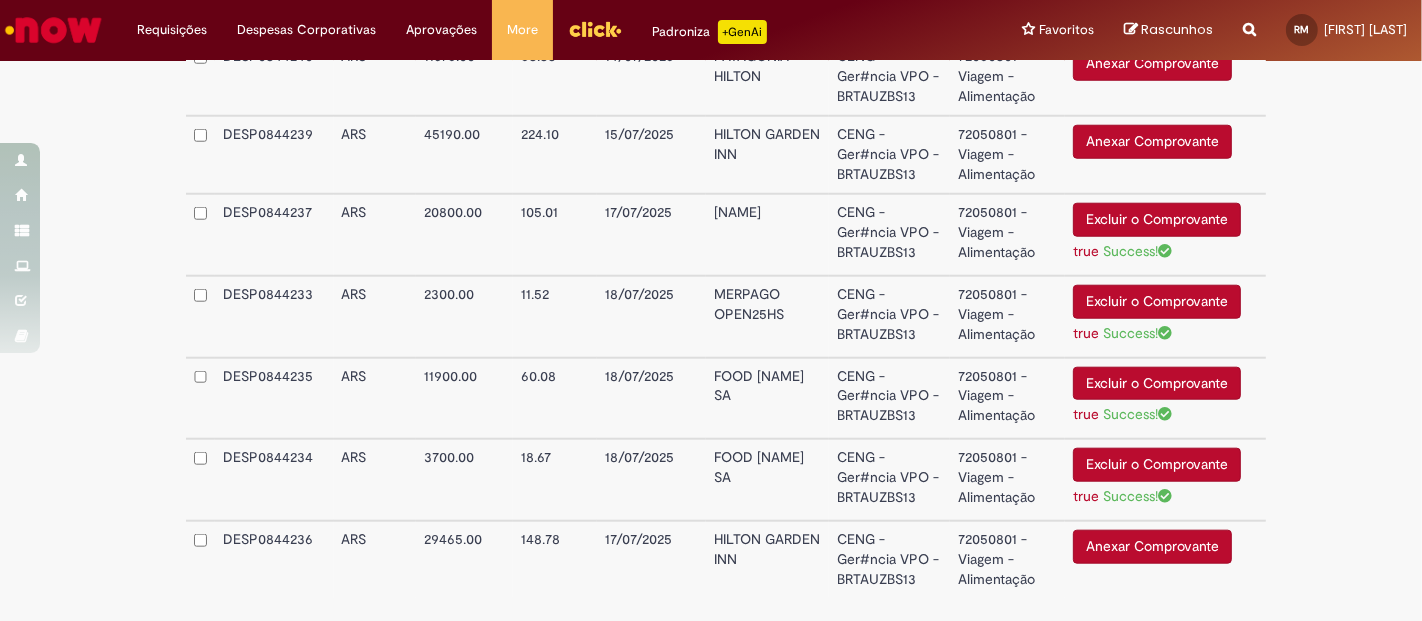 click on "Anexar Comprovante" at bounding box center [1152, 547] 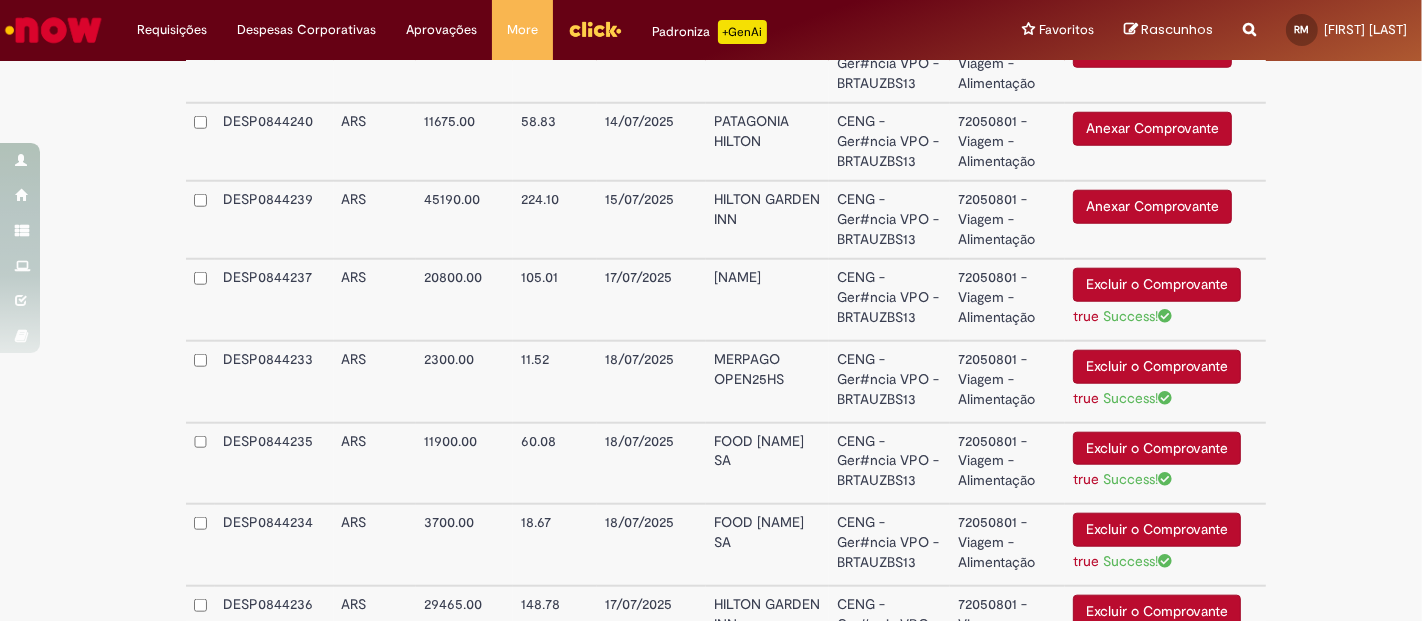 scroll, scrollTop: 1551, scrollLeft: 0, axis: vertical 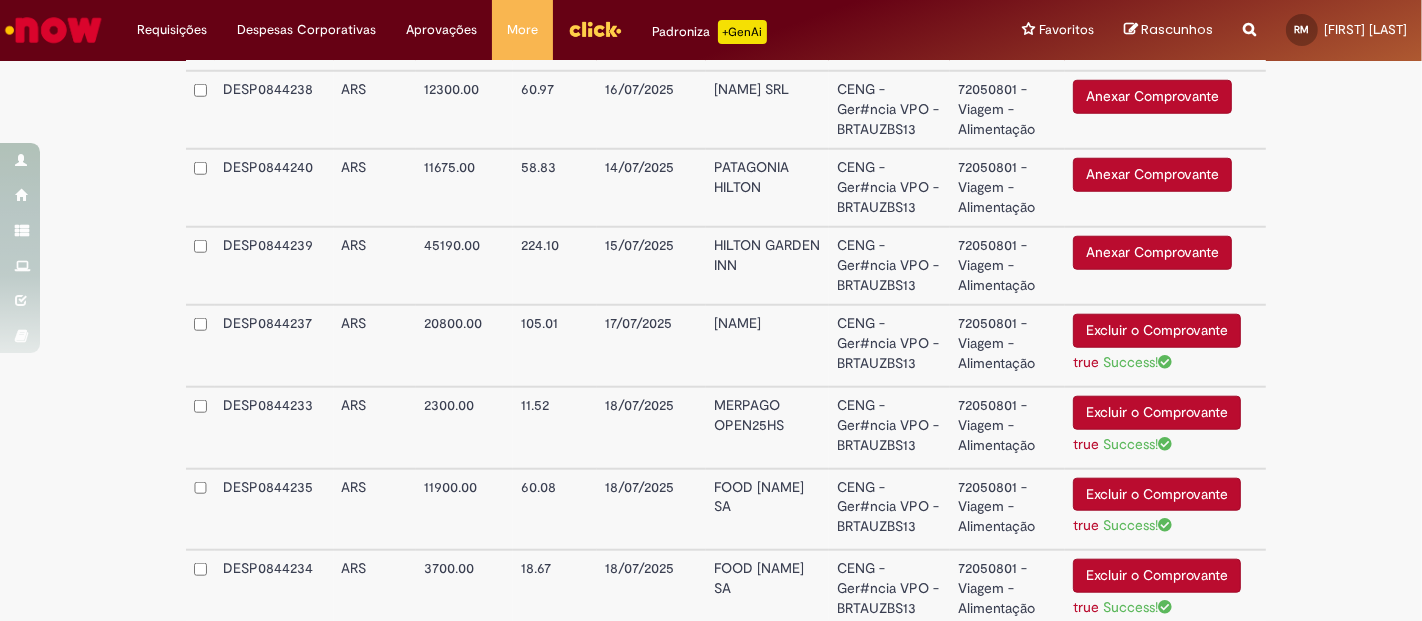 click on "Anexar Comprovante" at bounding box center (1152, 253) 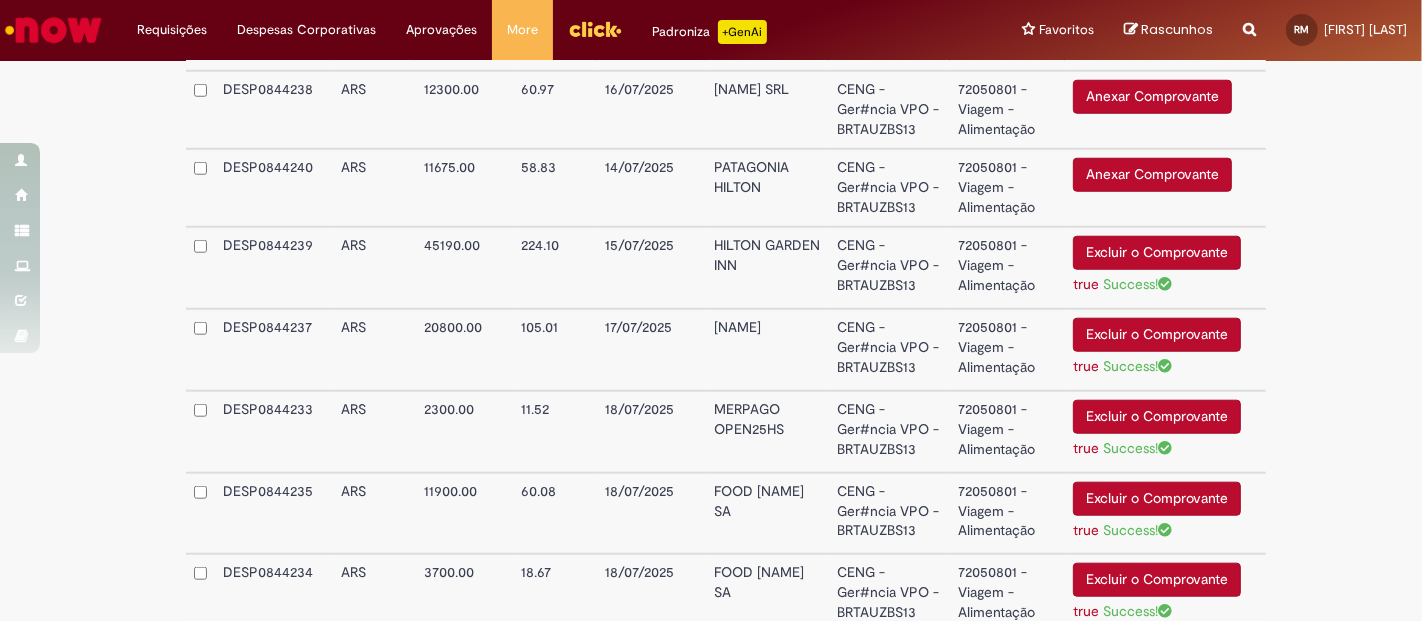 click on "Anexar Comprovante" at bounding box center [1152, 175] 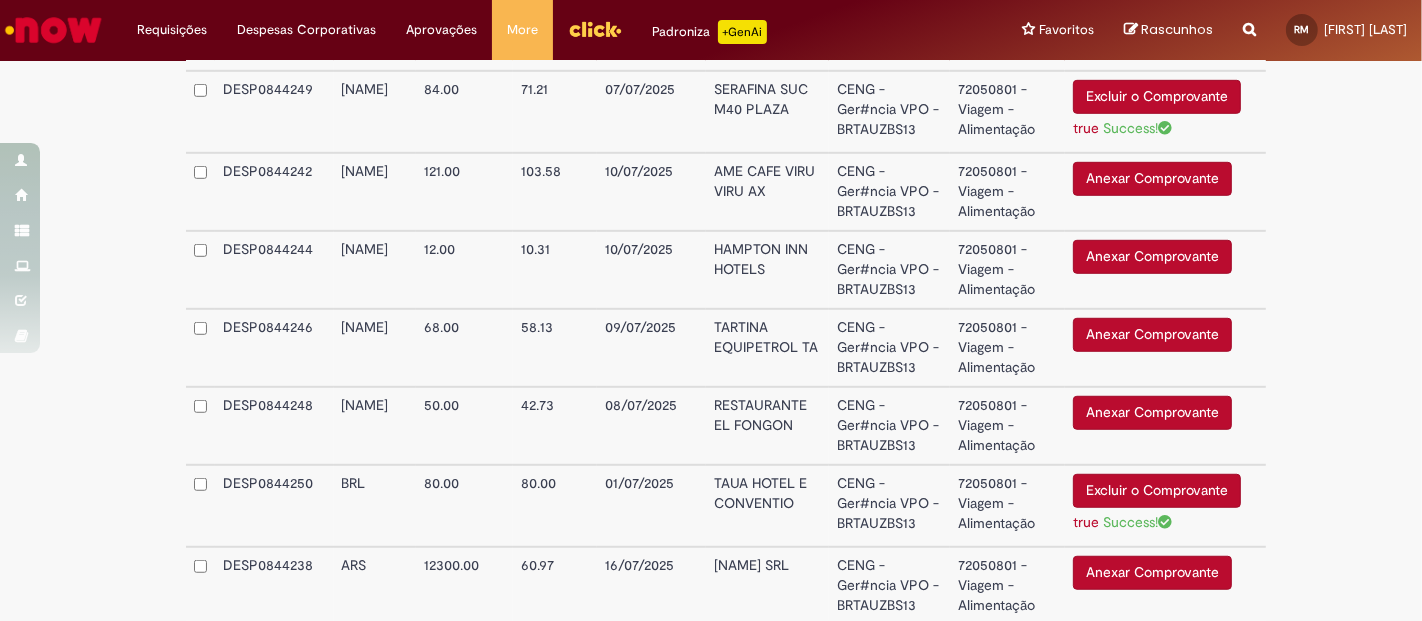 scroll, scrollTop: 1329, scrollLeft: 0, axis: vertical 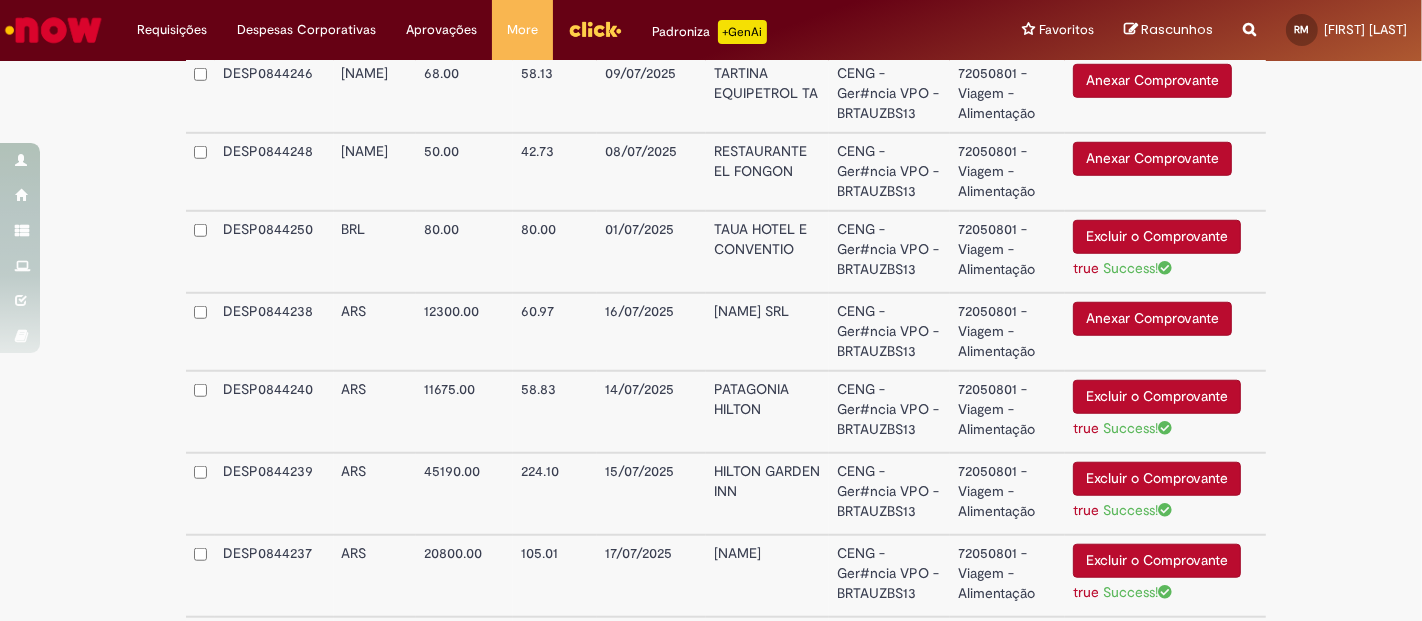 click on "Anexar Comprovante" at bounding box center (1152, 319) 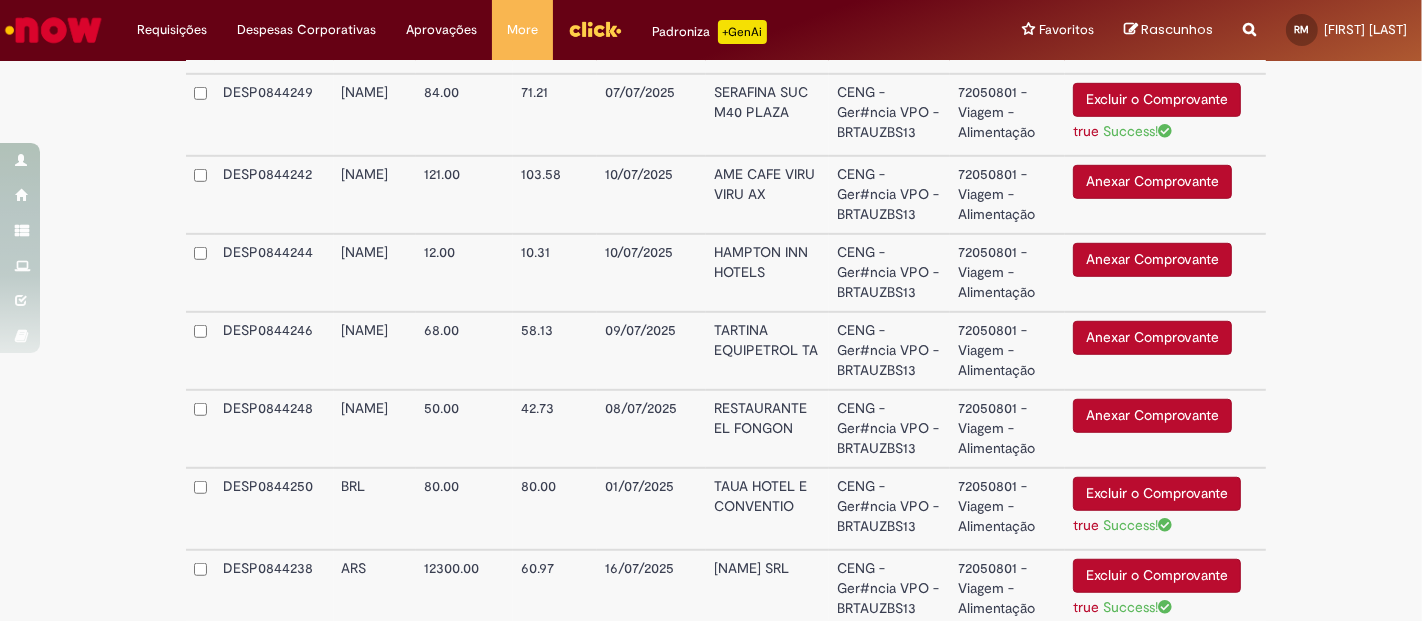 scroll, scrollTop: 1107, scrollLeft: 0, axis: vertical 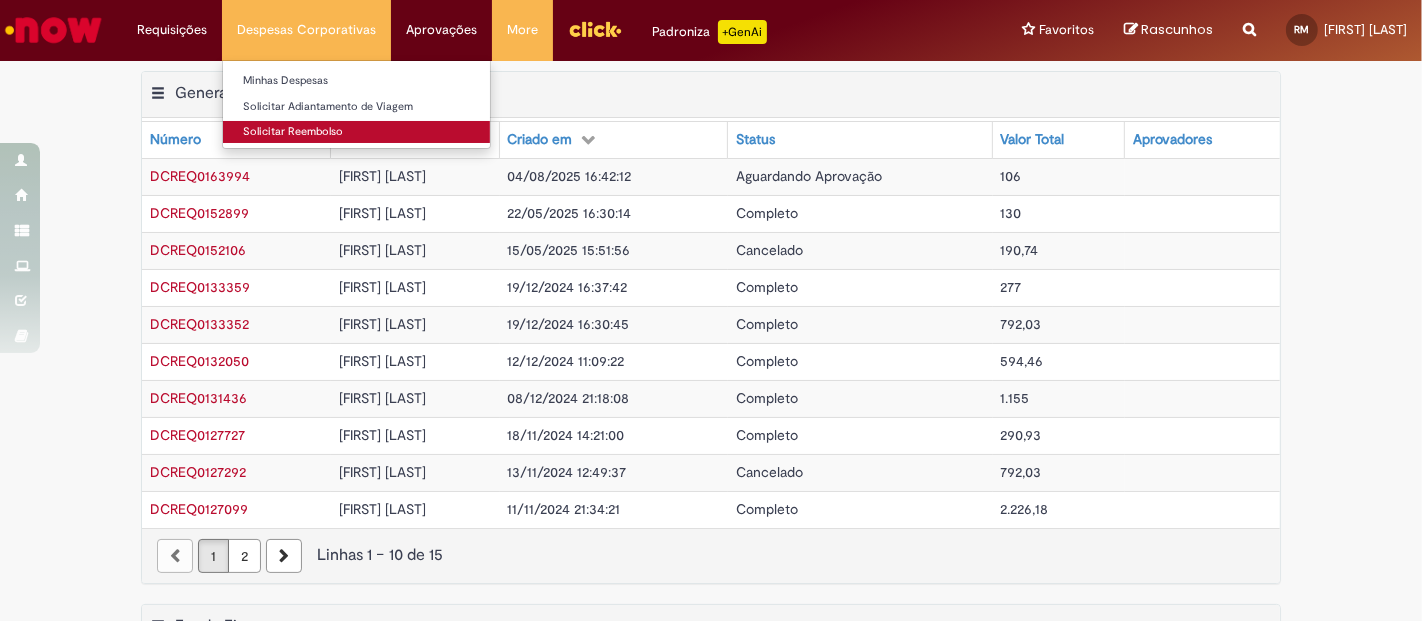 click on "Solicitar Reembolso" at bounding box center (356, 132) 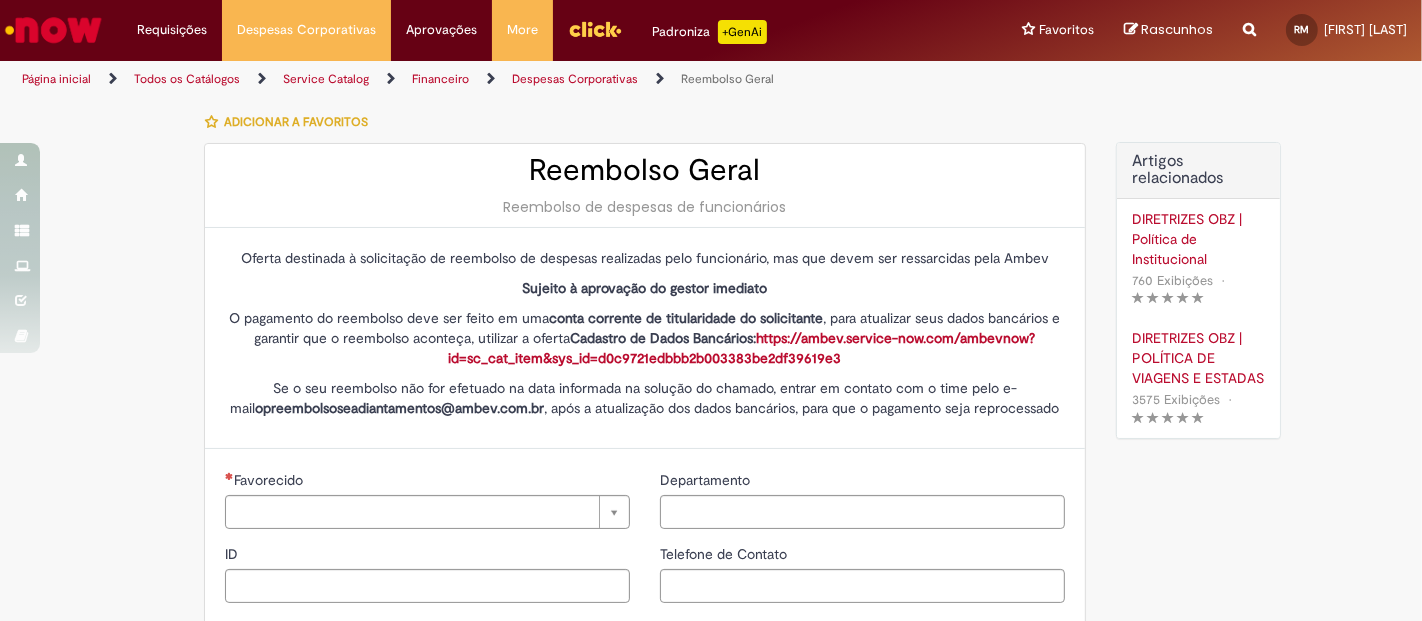 type on "********" 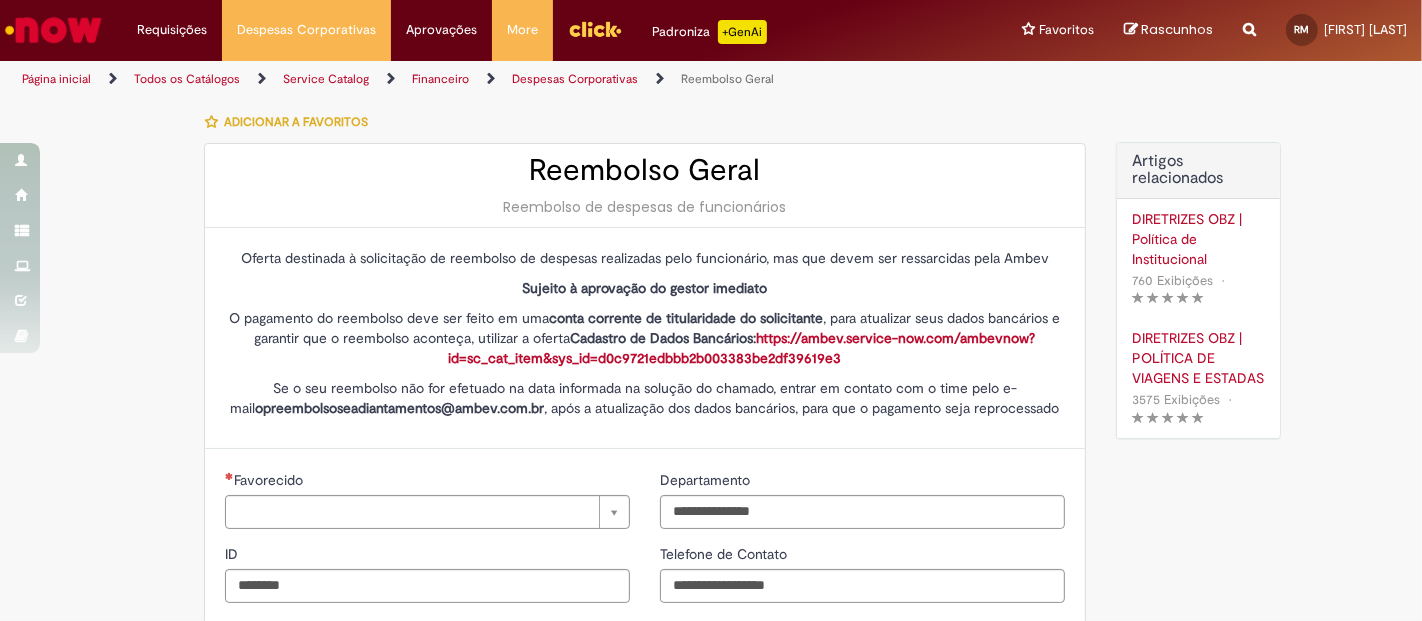 type on "**********" 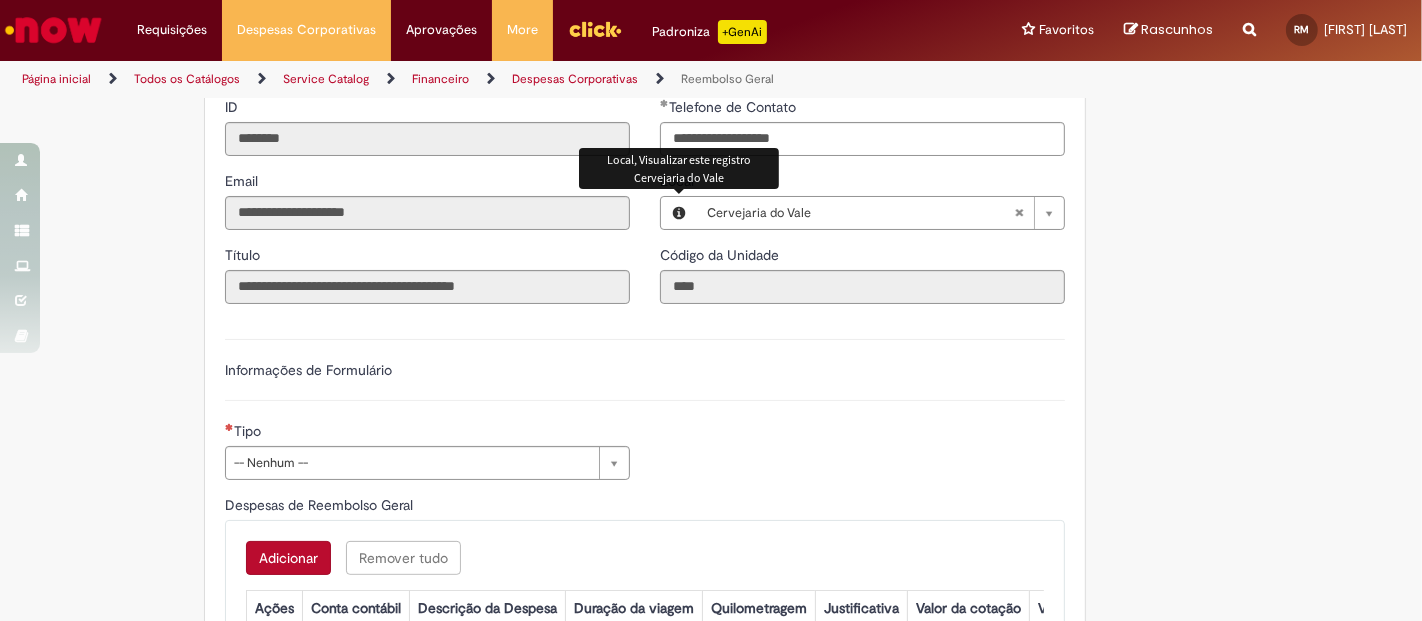 scroll, scrollTop: 555, scrollLeft: 0, axis: vertical 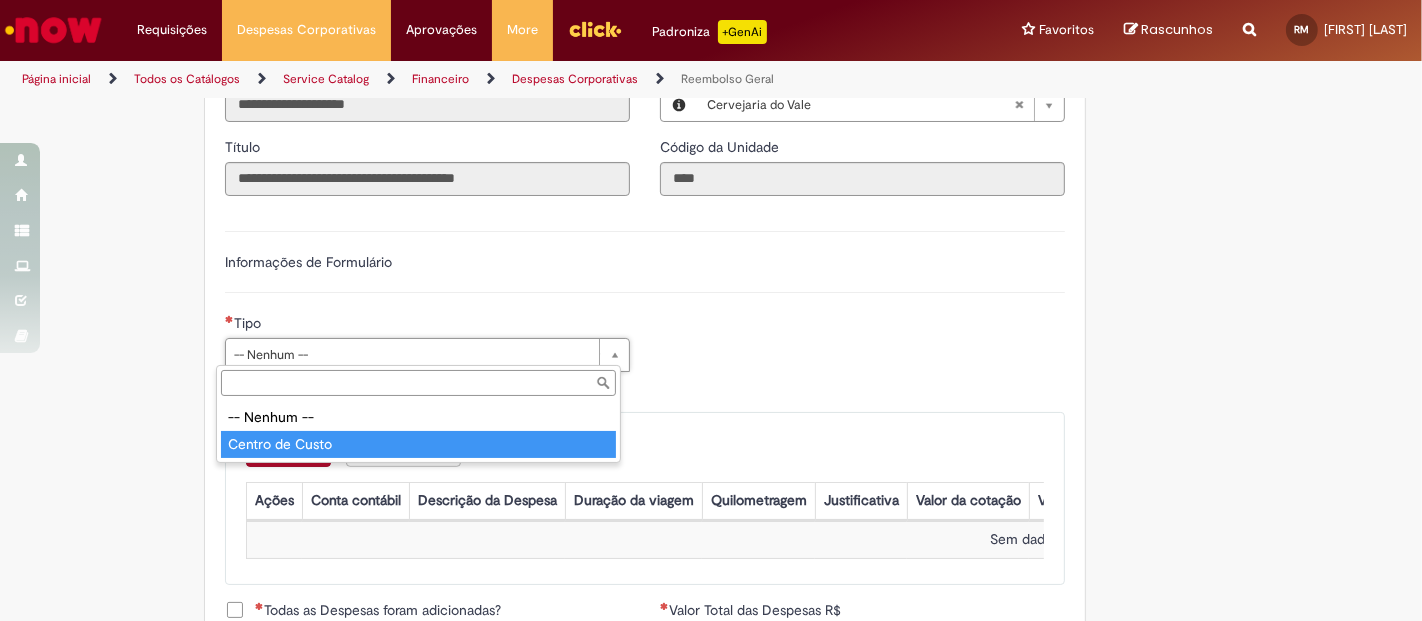type on "**********" 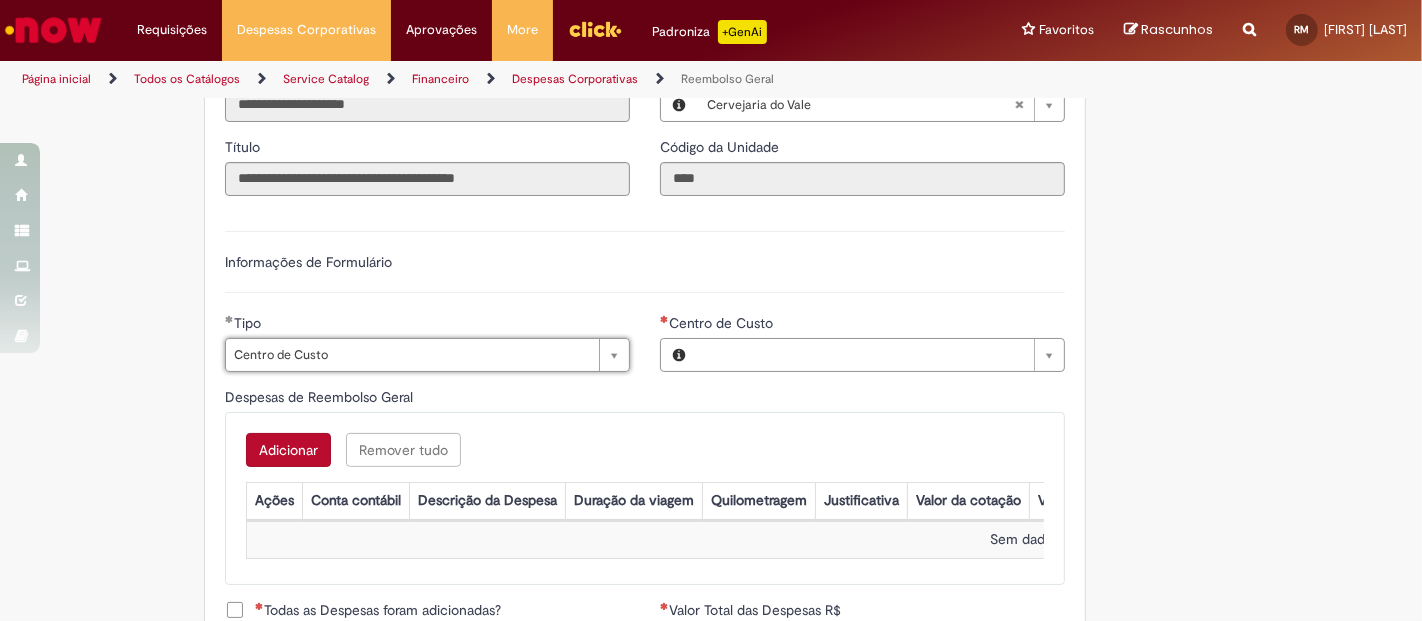 type on "**********" 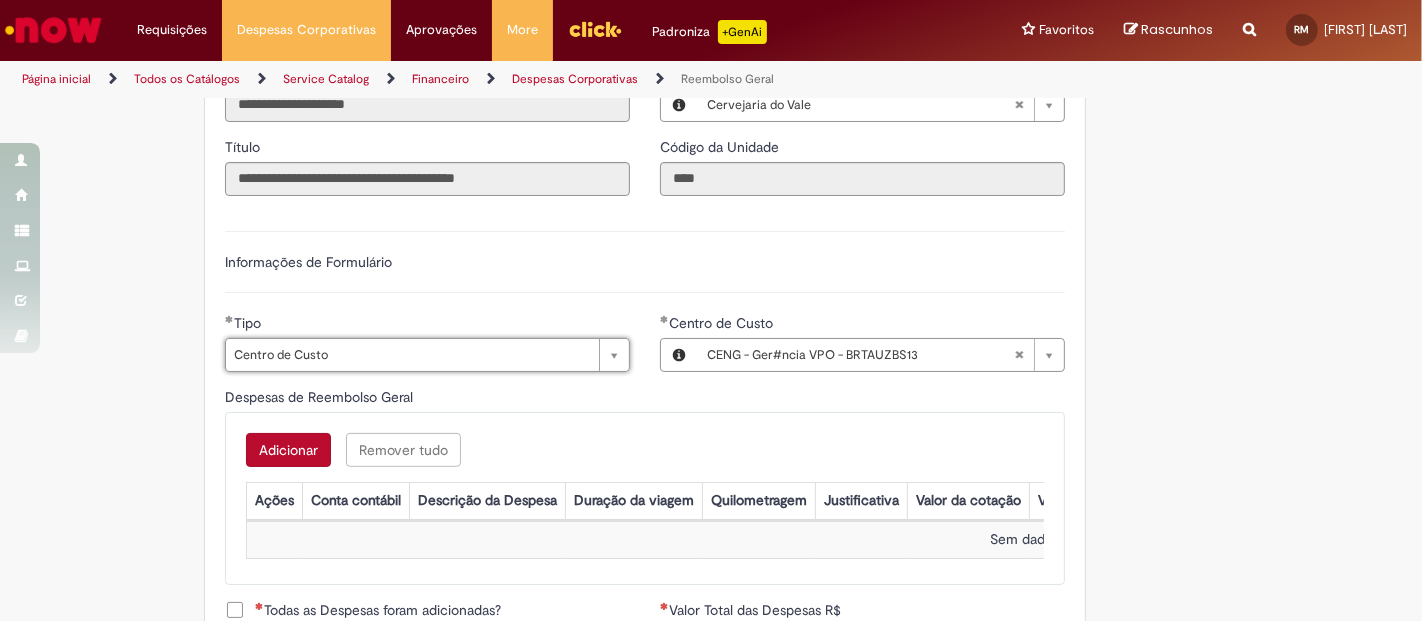 scroll, scrollTop: 777, scrollLeft: 0, axis: vertical 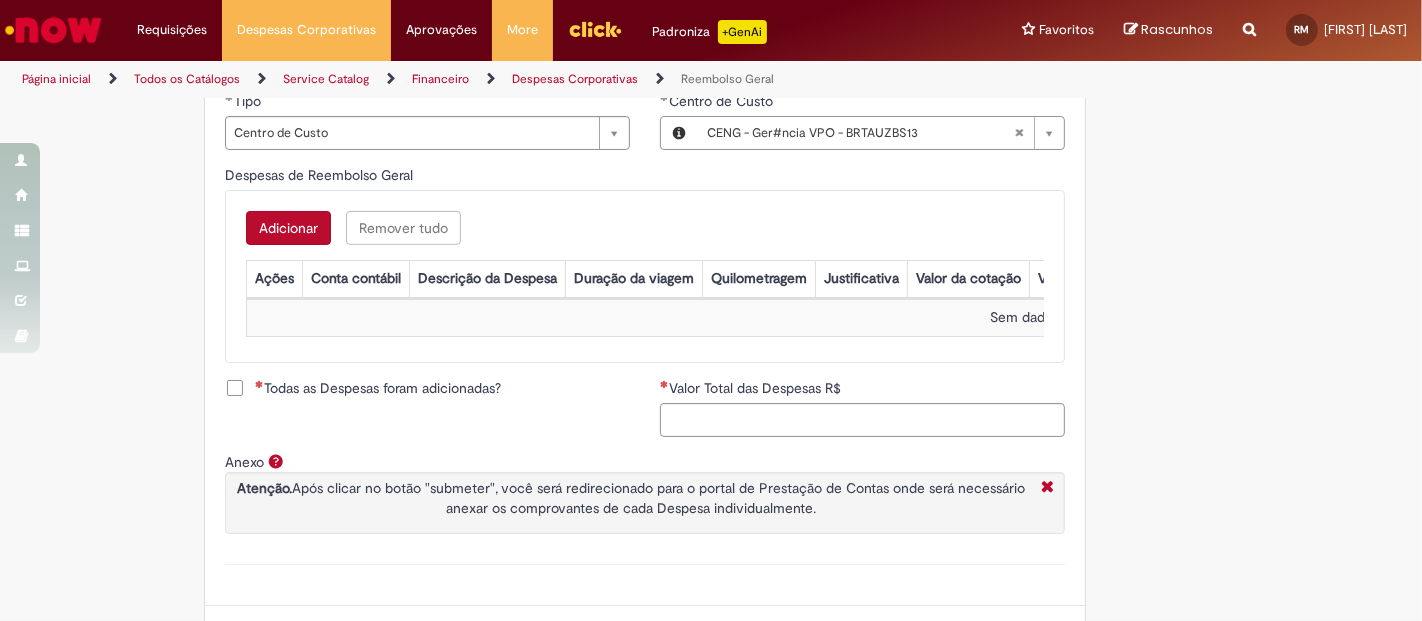click on "Adicionar" at bounding box center (288, 228) 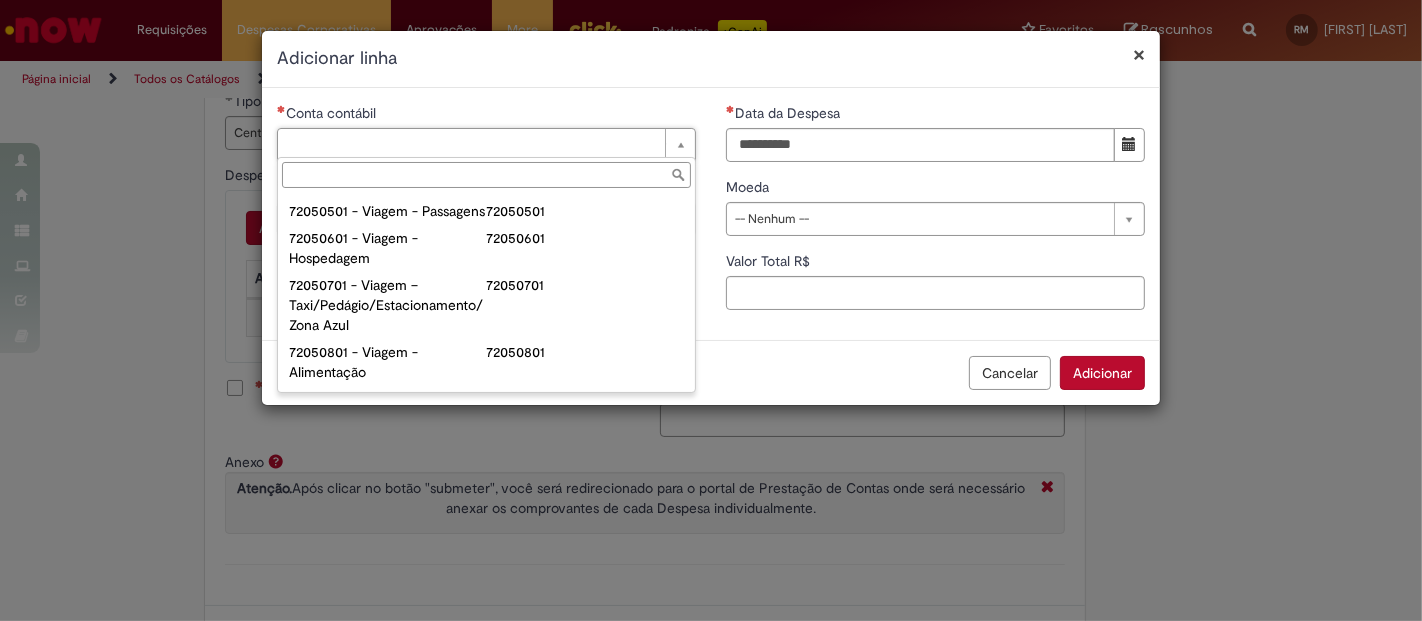 scroll, scrollTop: 1222, scrollLeft: 0, axis: vertical 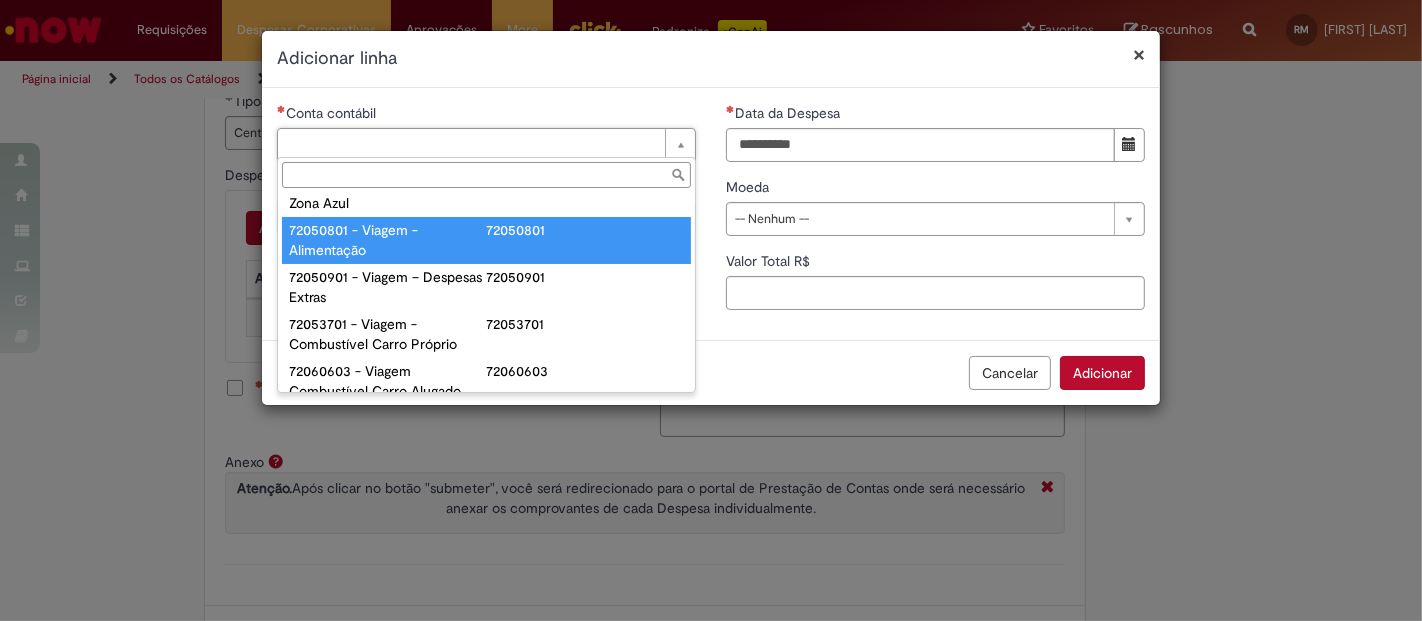 type on "**********" 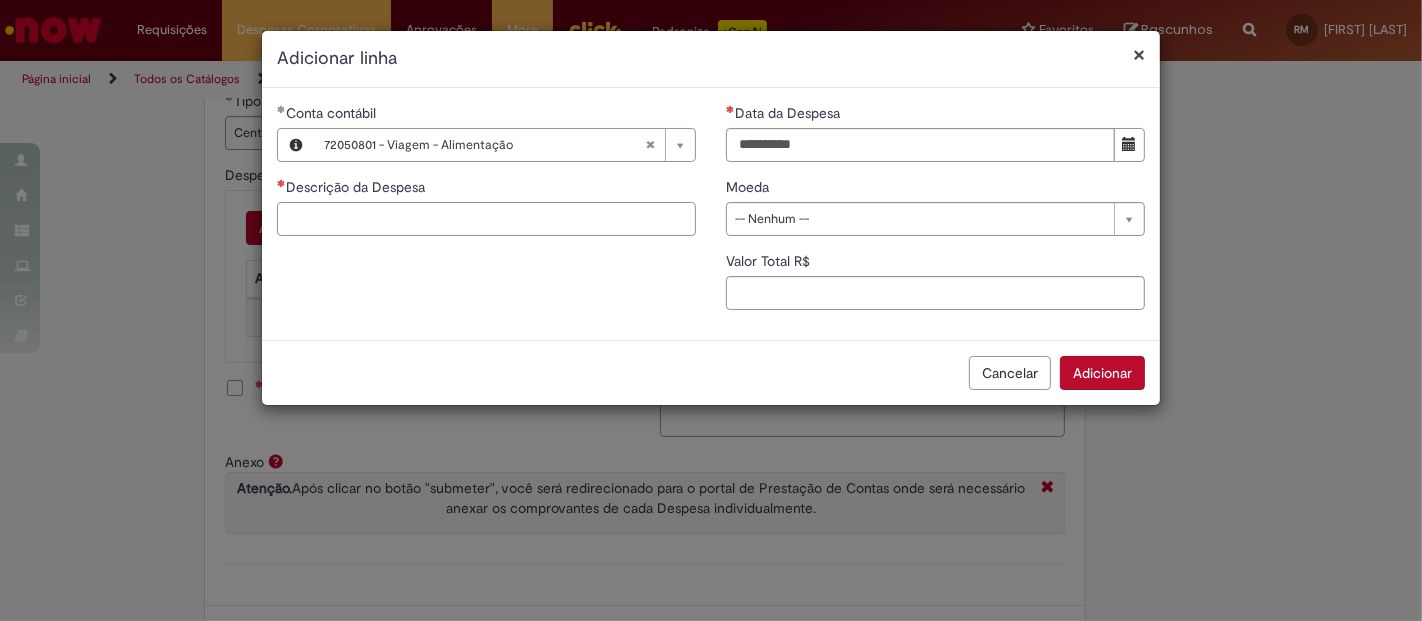 click on "Descrição da Despesa" at bounding box center [486, 219] 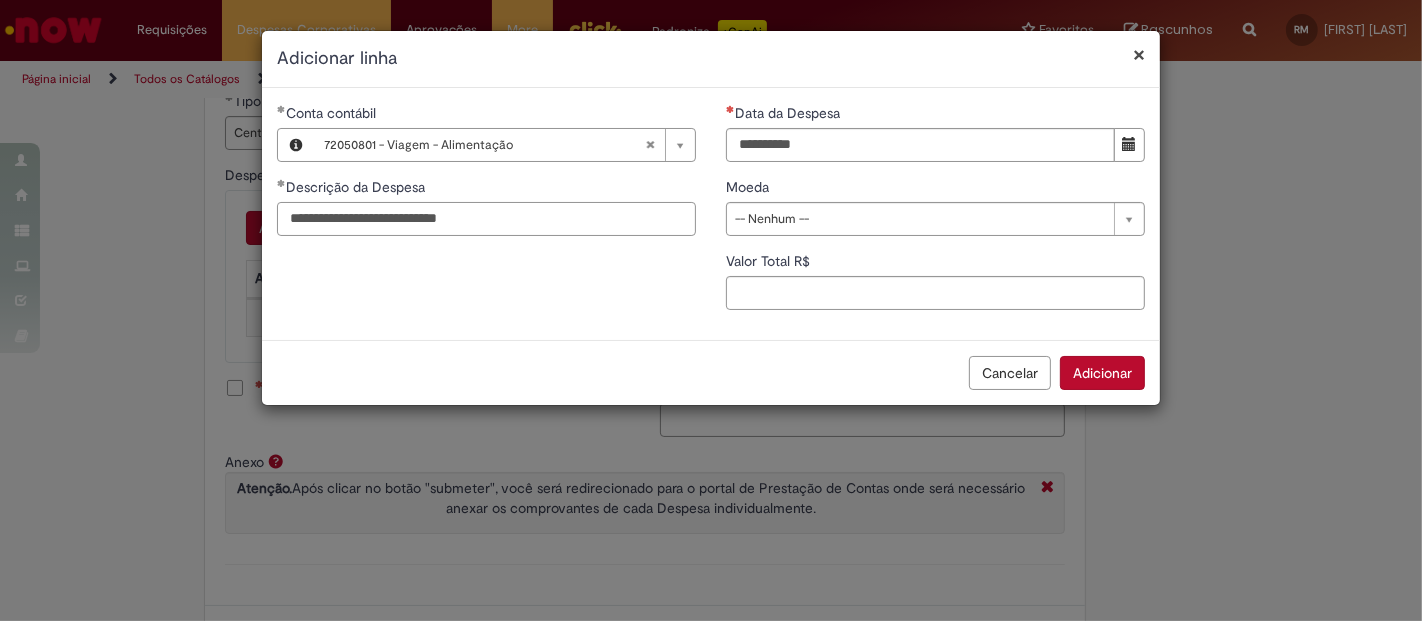 click on "**********" at bounding box center [486, 219] 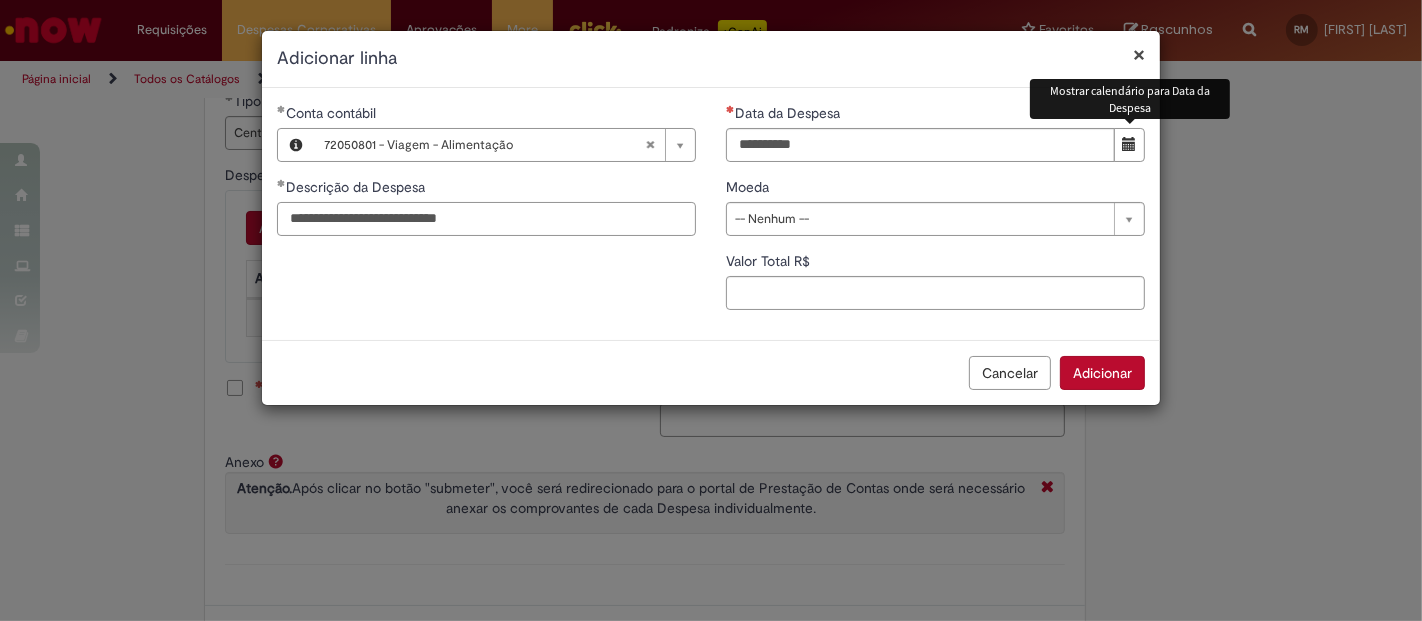 type on "**********" 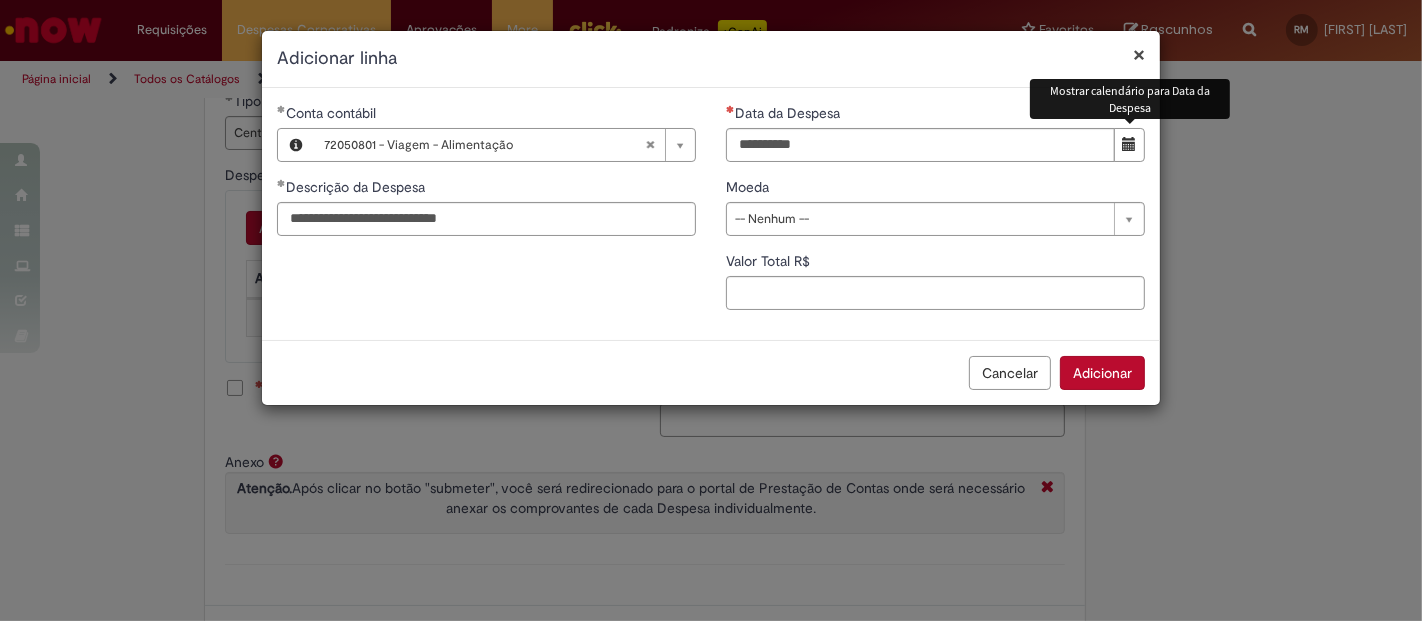 click at bounding box center (1129, 145) 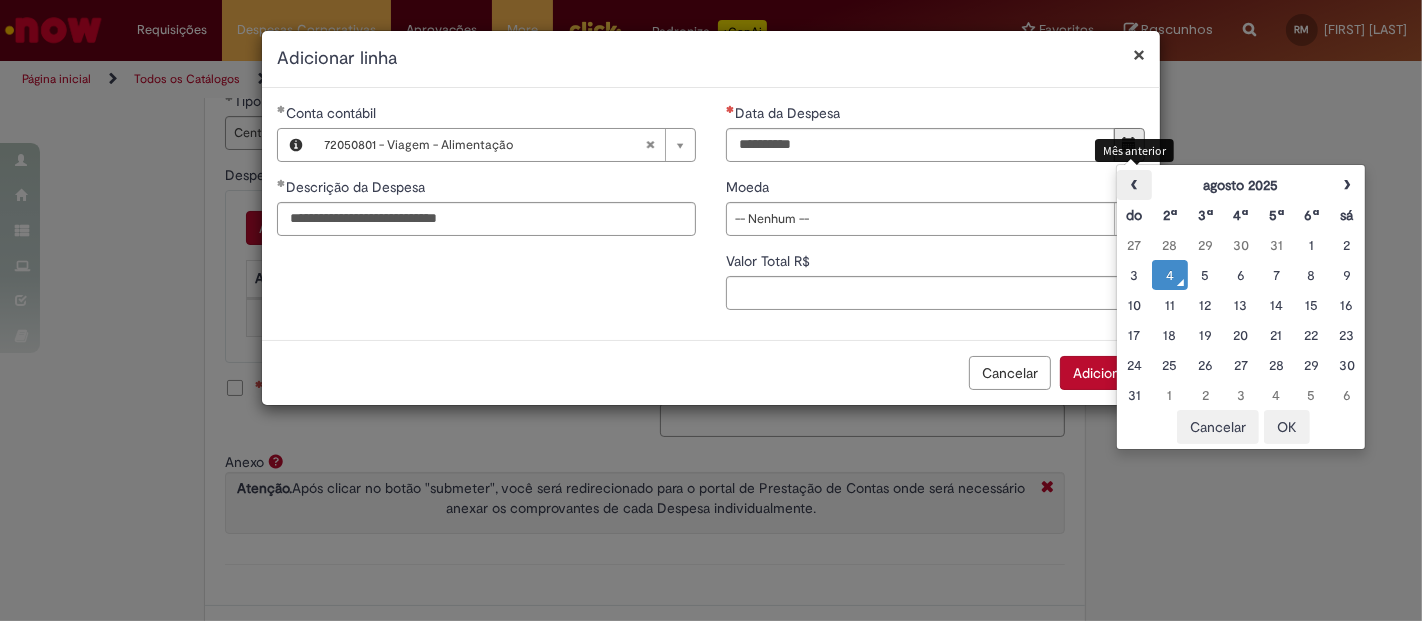 click on "‹" at bounding box center (1134, 185) 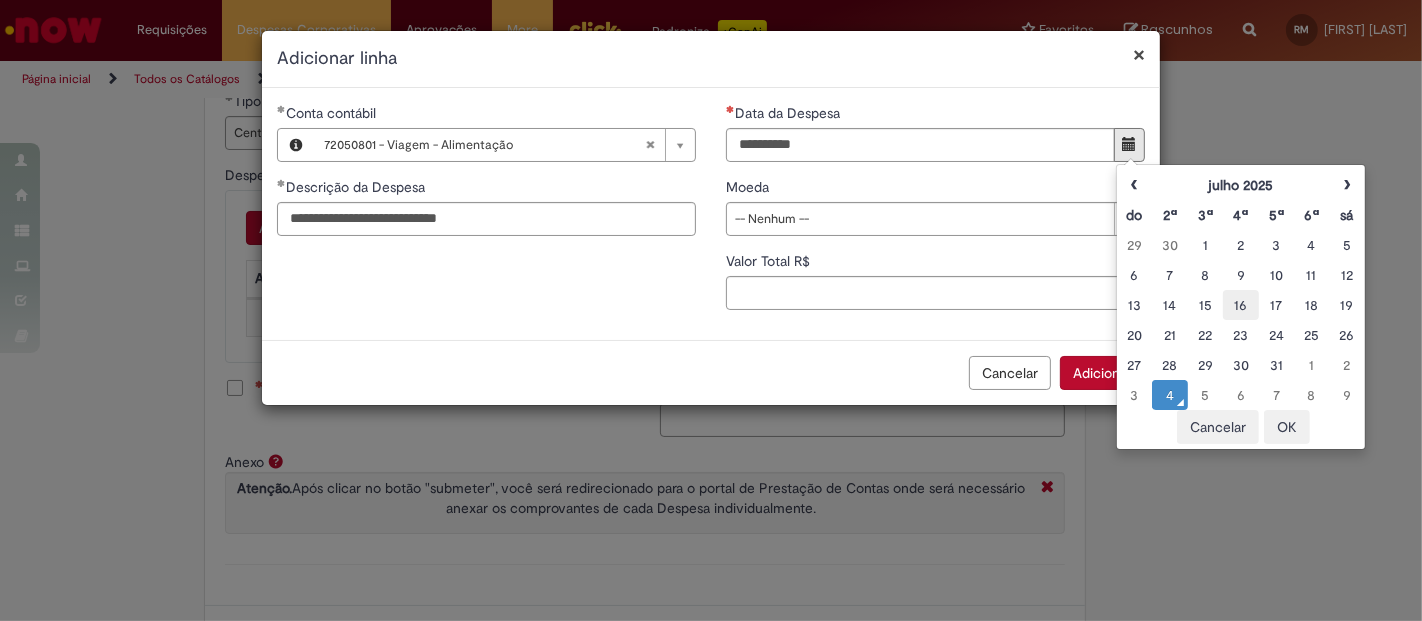 click on "16" at bounding box center (1240, 305) 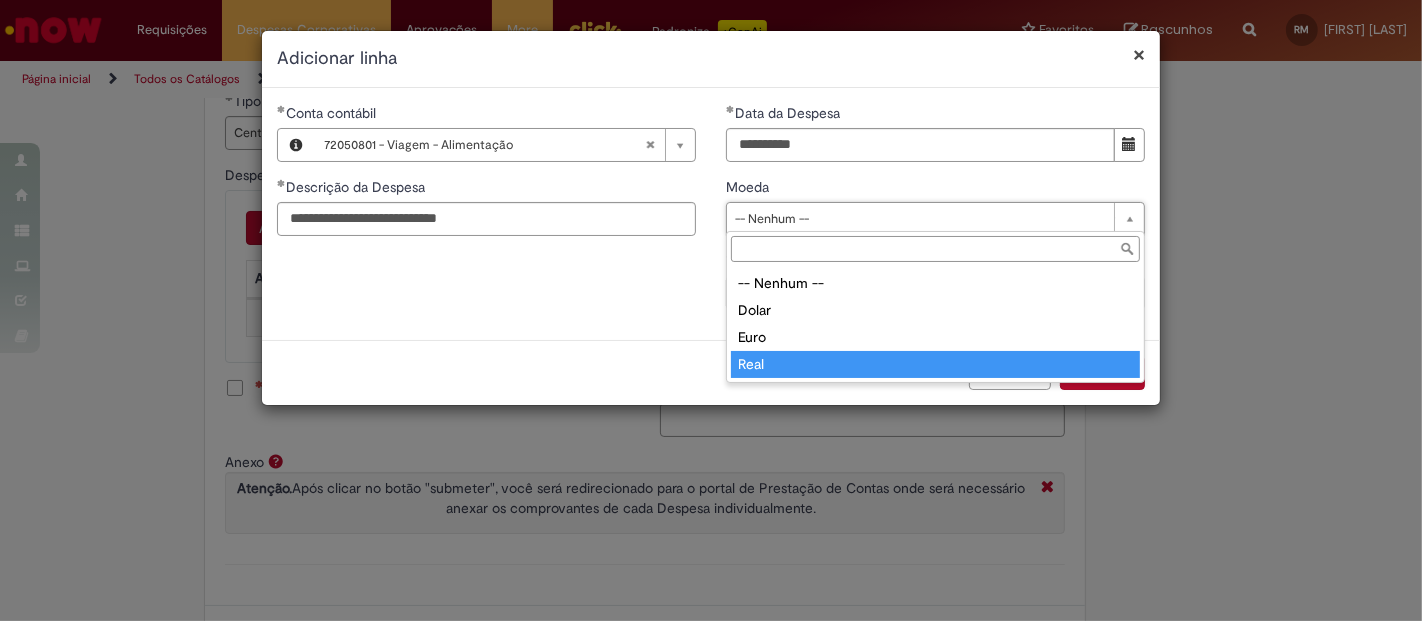 type on "****" 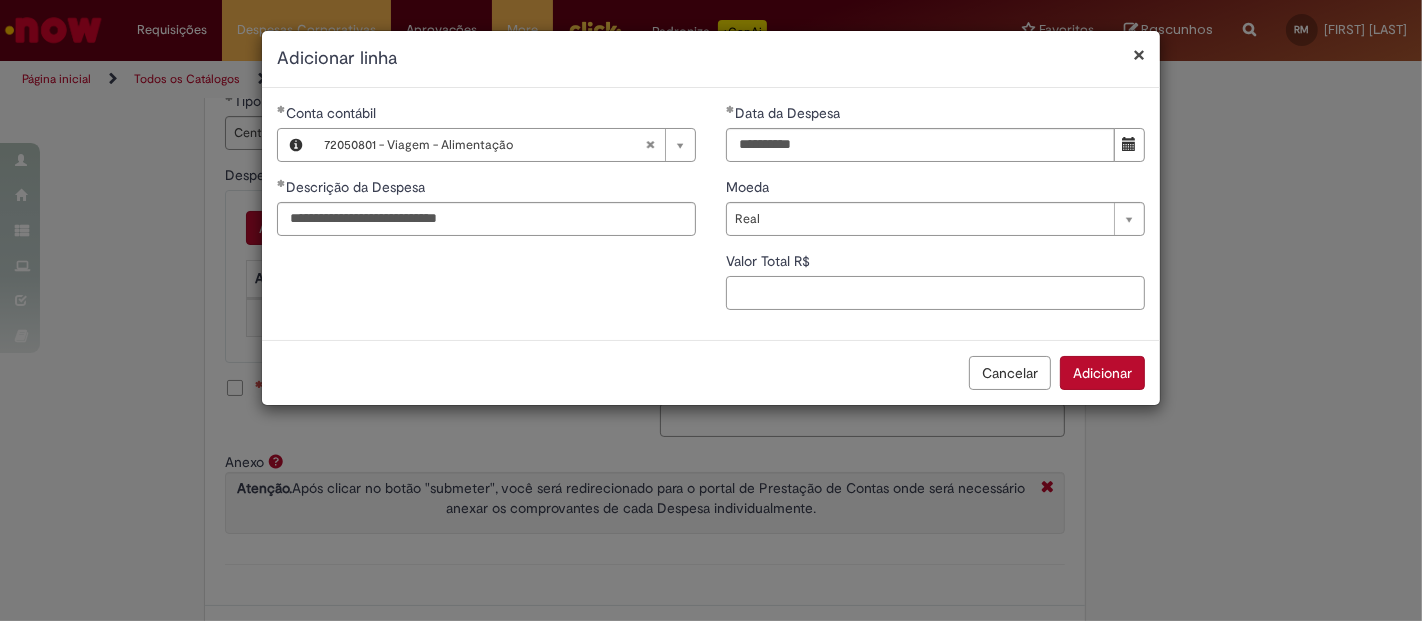 click on "Valor Total R$" at bounding box center [935, 293] 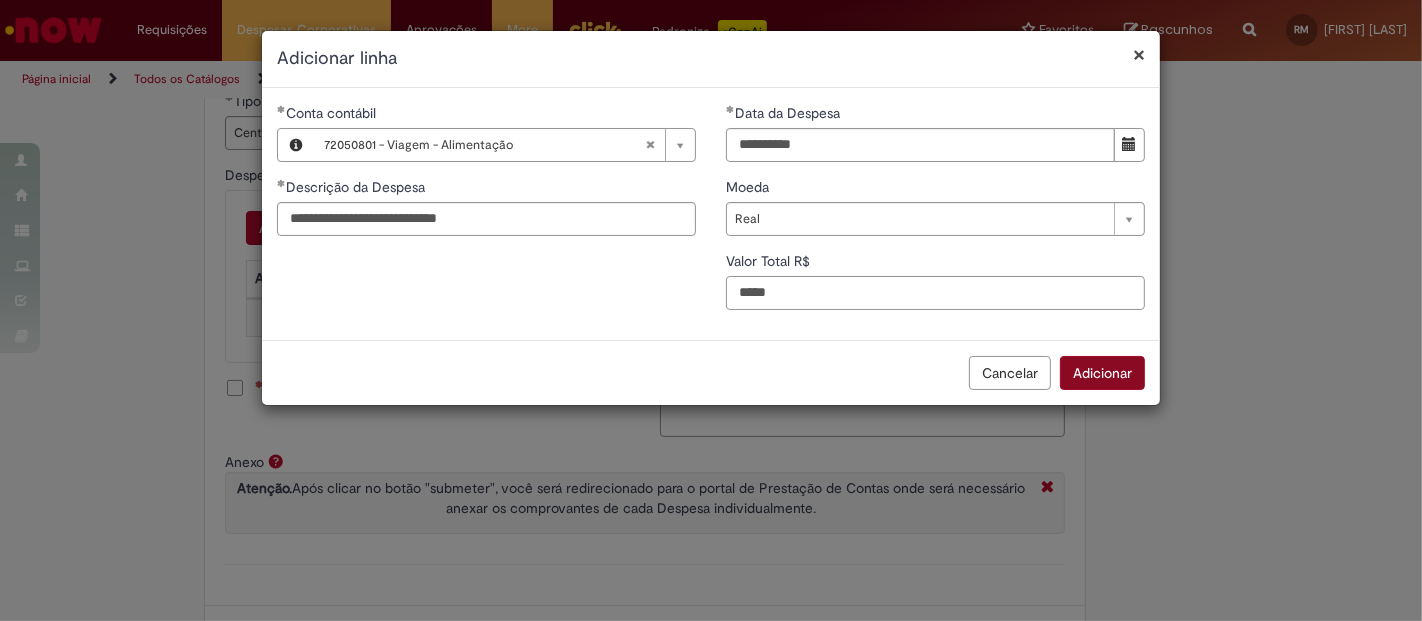 type on "*****" 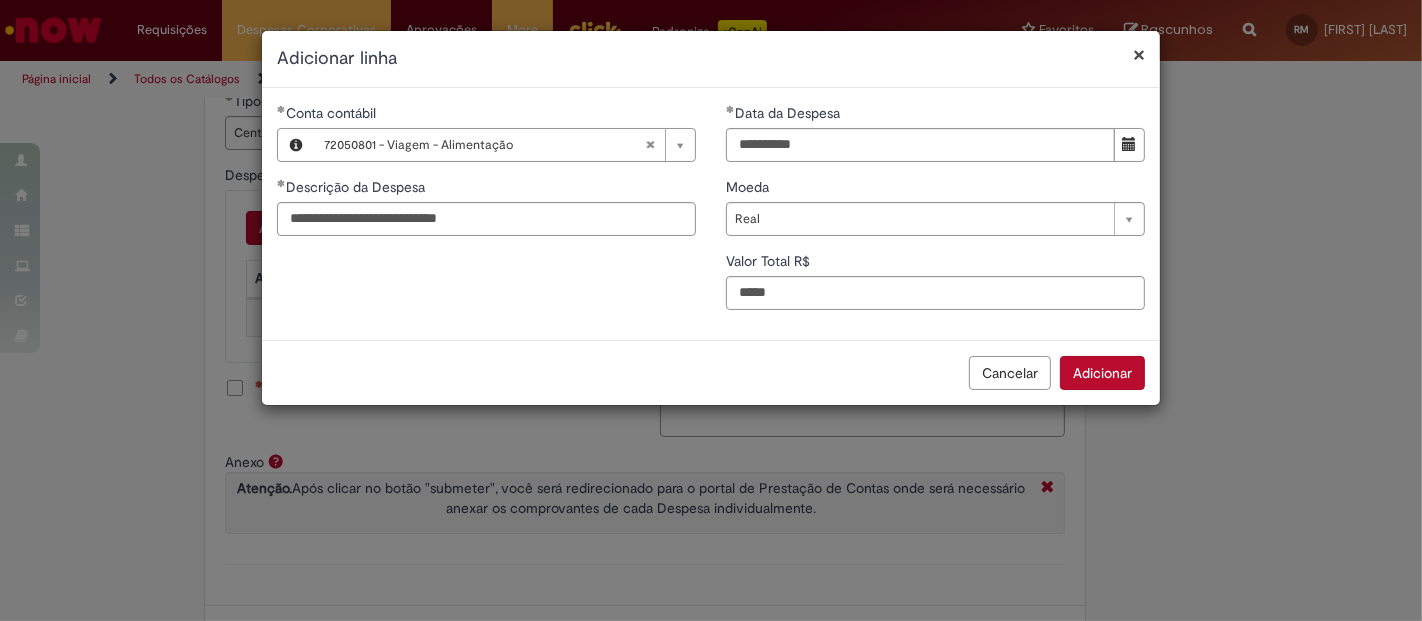 click on "Adicionar" at bounding box center (1102, 373) 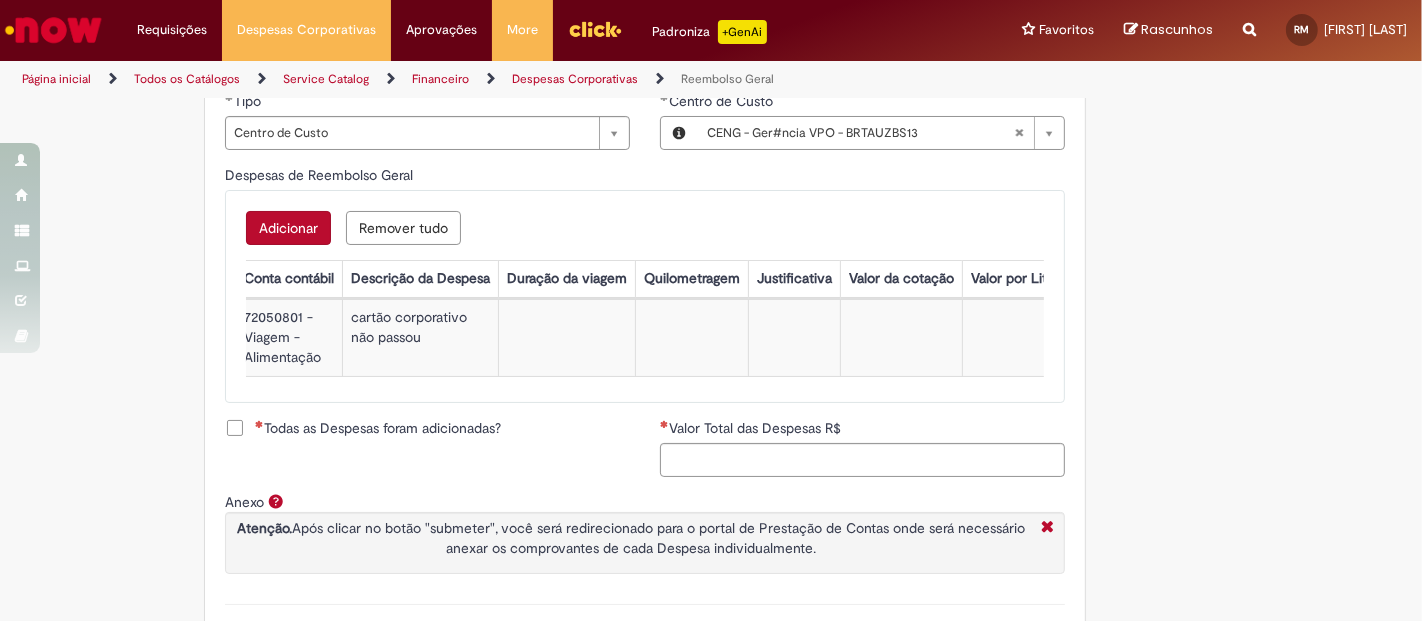 scroll, scrollTop: 0, scrollLeft: 34, axis: horizontal 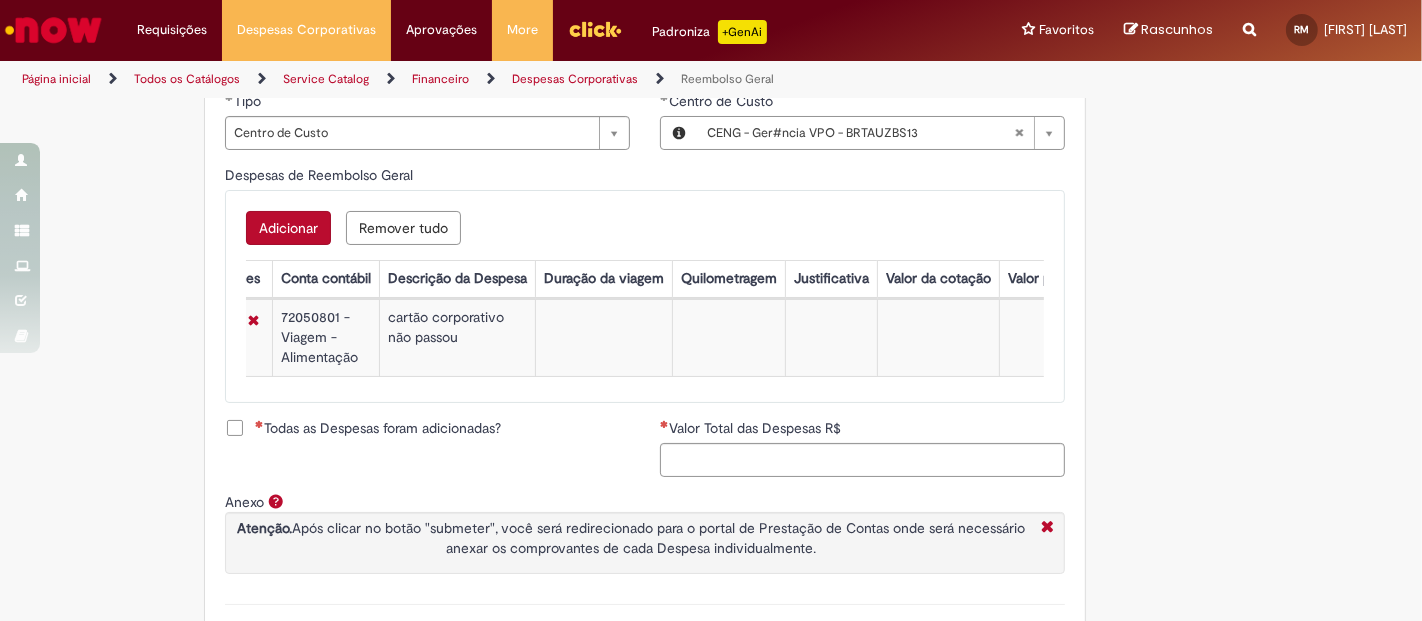 click on "Todas as Despesas foram adicionadas?" at bounding box center (378, 428) 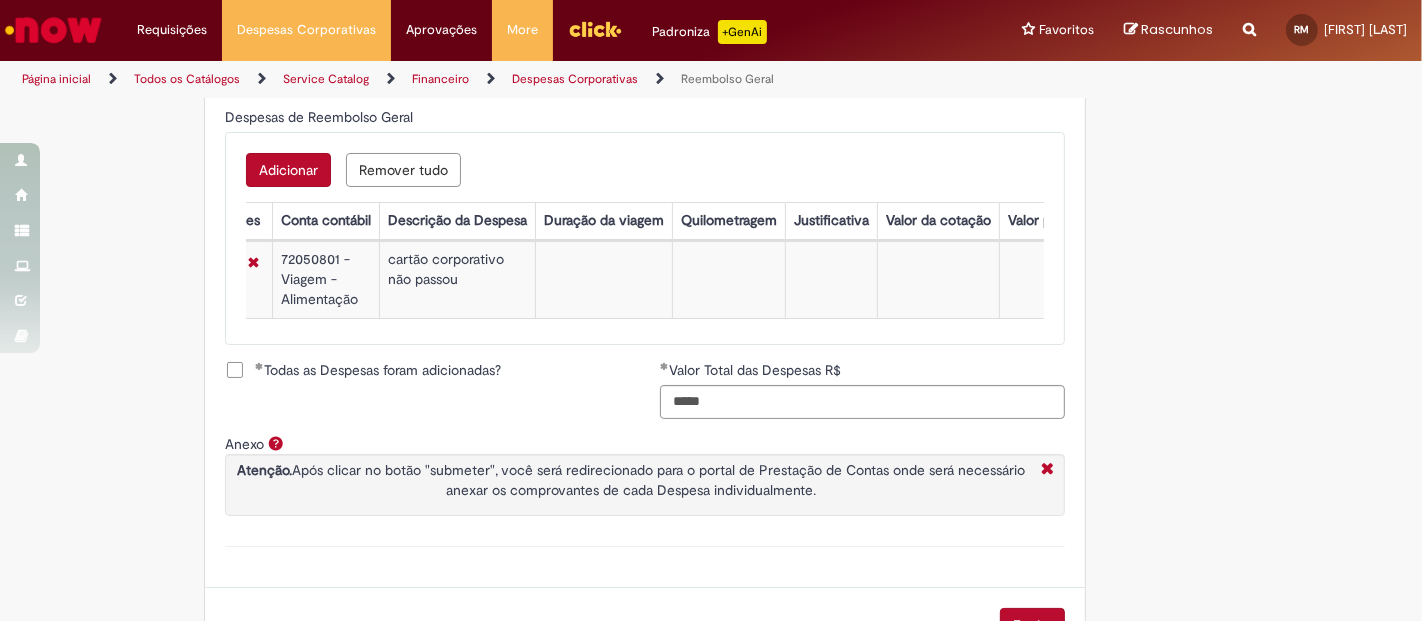 scroll, scrollTop: 909, scrollLeft: 0, axis: vertical 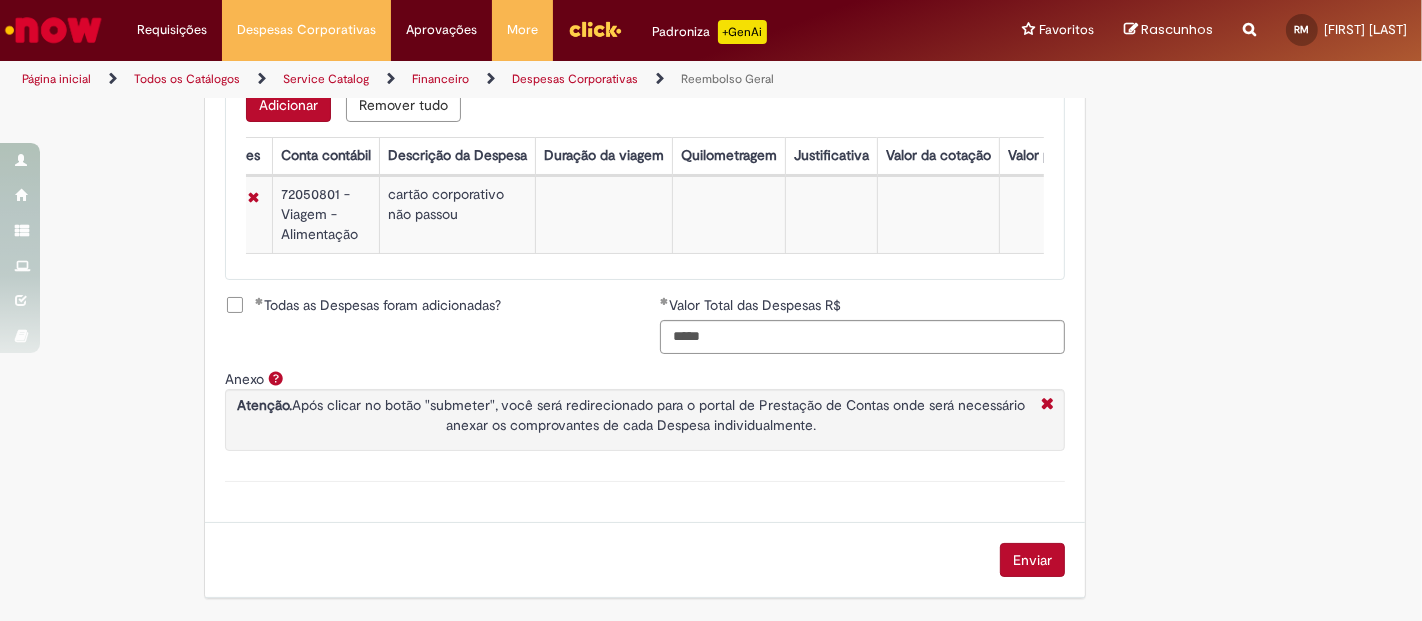 click on "Enviar" at bounding box center [1032, 560] 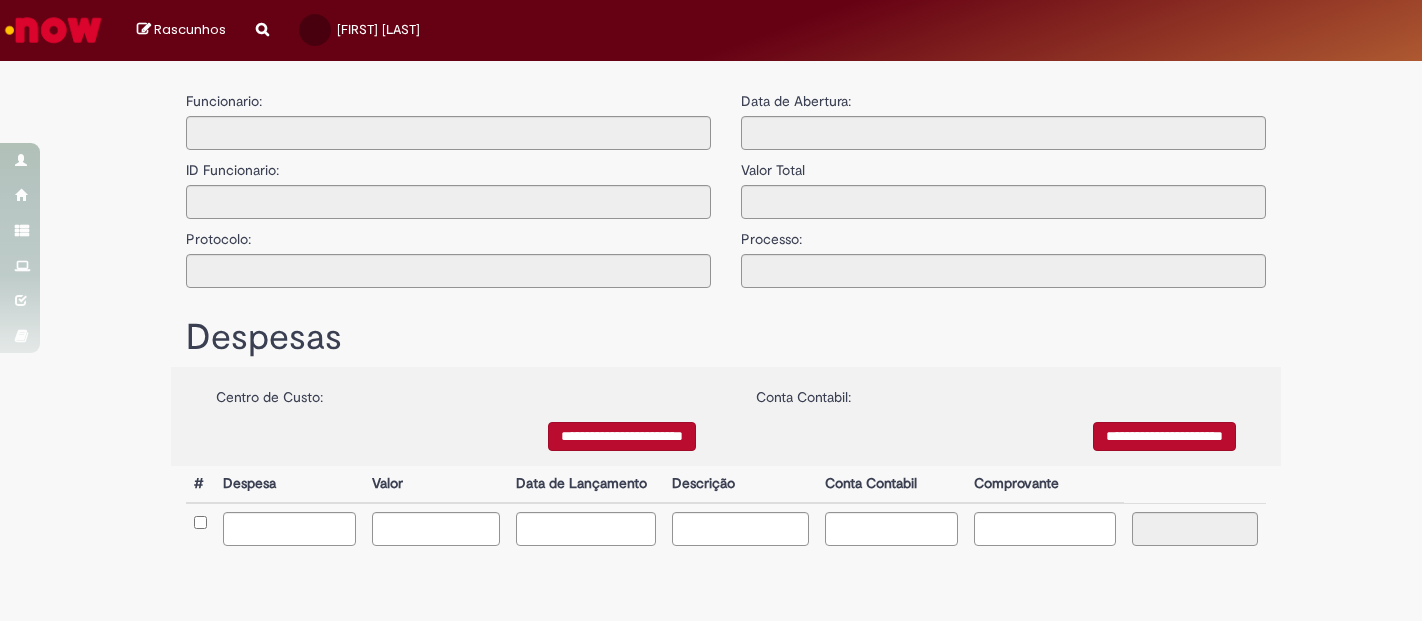 scroll, scrollTop: 0, scrollLeft: 0, axis: both 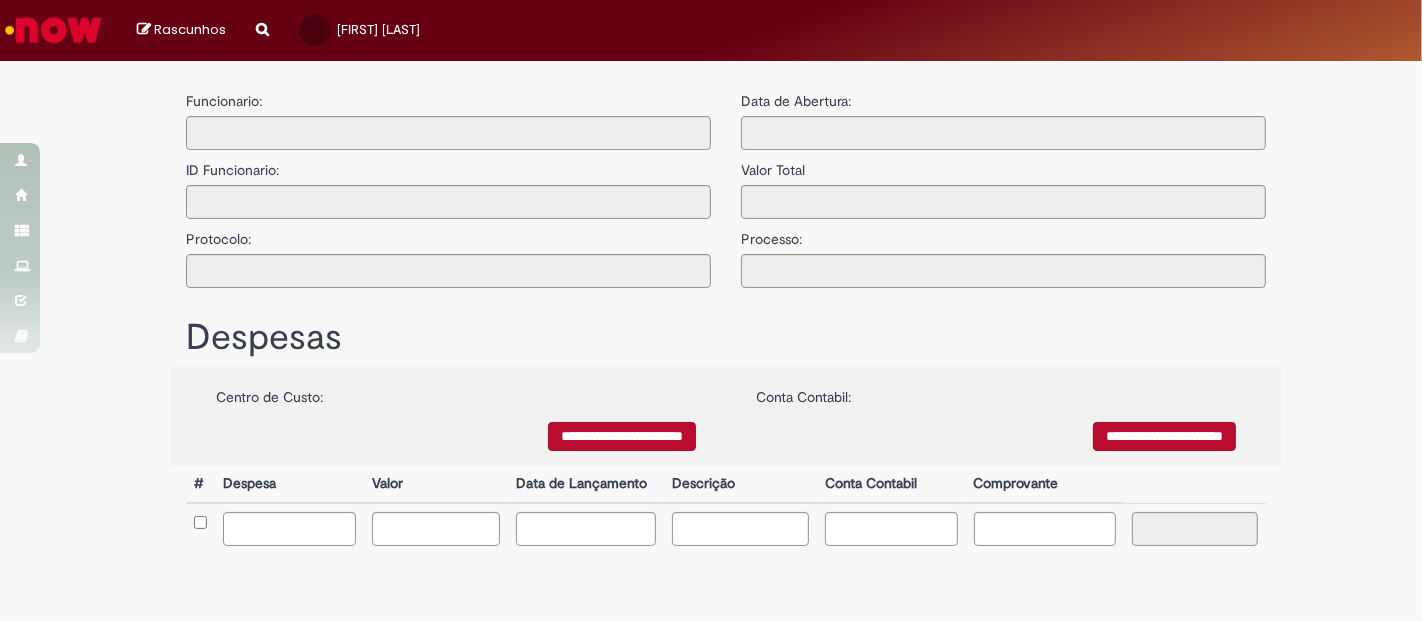 type on "**********" 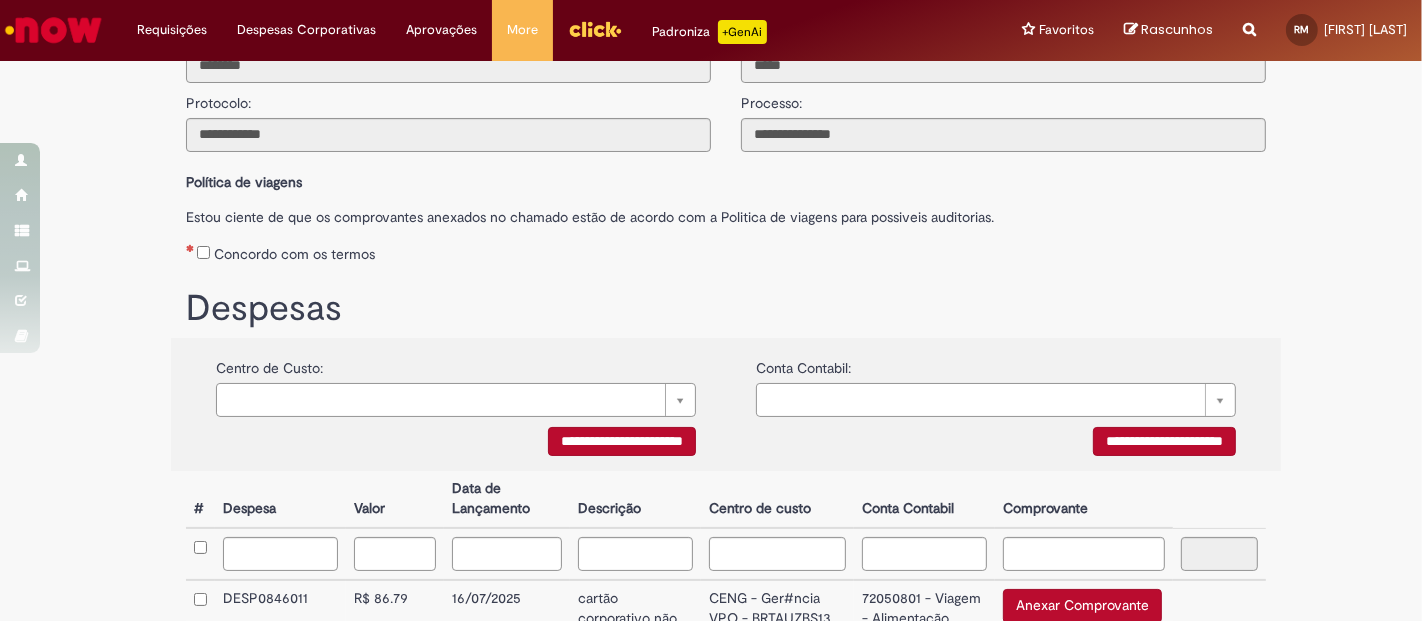 scroll, scrollTop: 333, scrollLeft: 0, axis: vertical 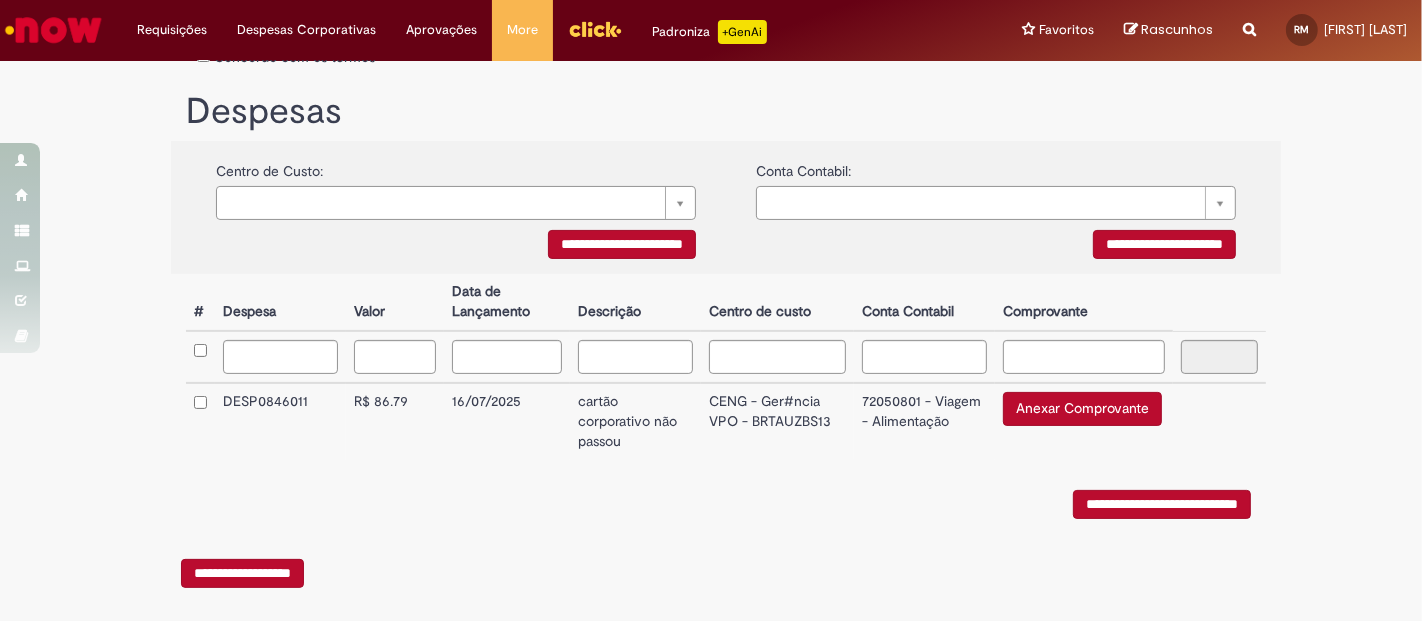 click on "Anexar Comprovante" at bounding box center (1082, 409) 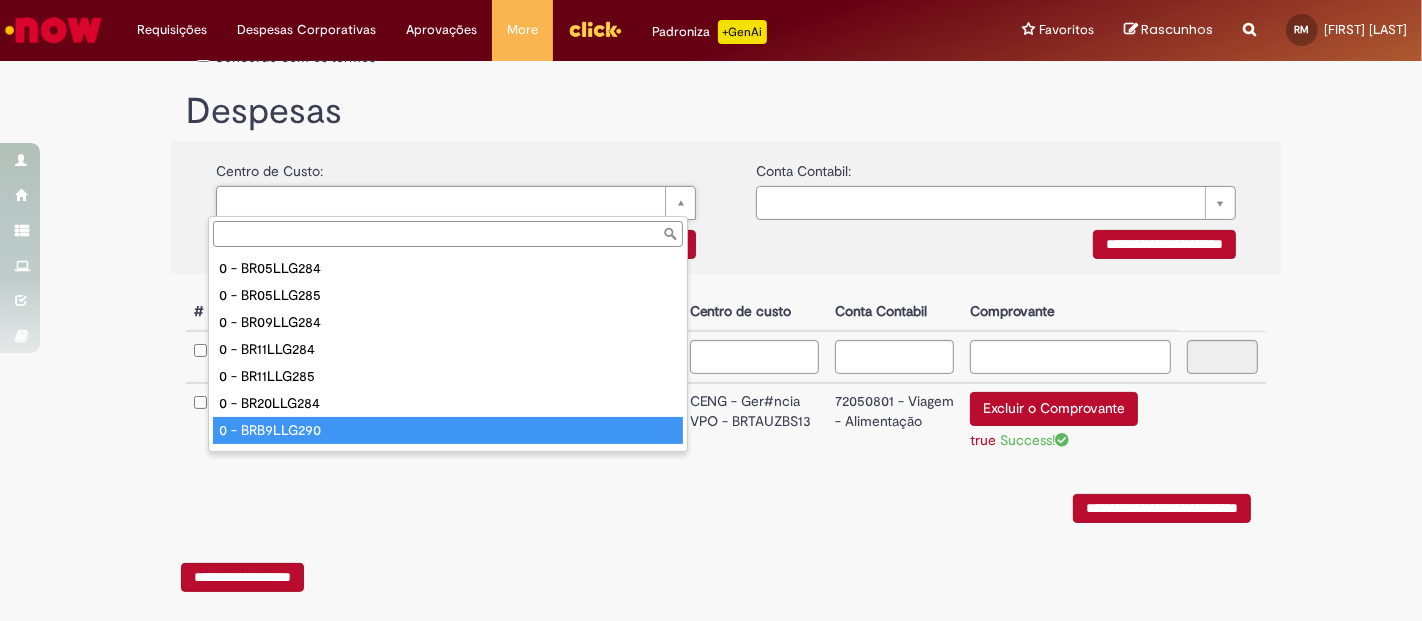scroll, scrollTop: 16, scrollLeft: 0, axis: vertical 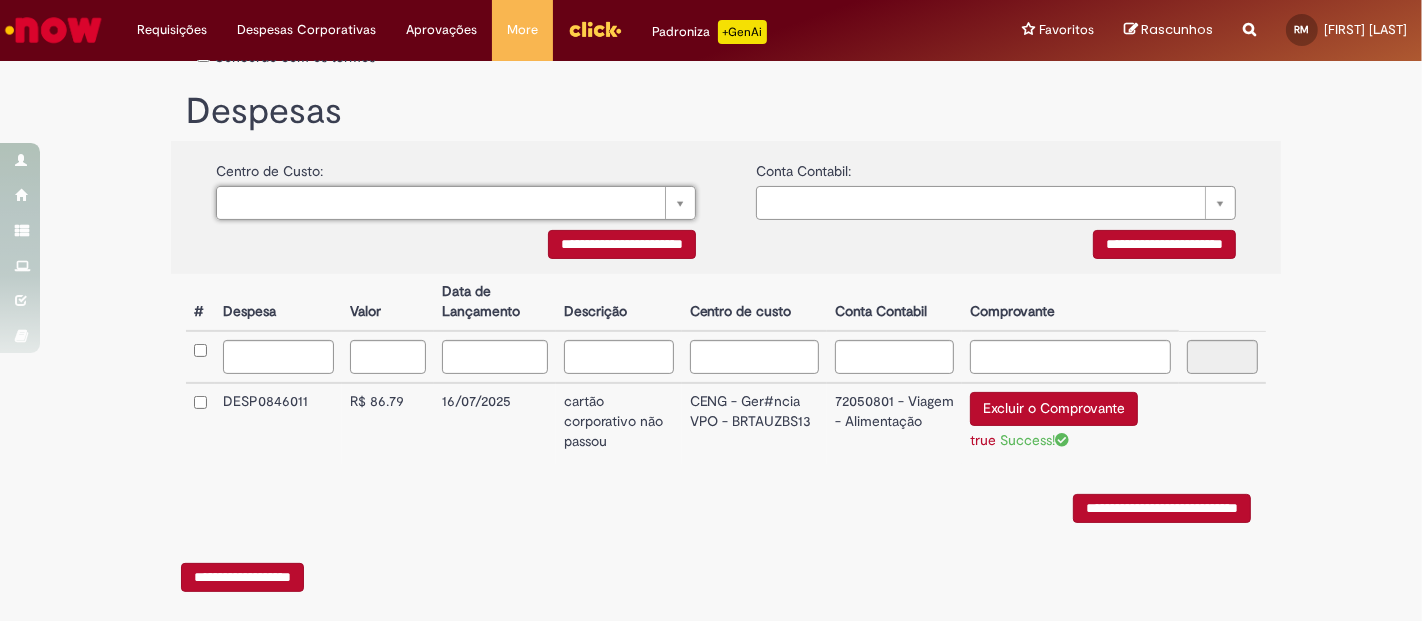 click on "**********" at bounding box center [1162, 508] 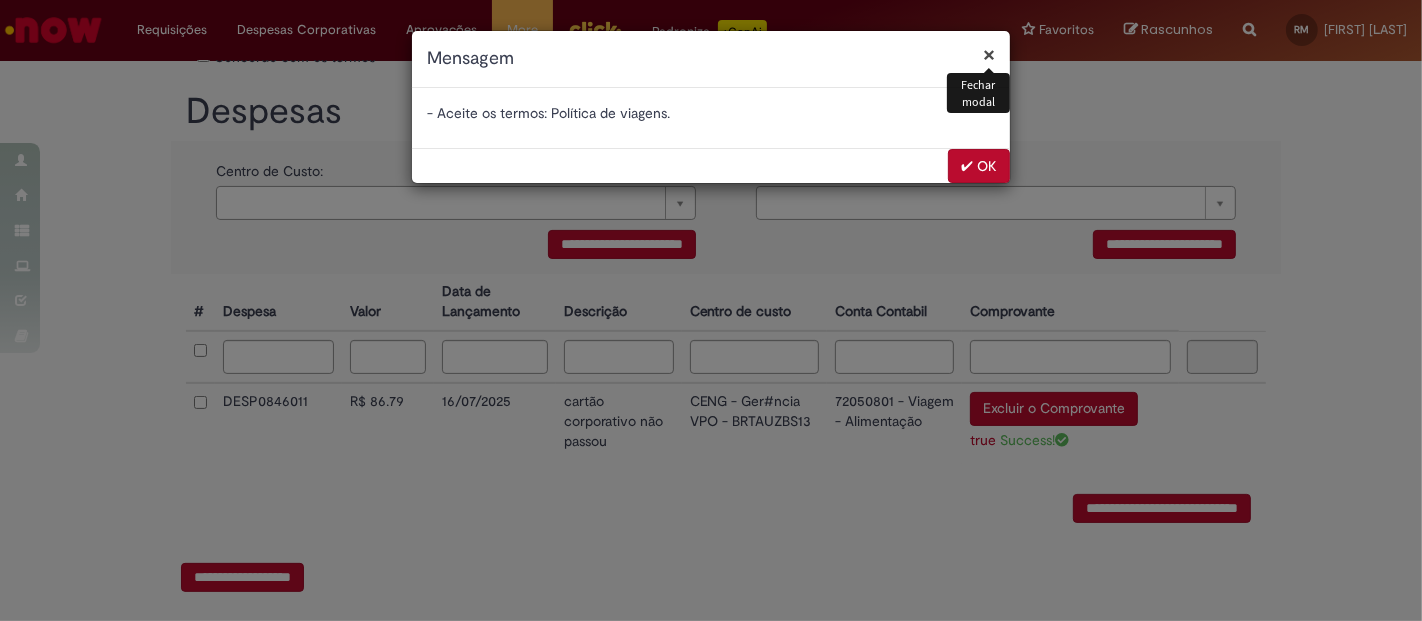 click on "✔ OK" at bounding box center (979, 166) 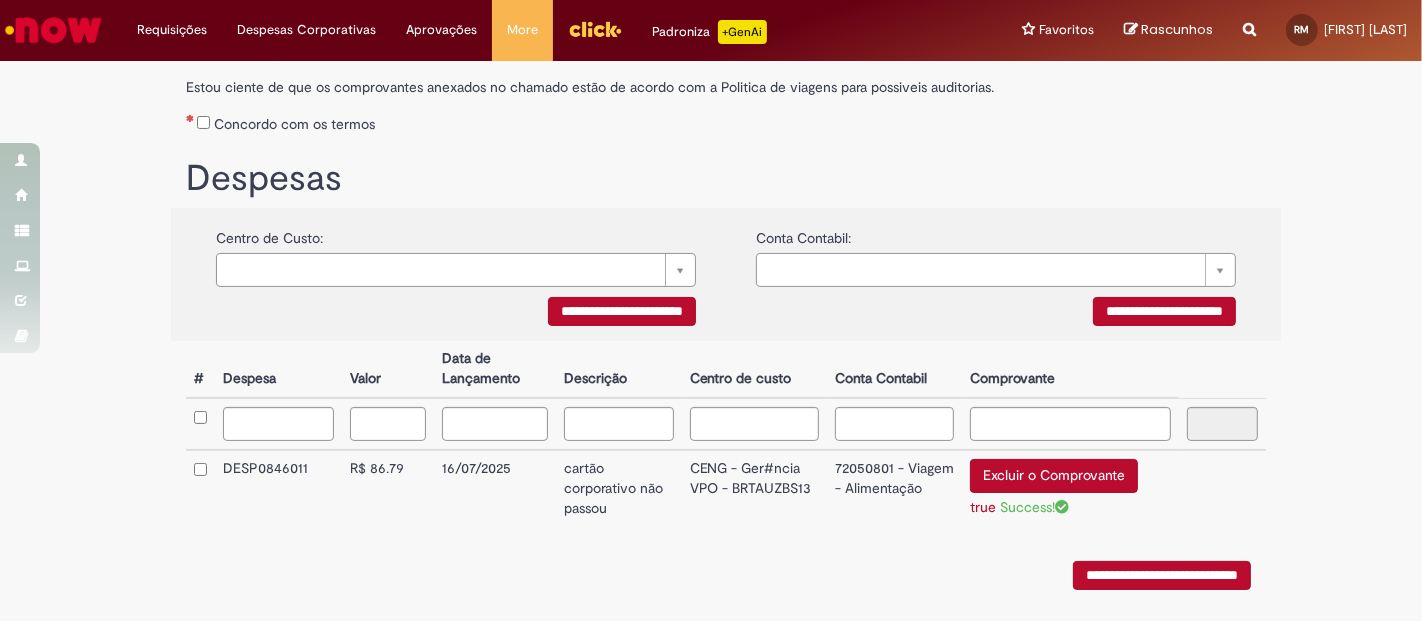 scroll, scrollTop: 111, scrollLeft: 0, axis: vertical 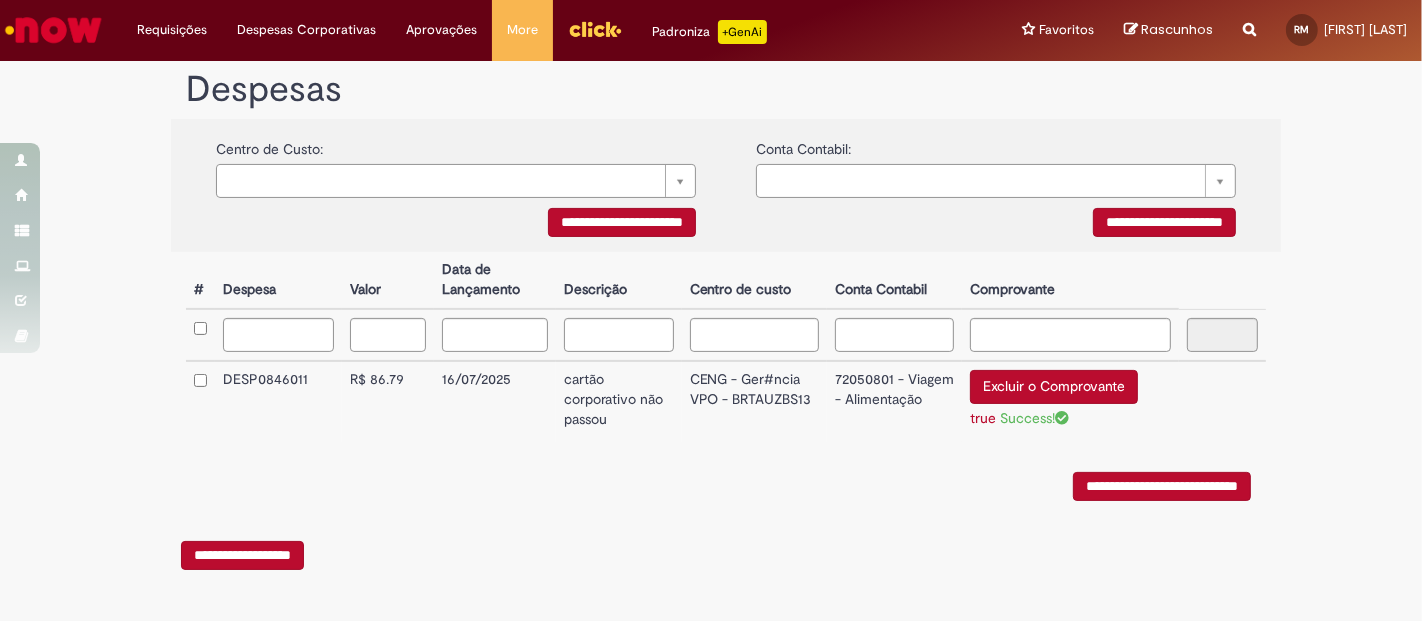 click on "**********" at bounding box center [1162, 486] 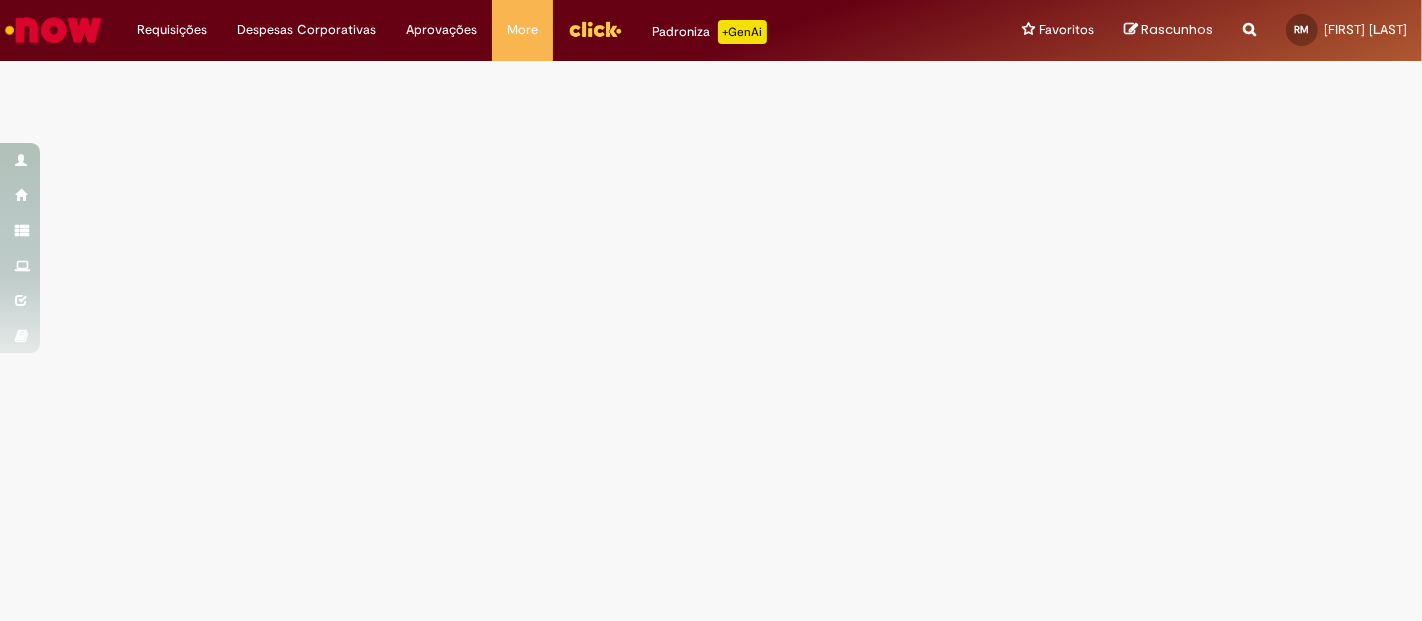 scroll, scrollTop: 0, scrollLeft: 0, axis: both 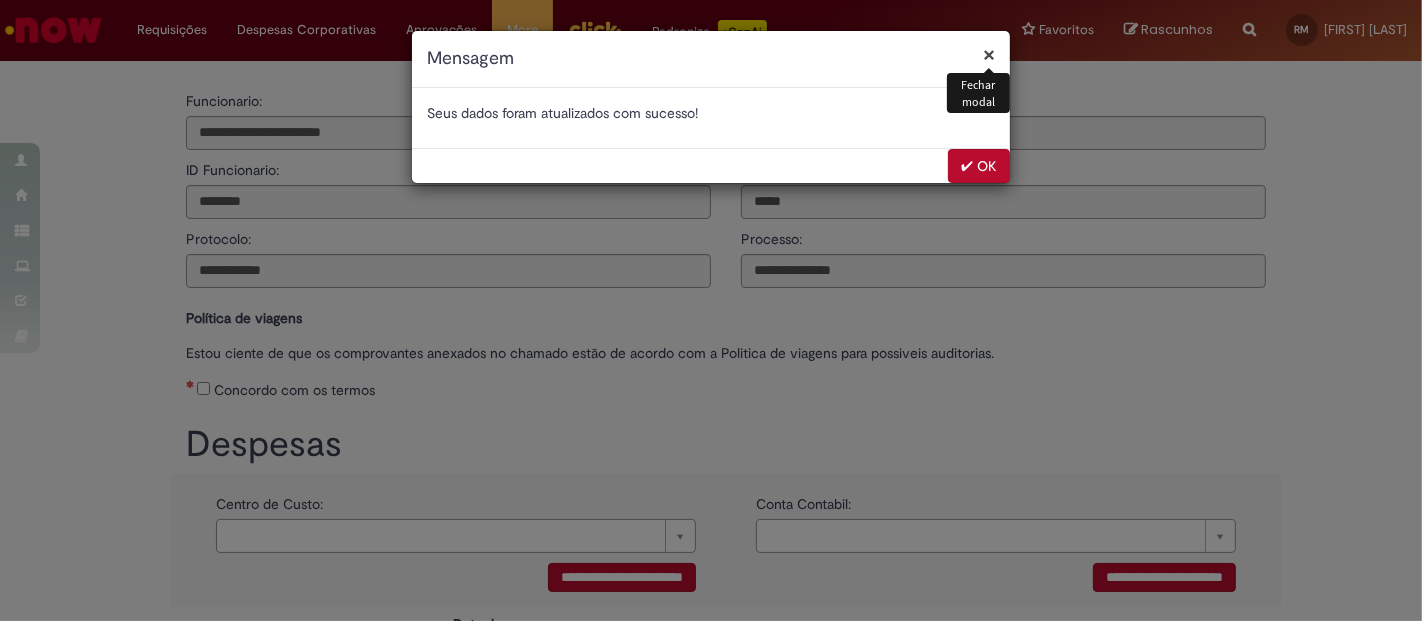 click on "✔ OK" at bounding box center [979, 166] 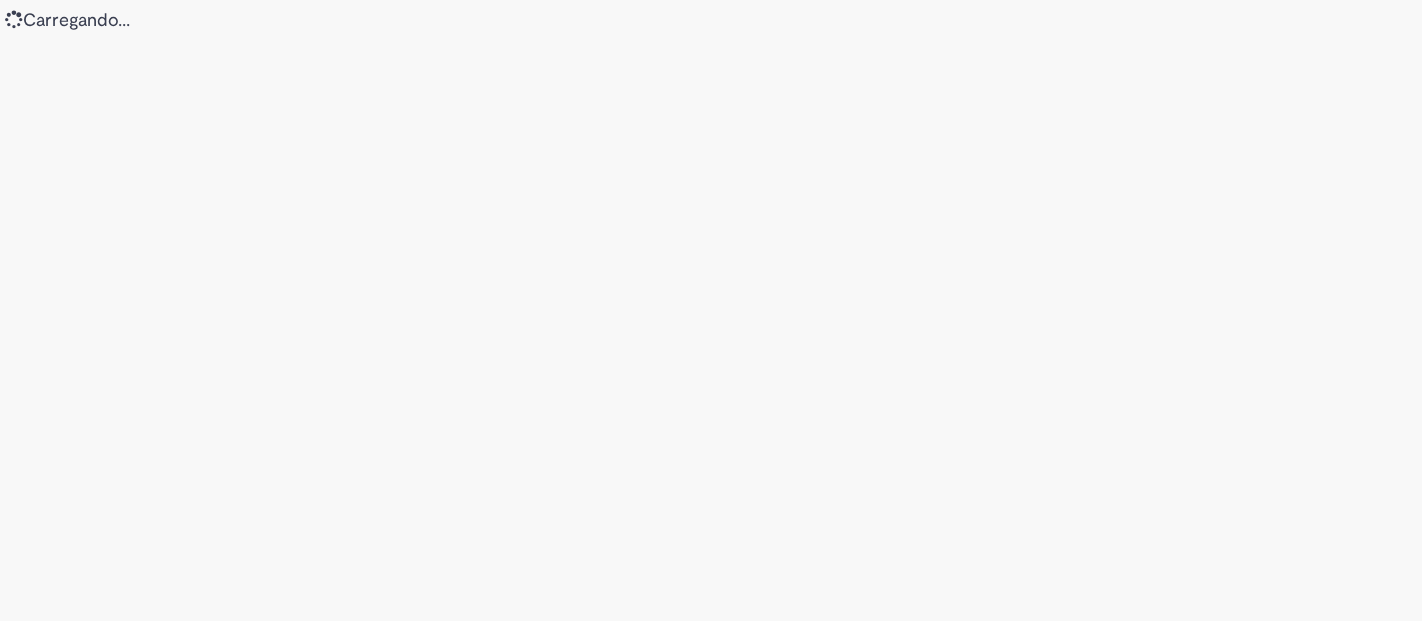 scroll, scrollTop: 0, scrollLeft: 0, axis: both 